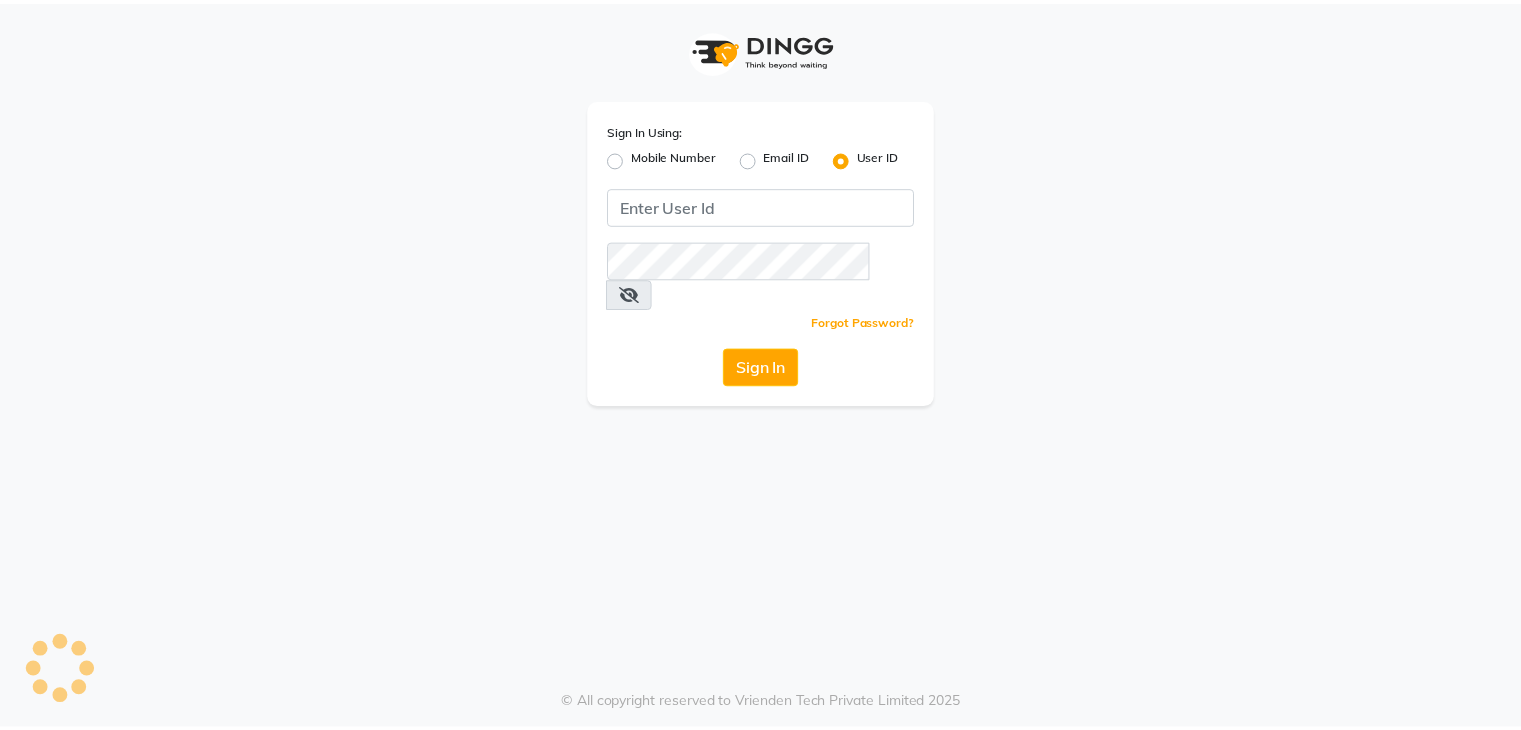 scroll, scrollTop: 0, scrollLeft: 0, axis: both 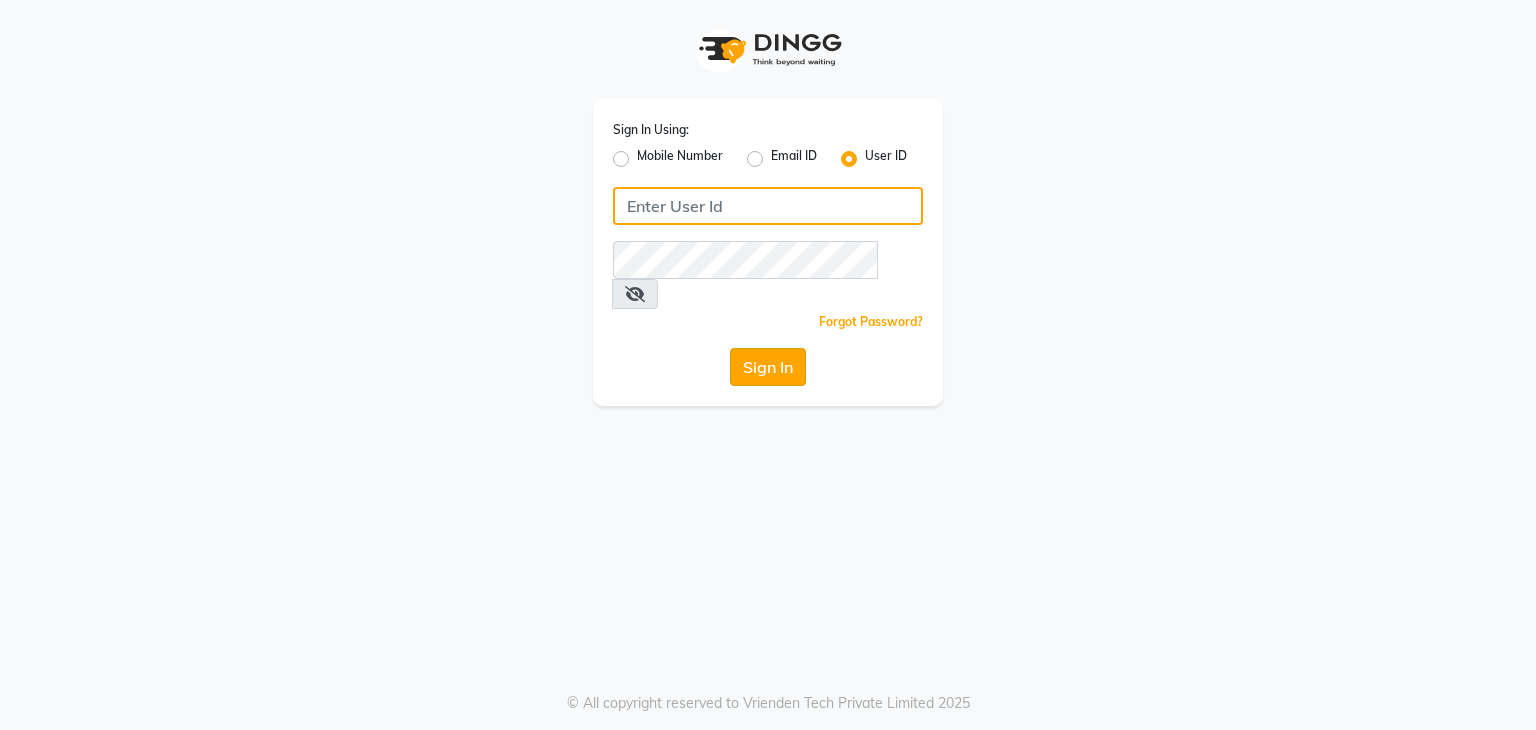 type on "sana" 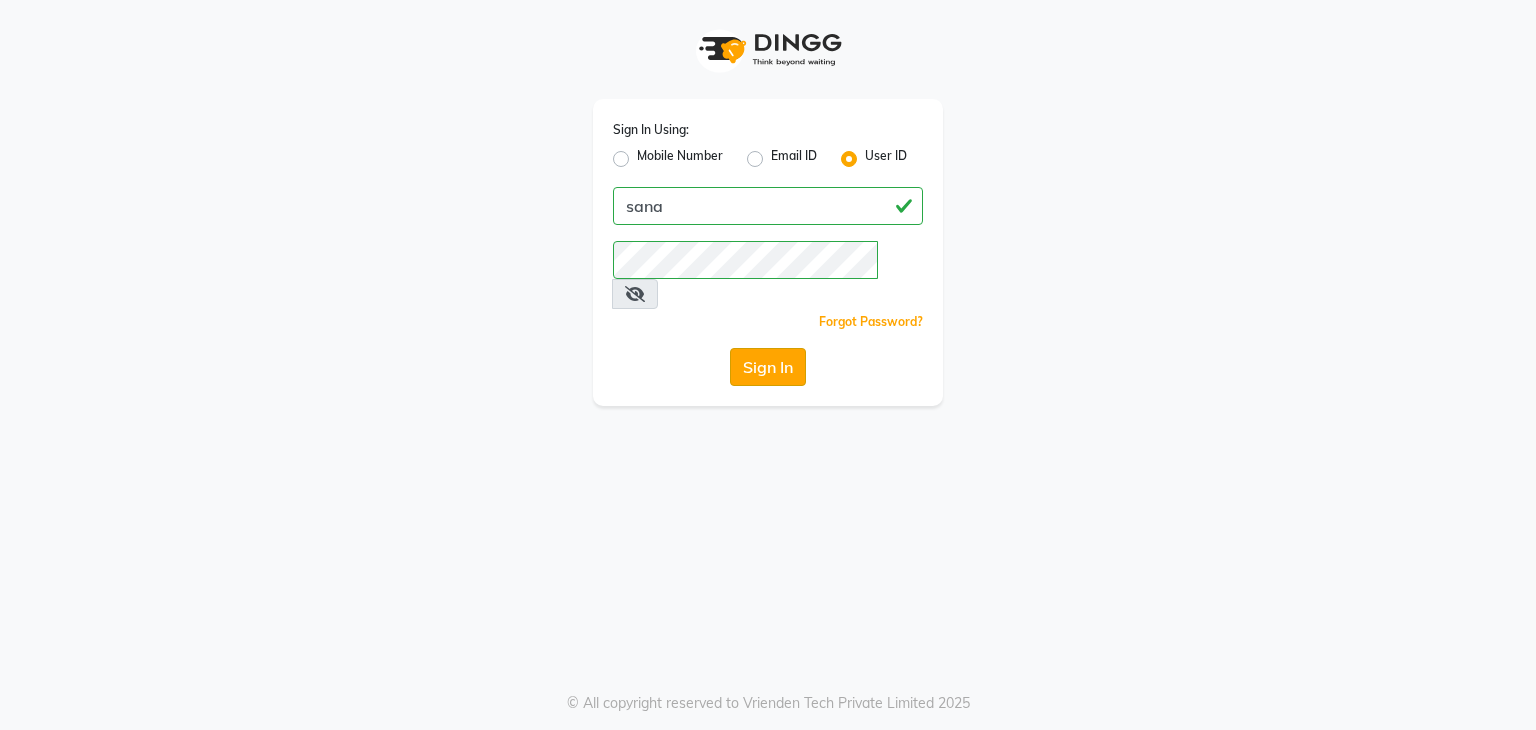 click on "Sign In" 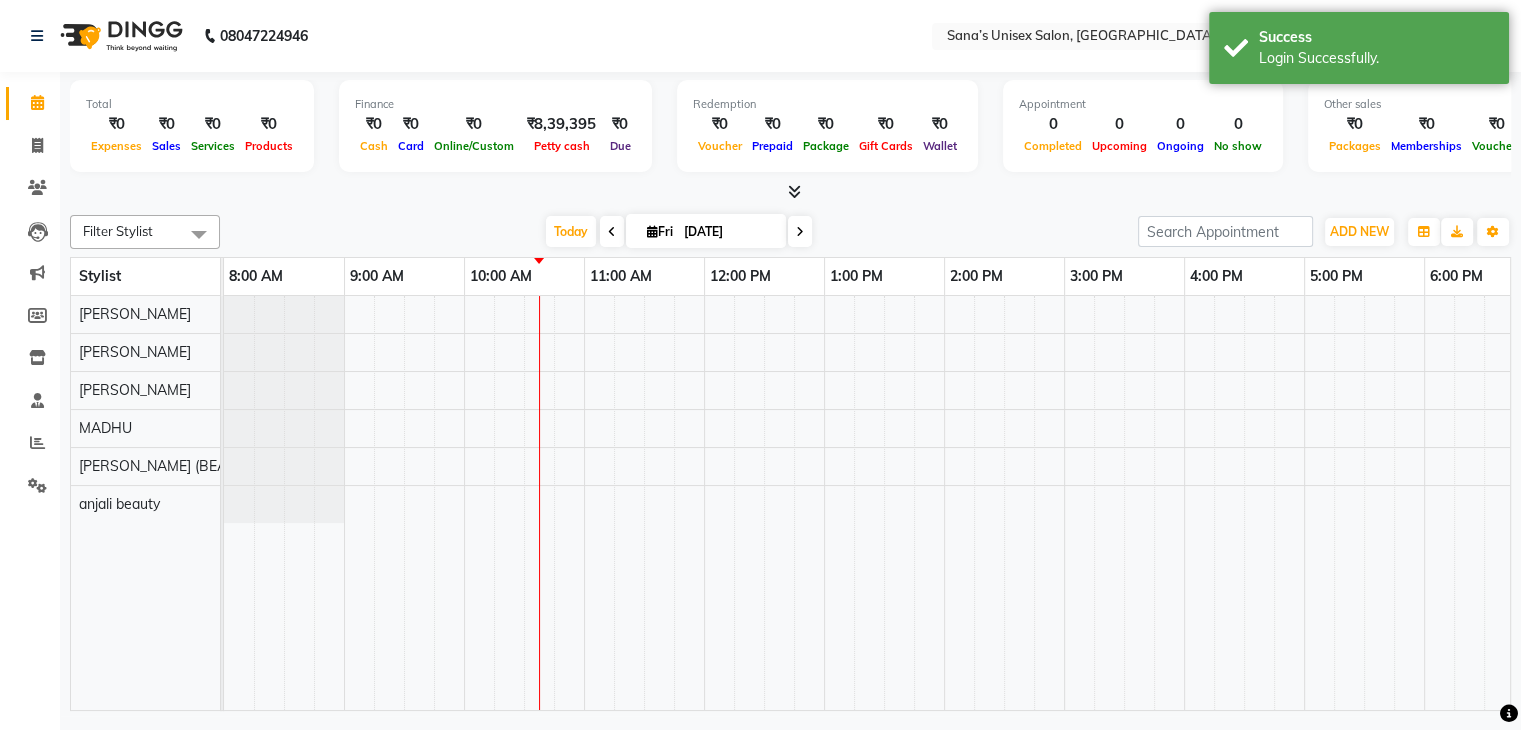 scroll, scrollTop: 0, scrollLeft: 0, axis: both 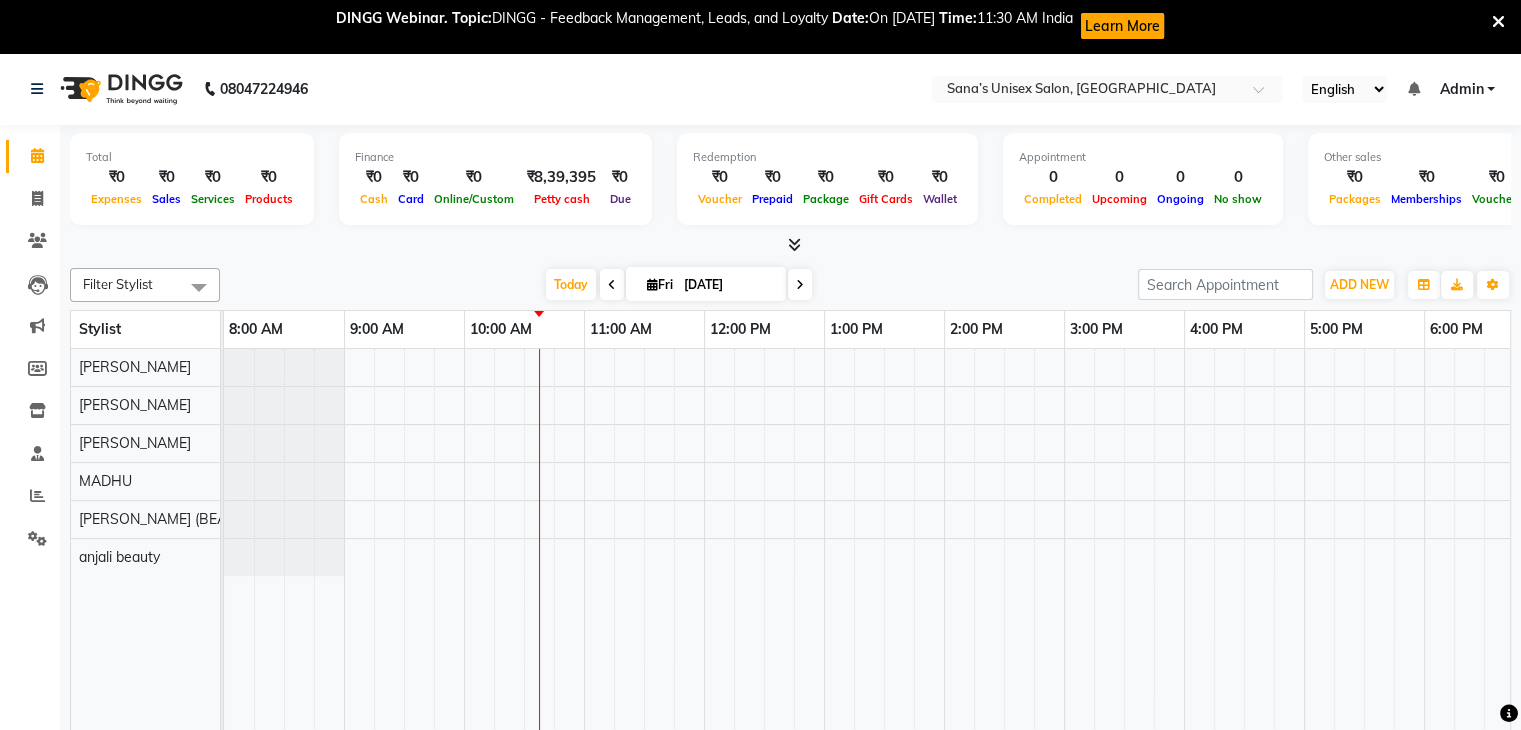 click on "DINGG Webinar.
Topic: DINGG - Feedback Management, Leads, and Loyalty
Date:  On July 11th
Time:  11:30 AM India
Learn More" at bounding box center [750, 26] 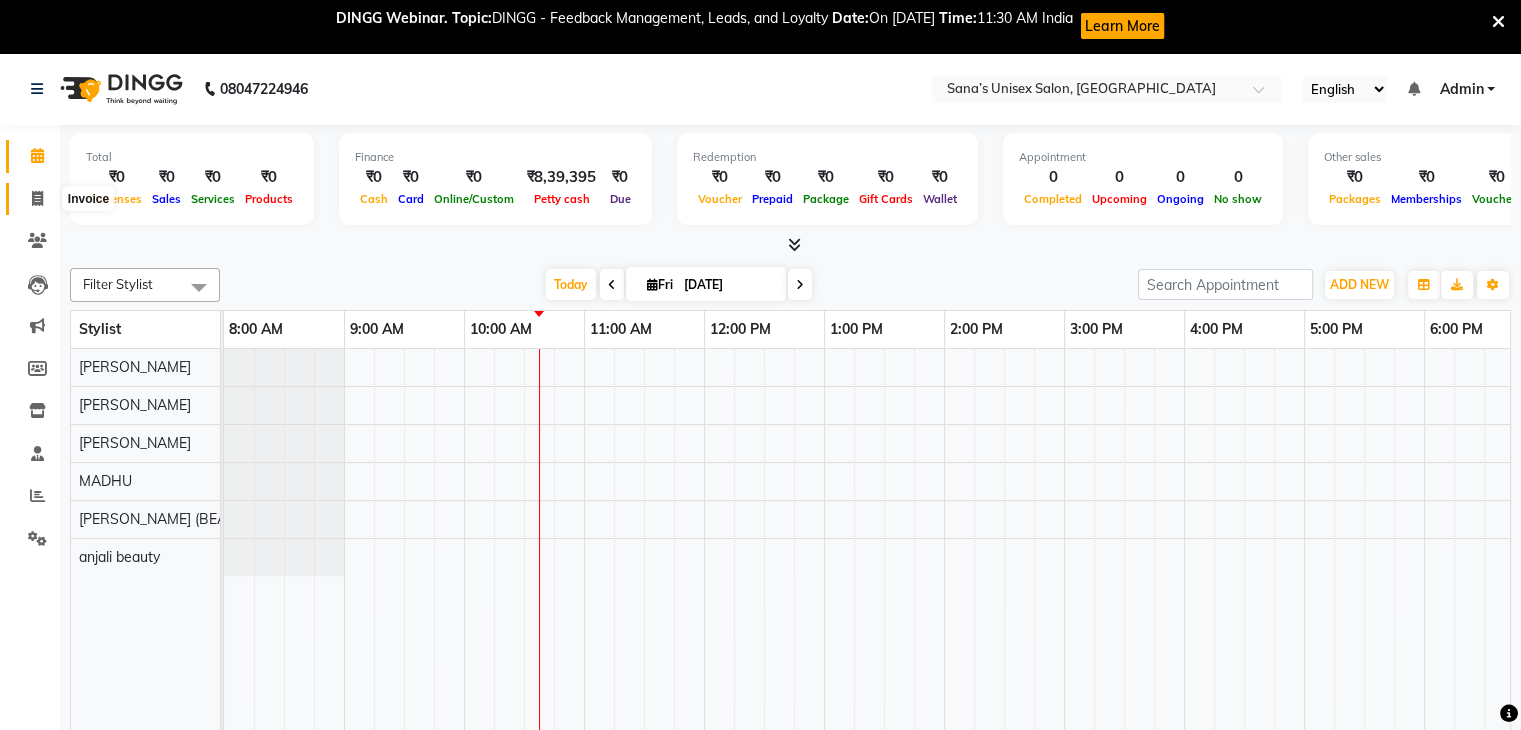 click 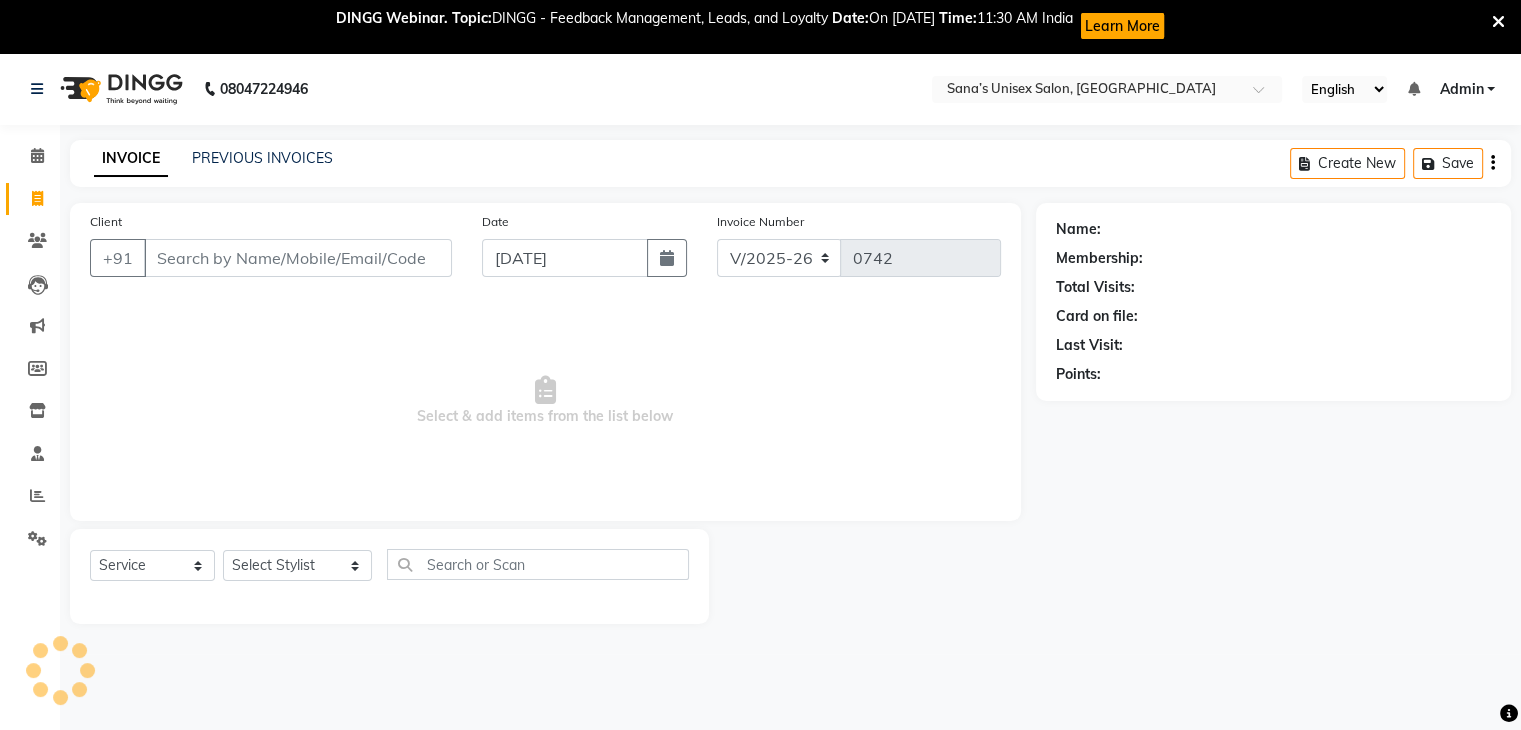 click on "Client" at bounding box center [298, 258] 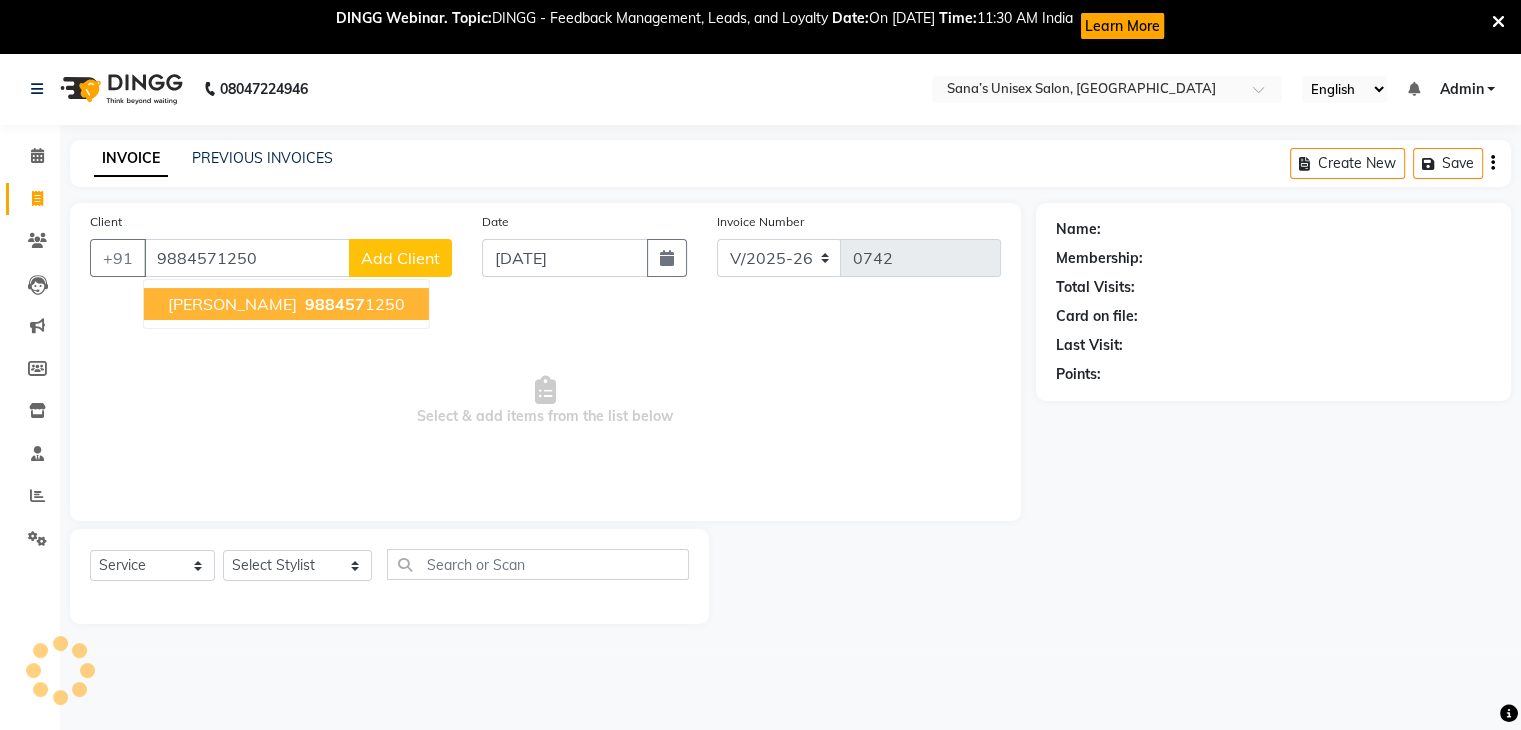 type on "9884571250" 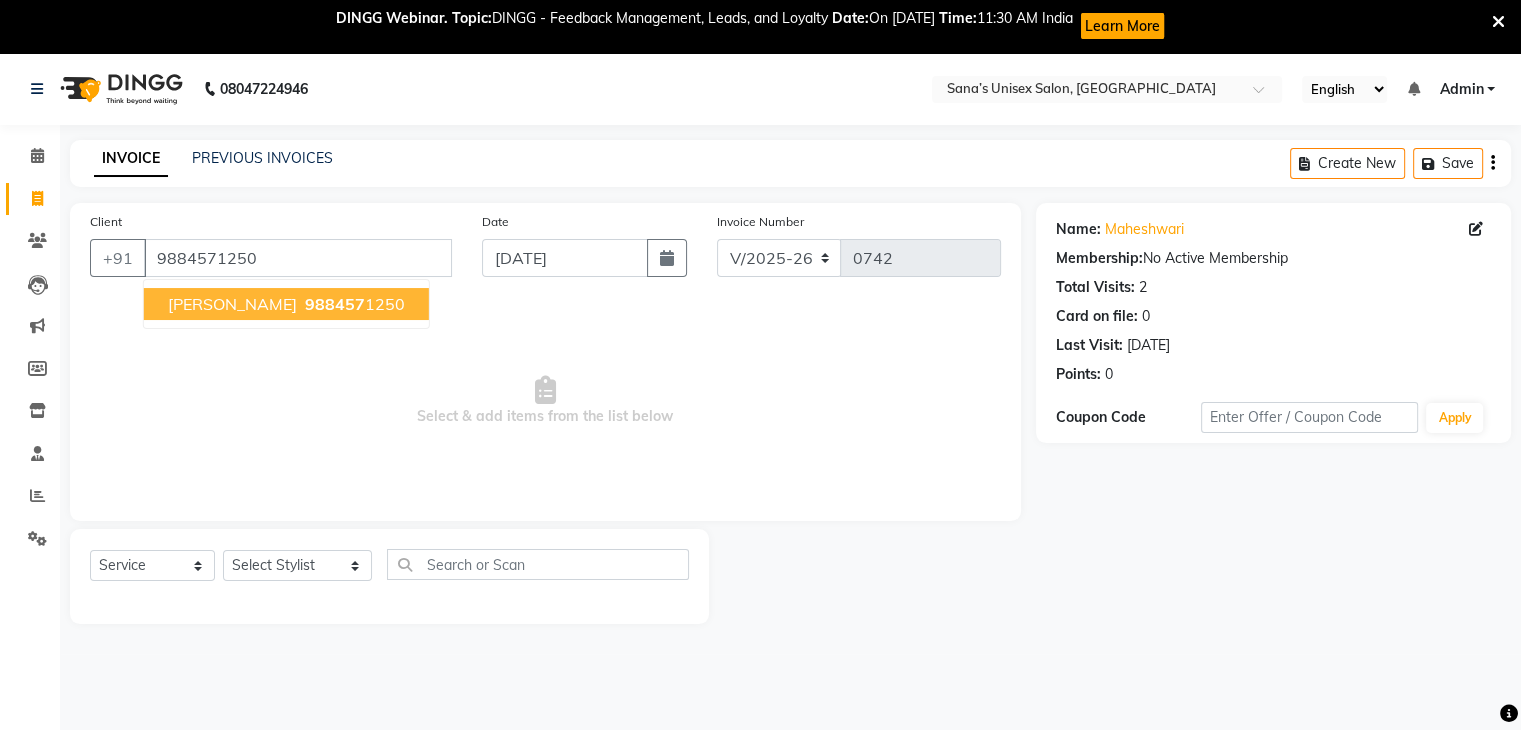 click on "maheshwari   988457 1250" at bounding box center [286, 304] 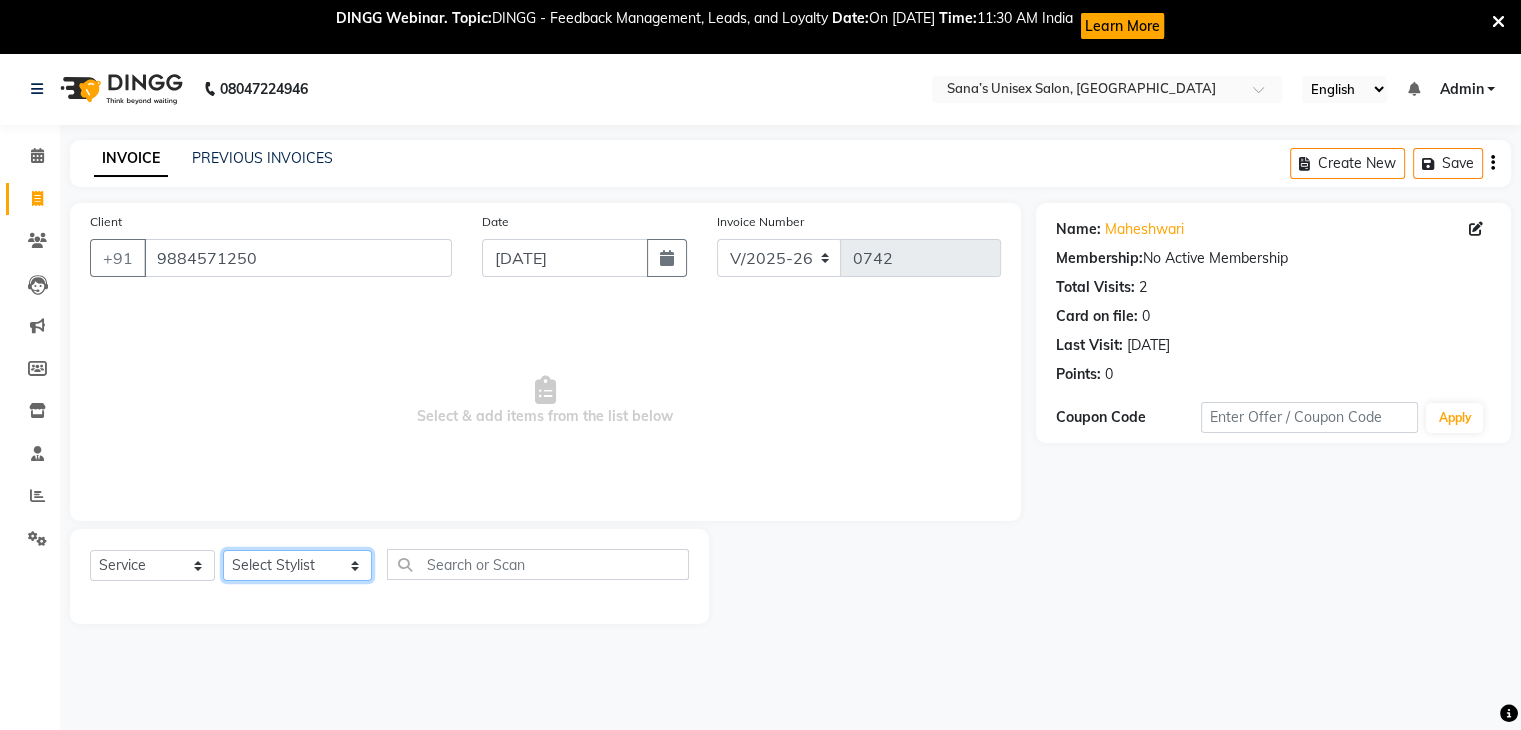 click on "Select Stylist anjali beauty MADHU MUTHU MARI (BEAUTY THERAPIST) NANDHINI PRABA SANJITHA" 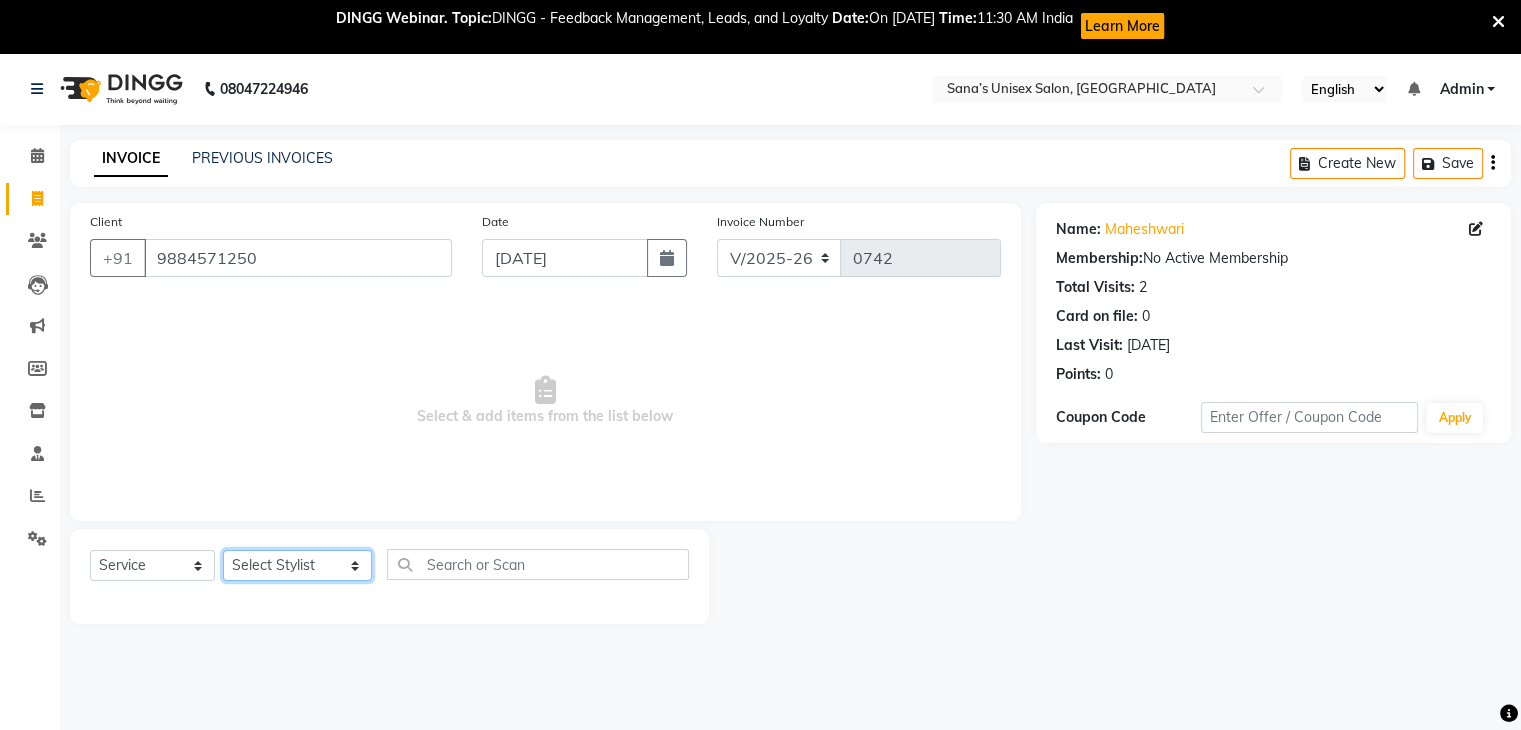 select on "45605" 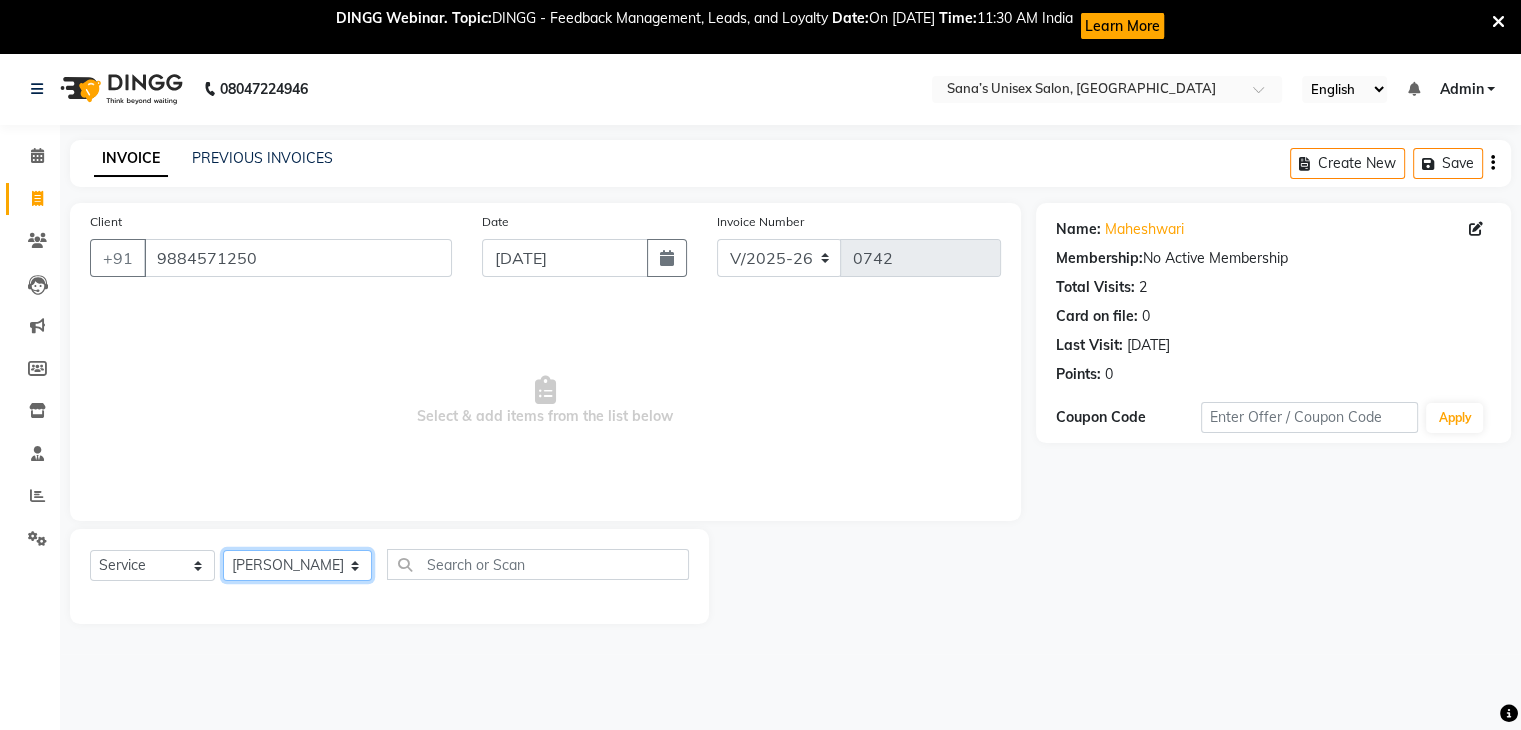 click on "Select Stylist anjali beauty MADHU MUTHU MARI (BEAUTY THERAPIST) NANDHINI PRABA SANJITHA" 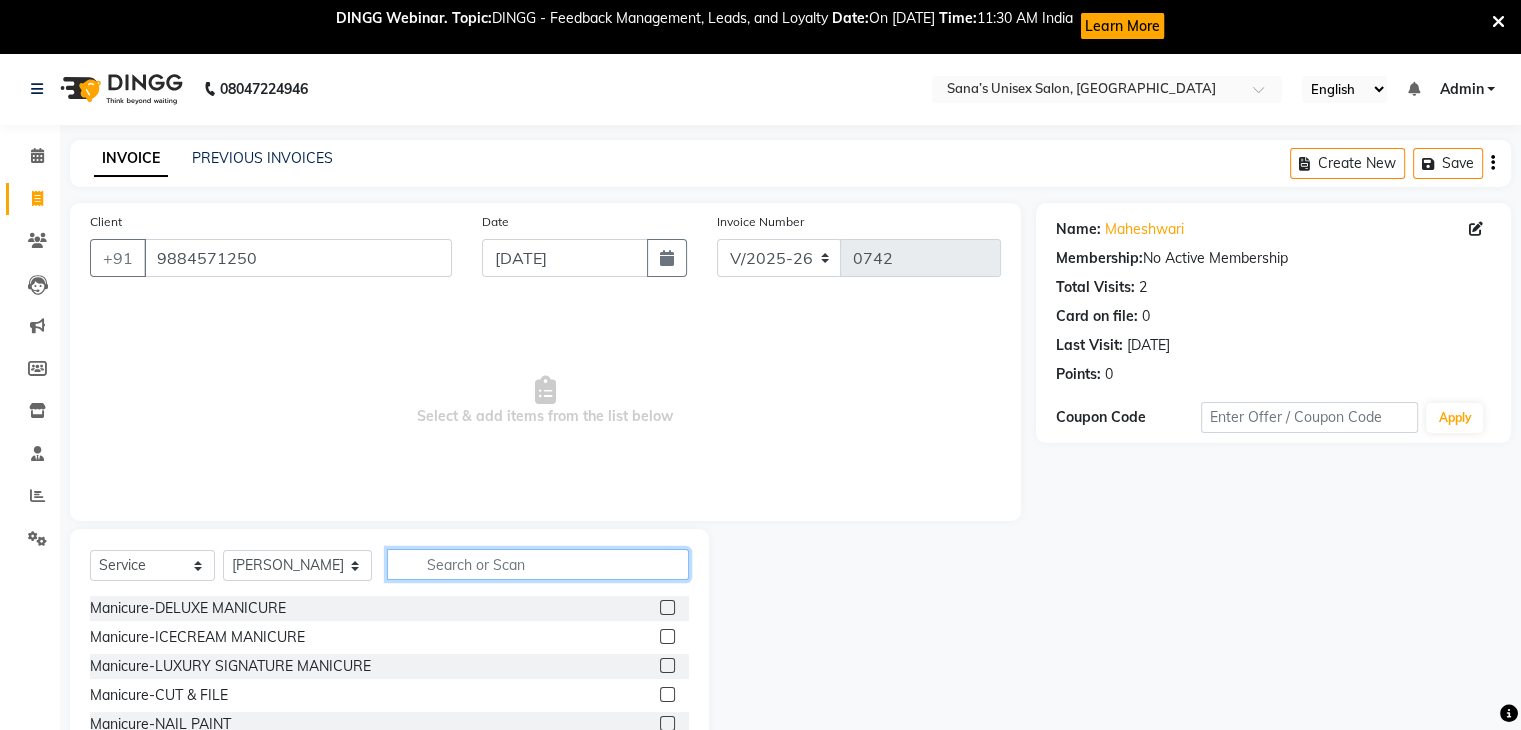 click 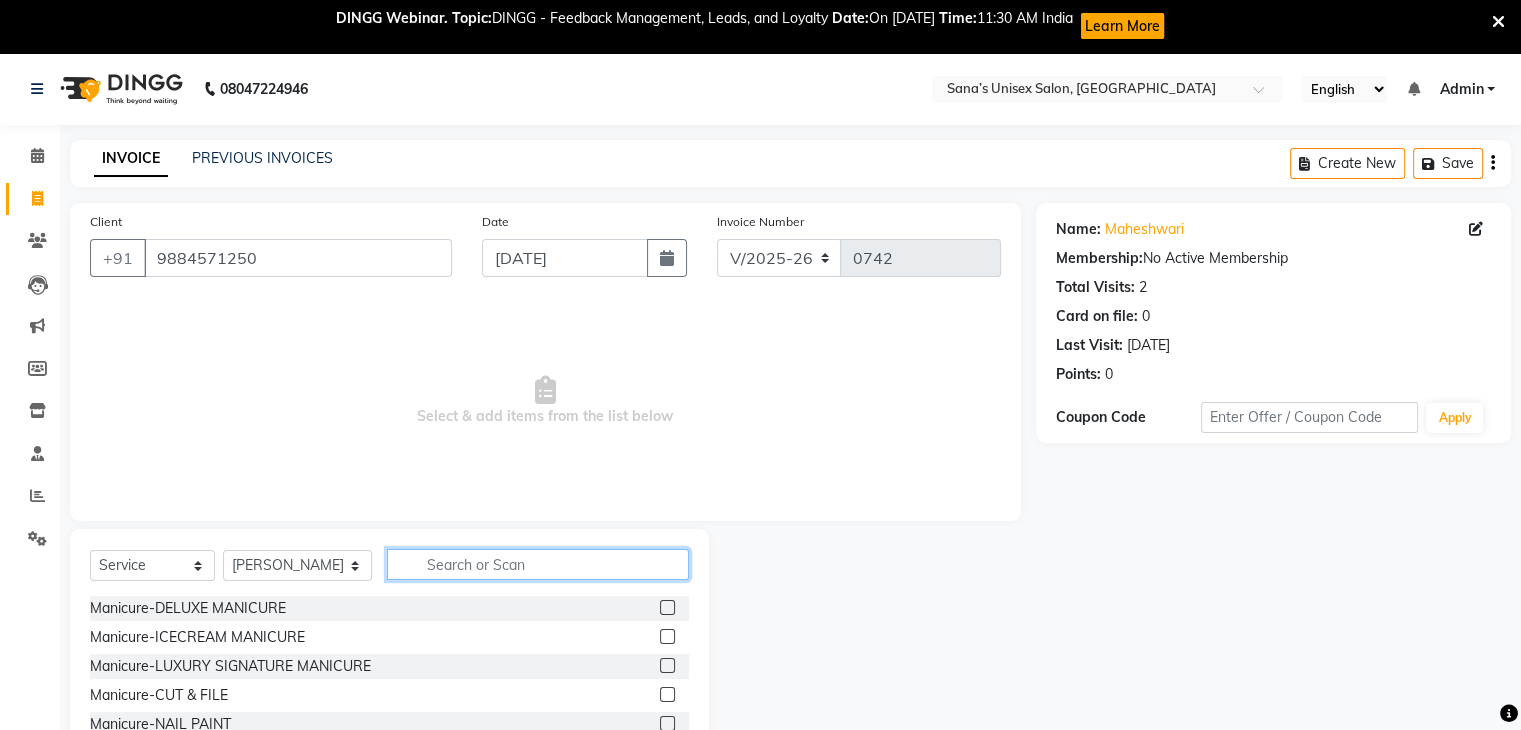 click 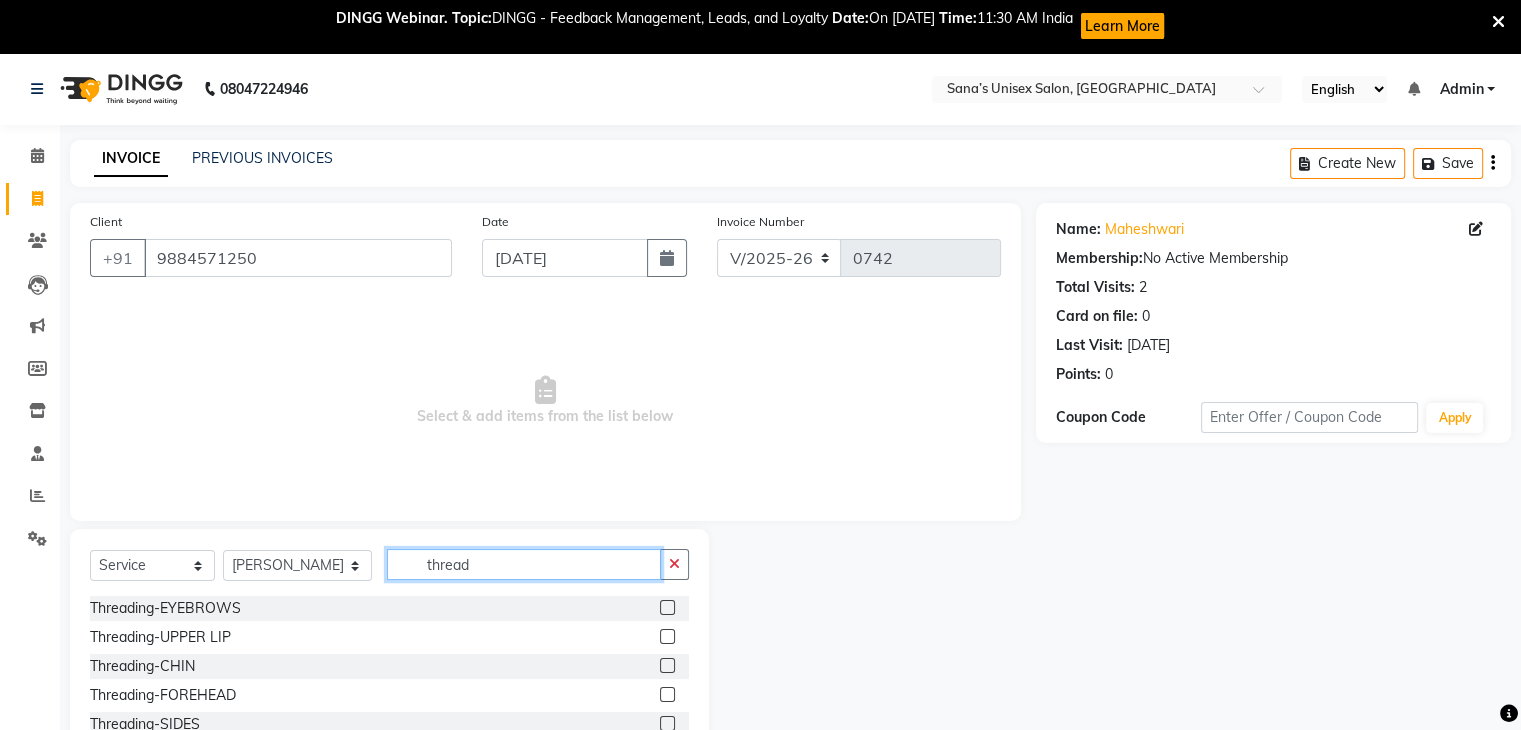 type on "thread" 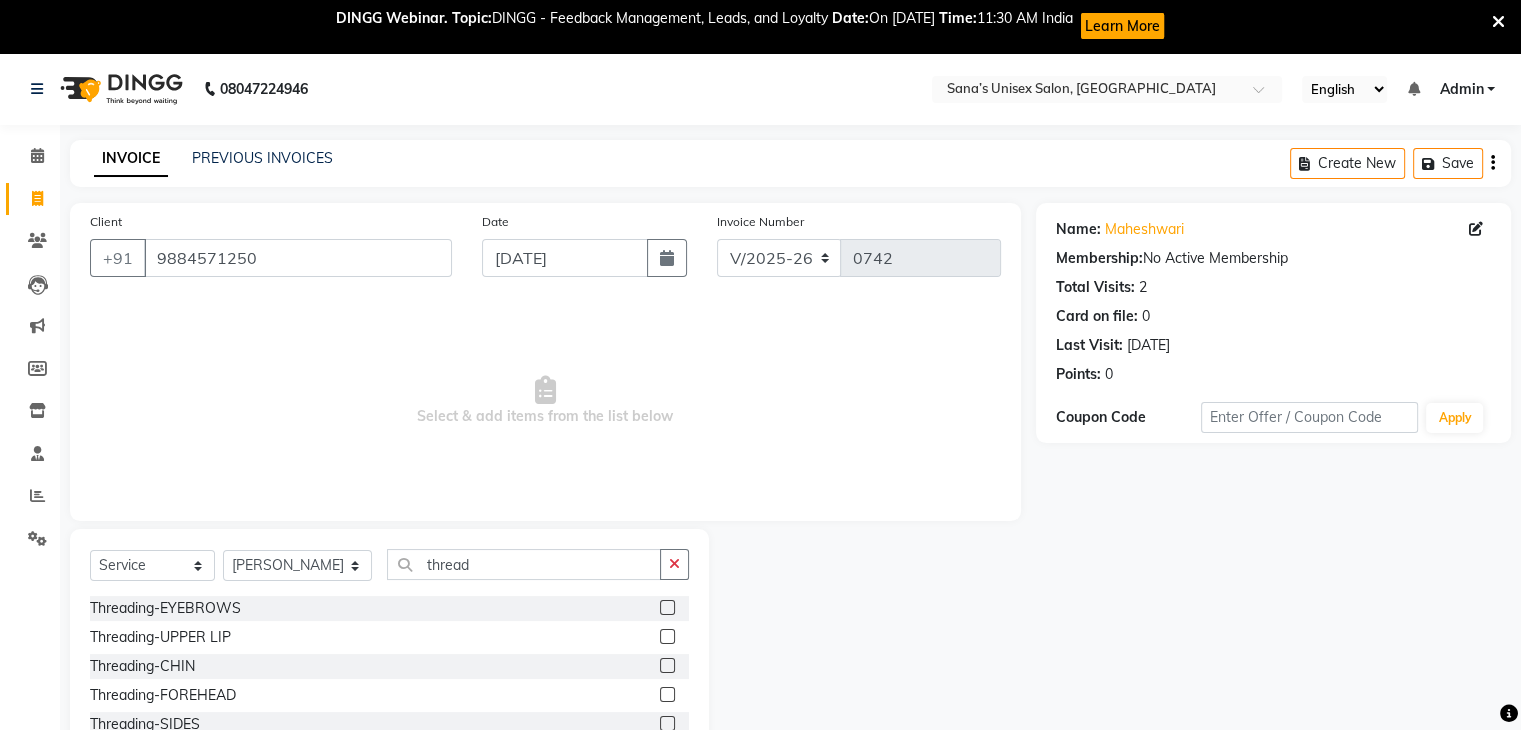 click on "Threading-EYEBROWS" 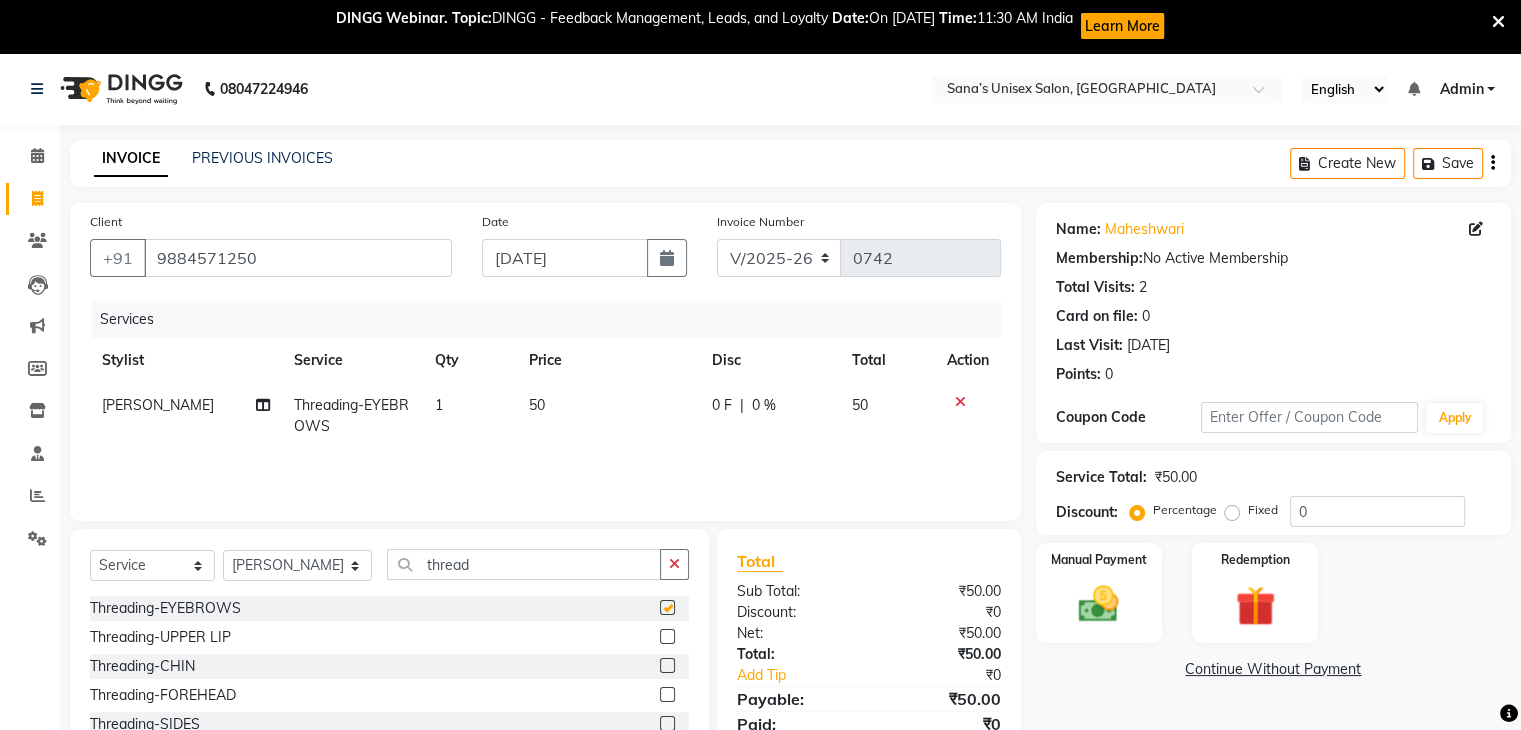 checkbox on "false" 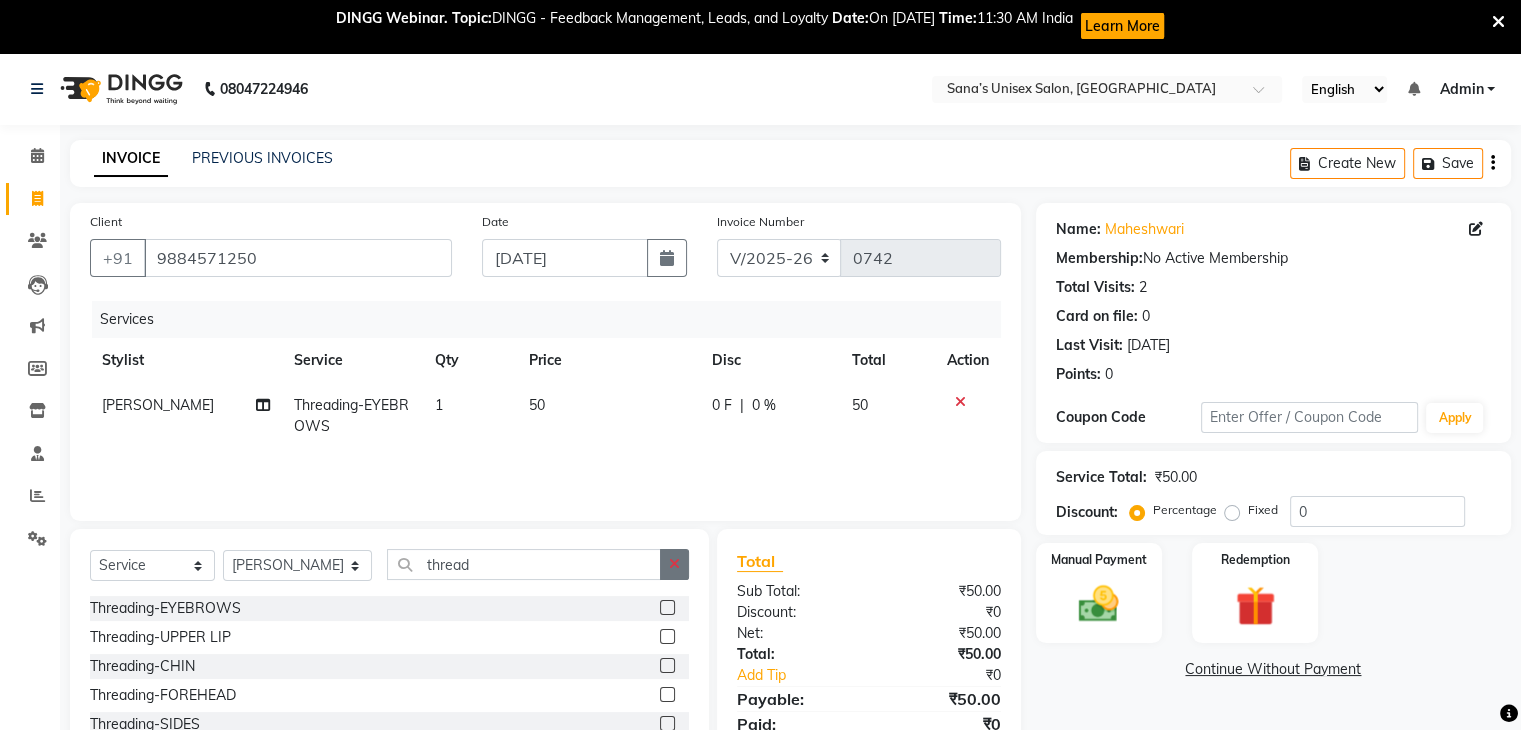 click 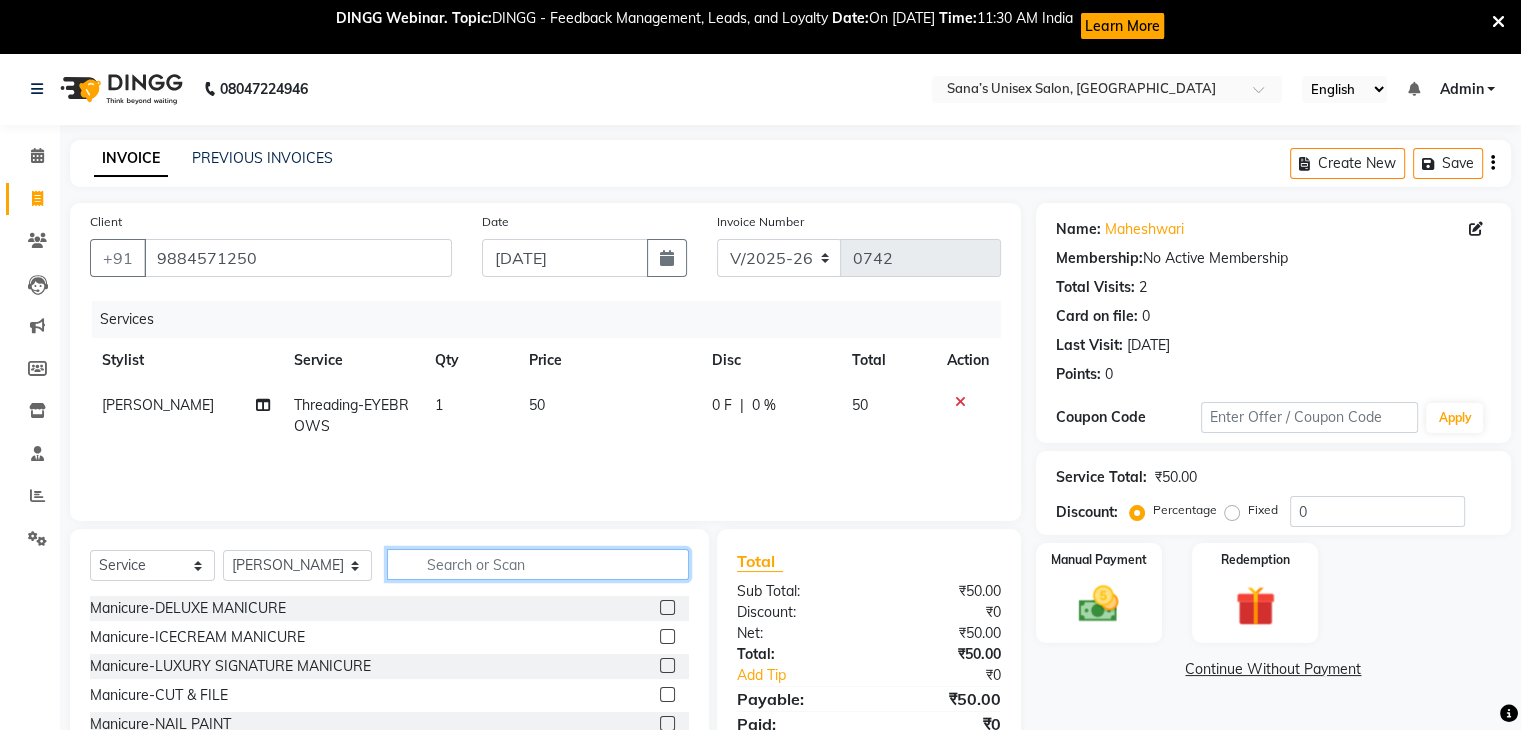 click 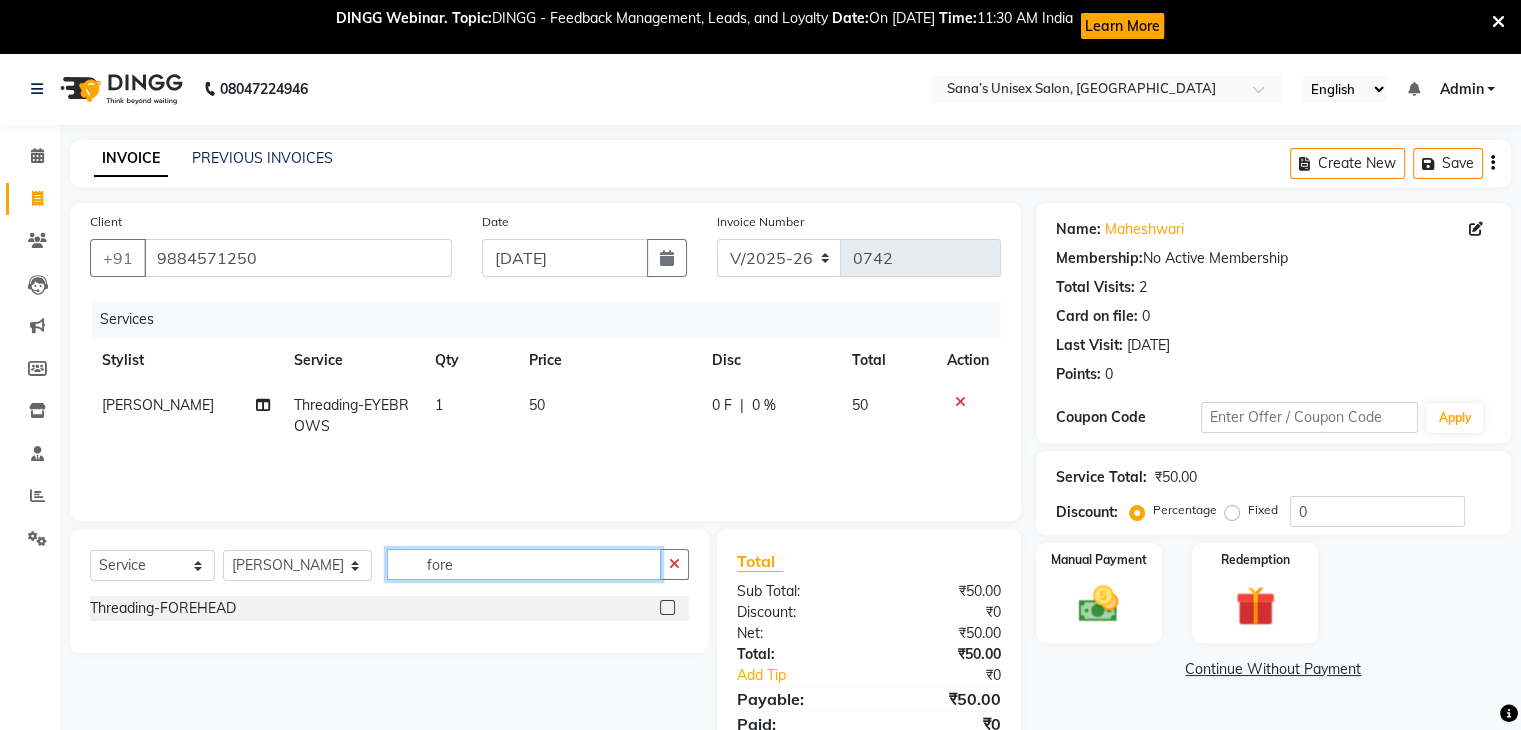type on "fore" 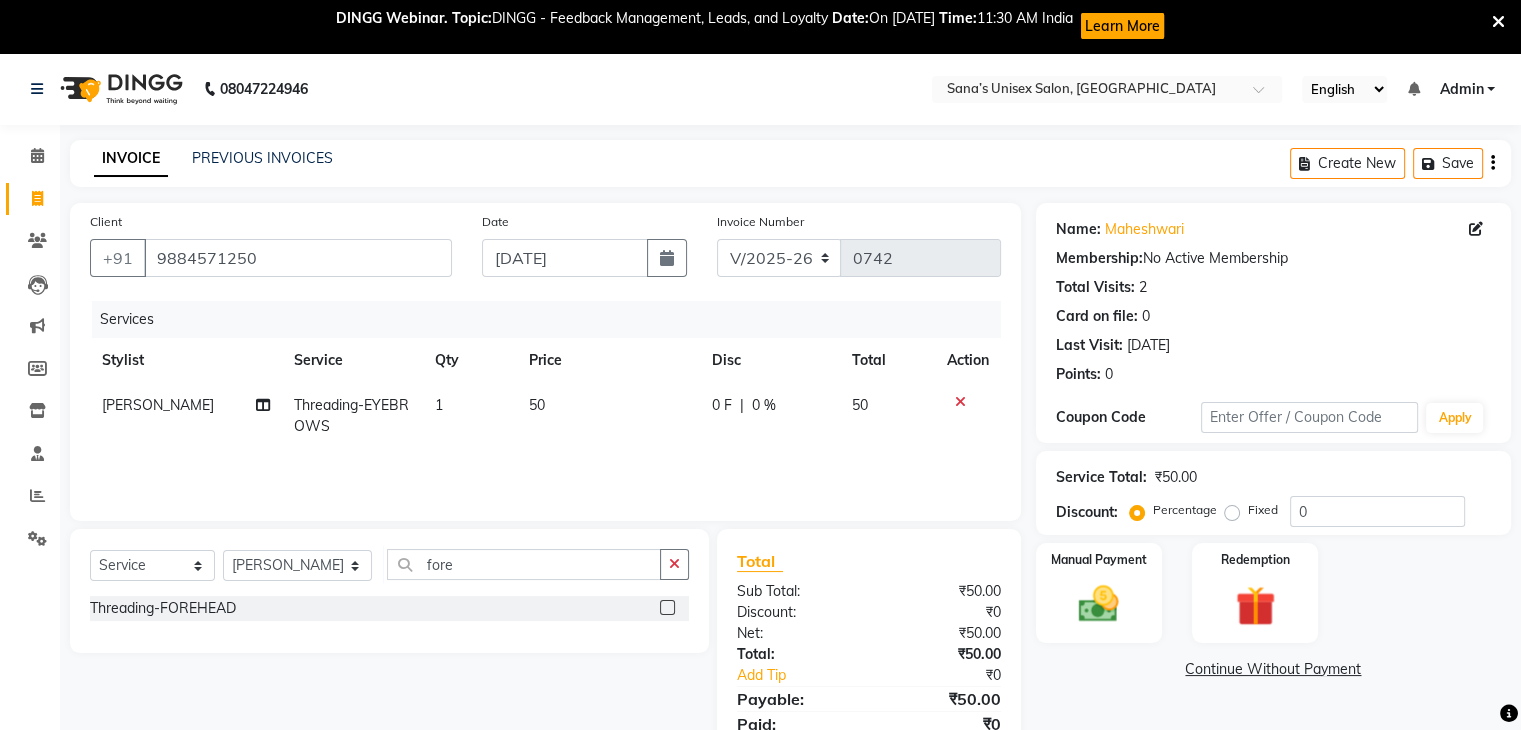 click 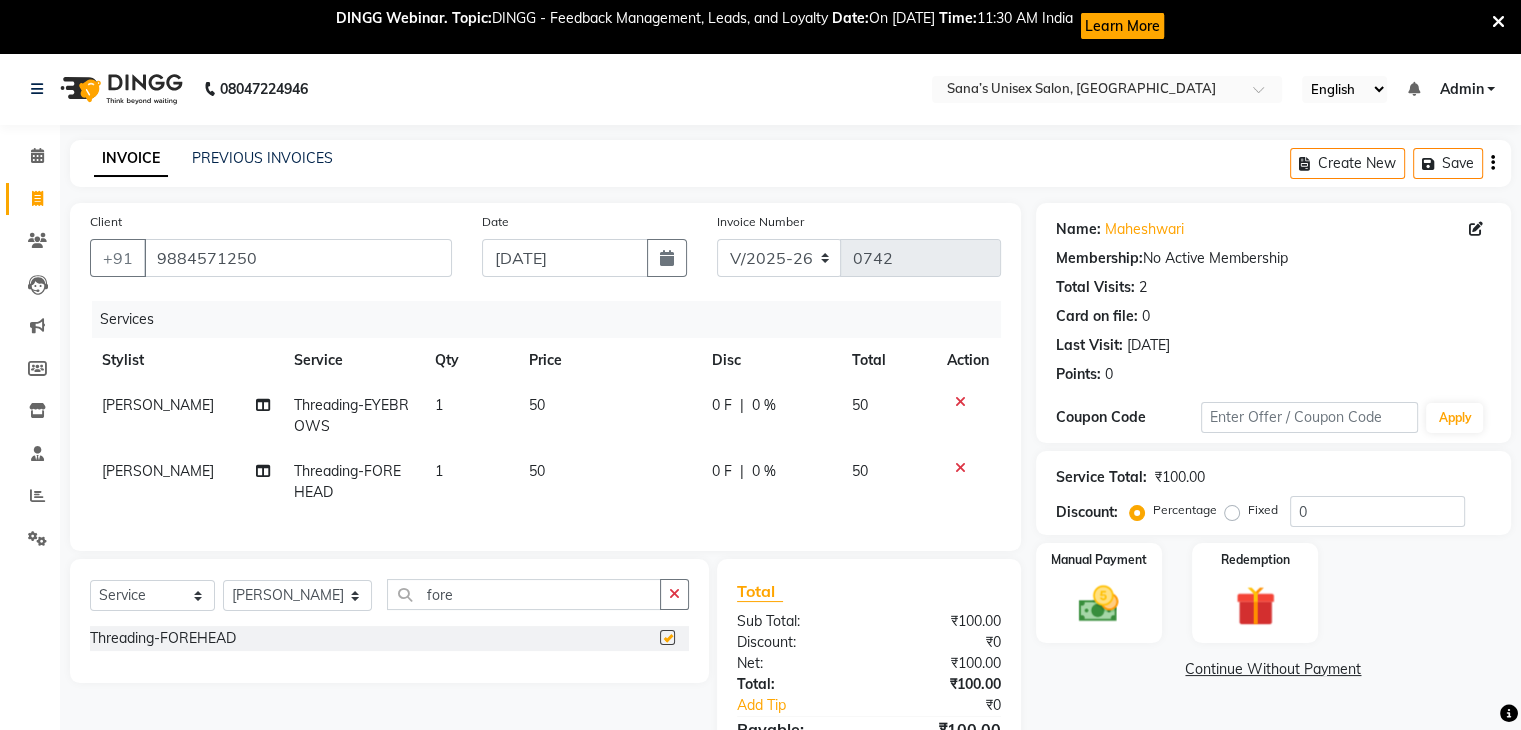checkbox on "false" 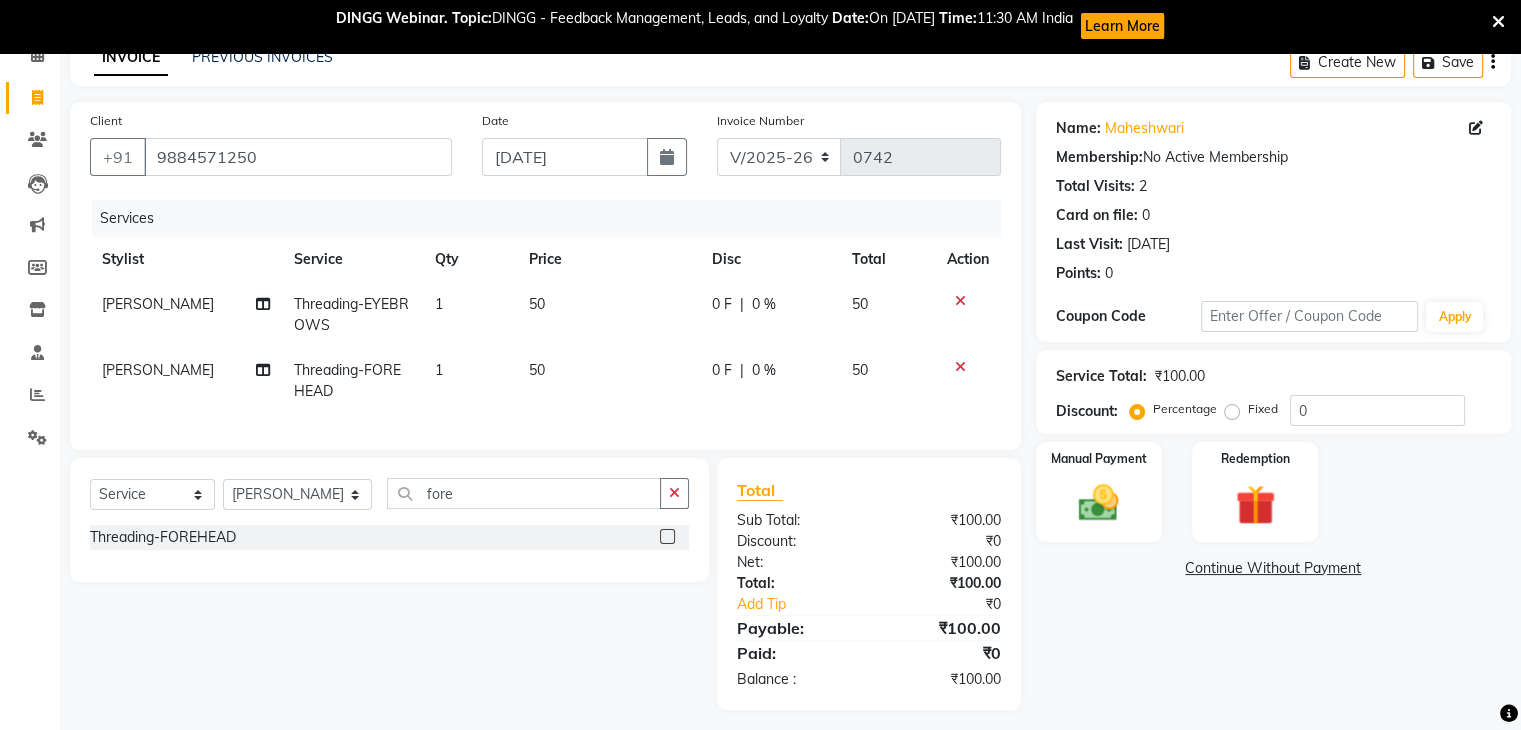 scroll, scrollTop: 127, scrollLeft: 0, axis: vertical 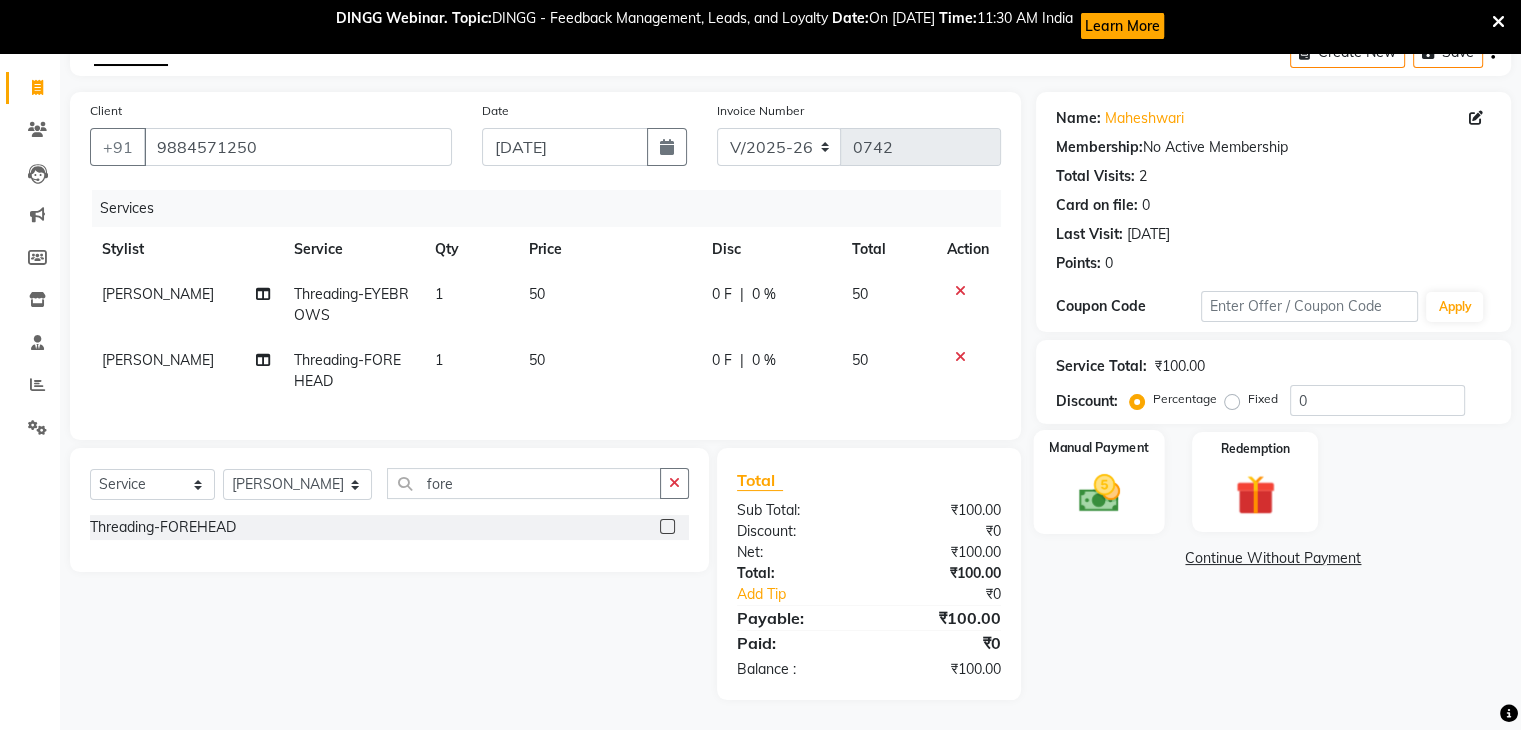 click 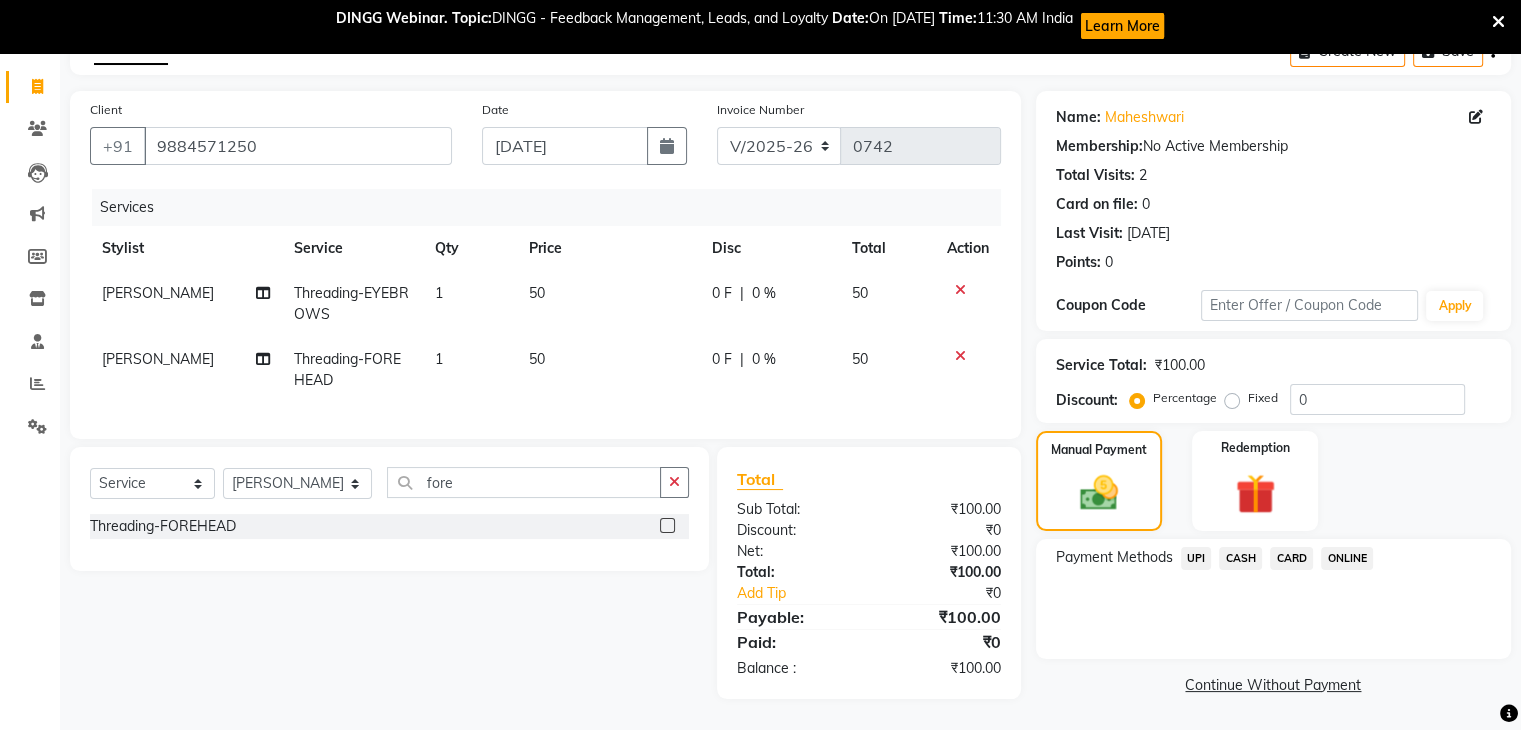 click on "ONLINE" 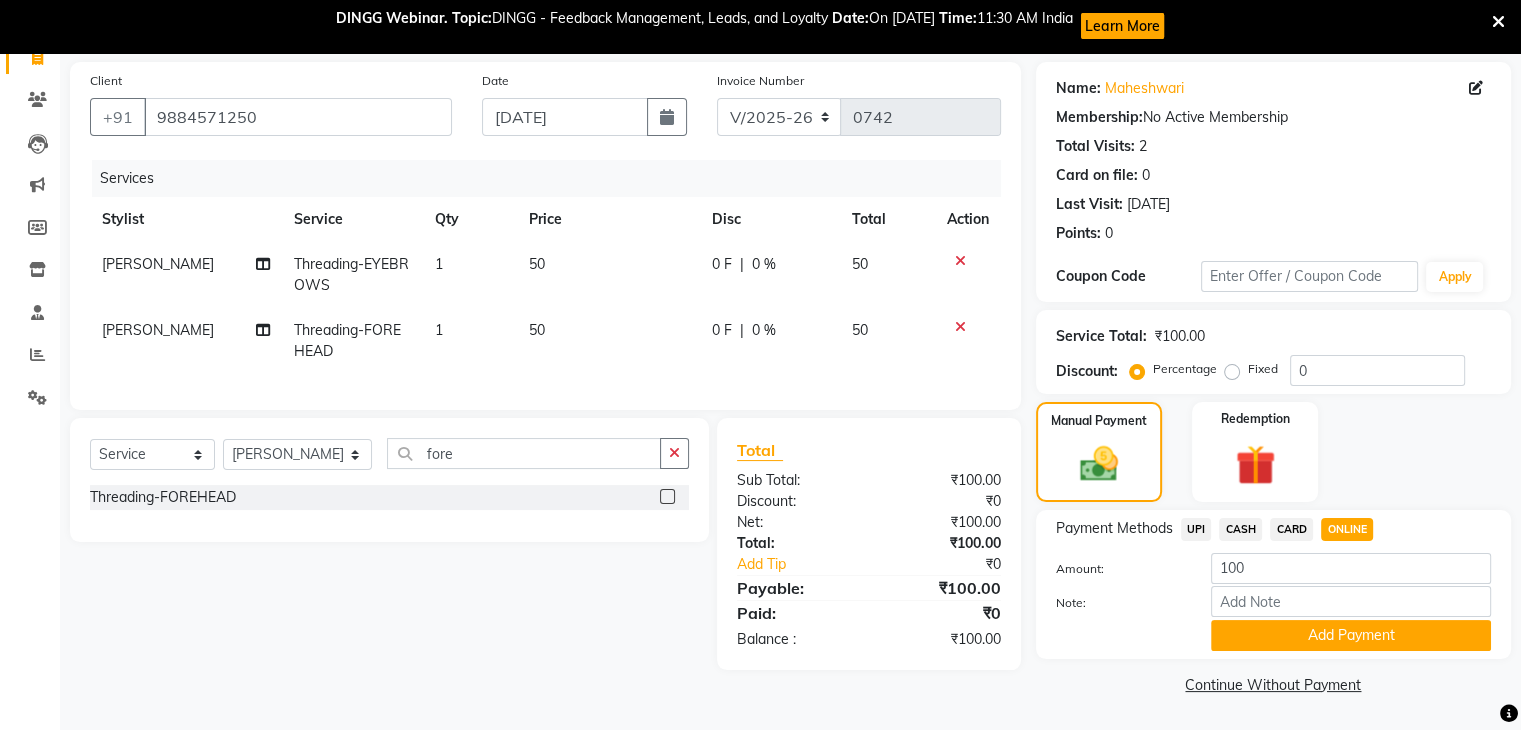 scroll, scrollTop: 142, scrollLeft: 0, axis: vertical 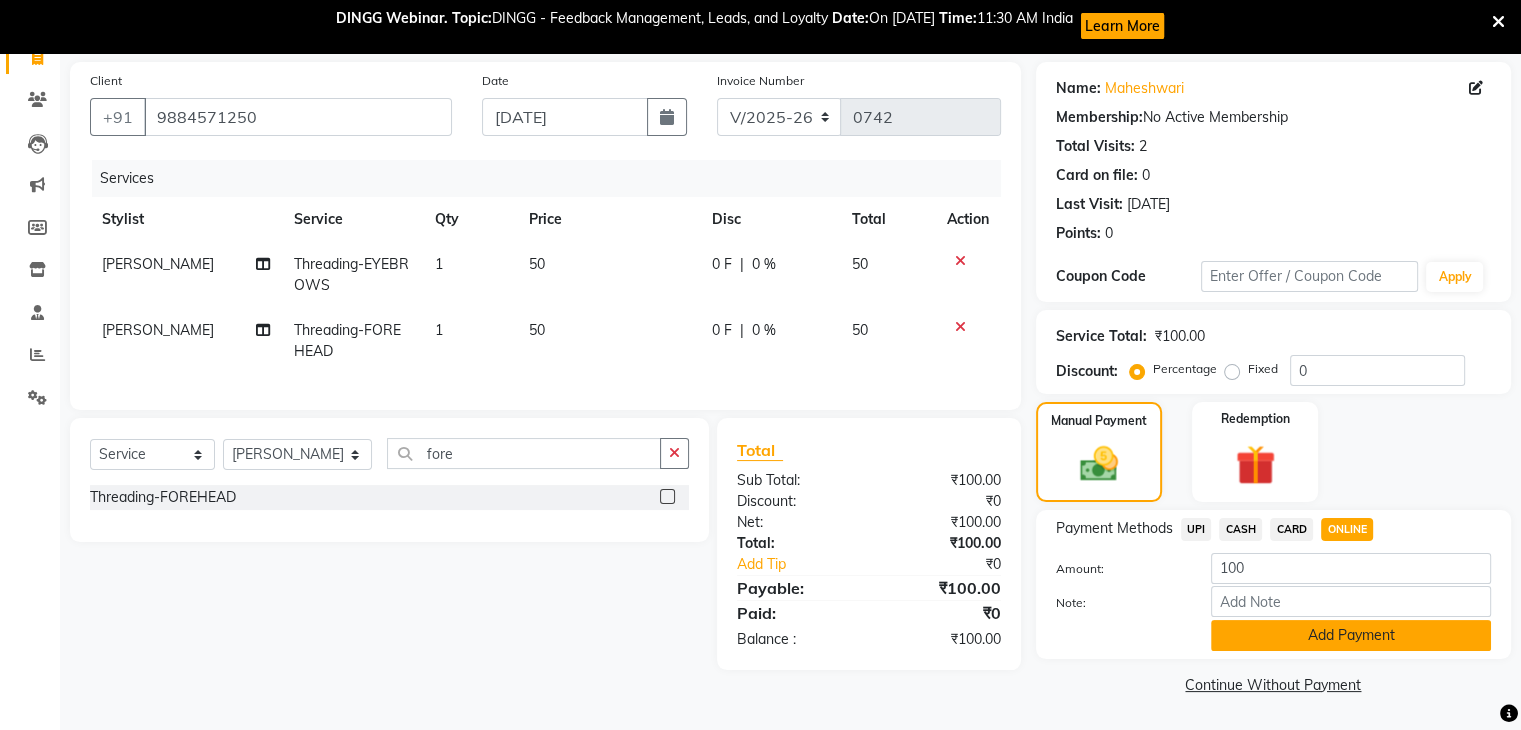 click on "Add Payment" 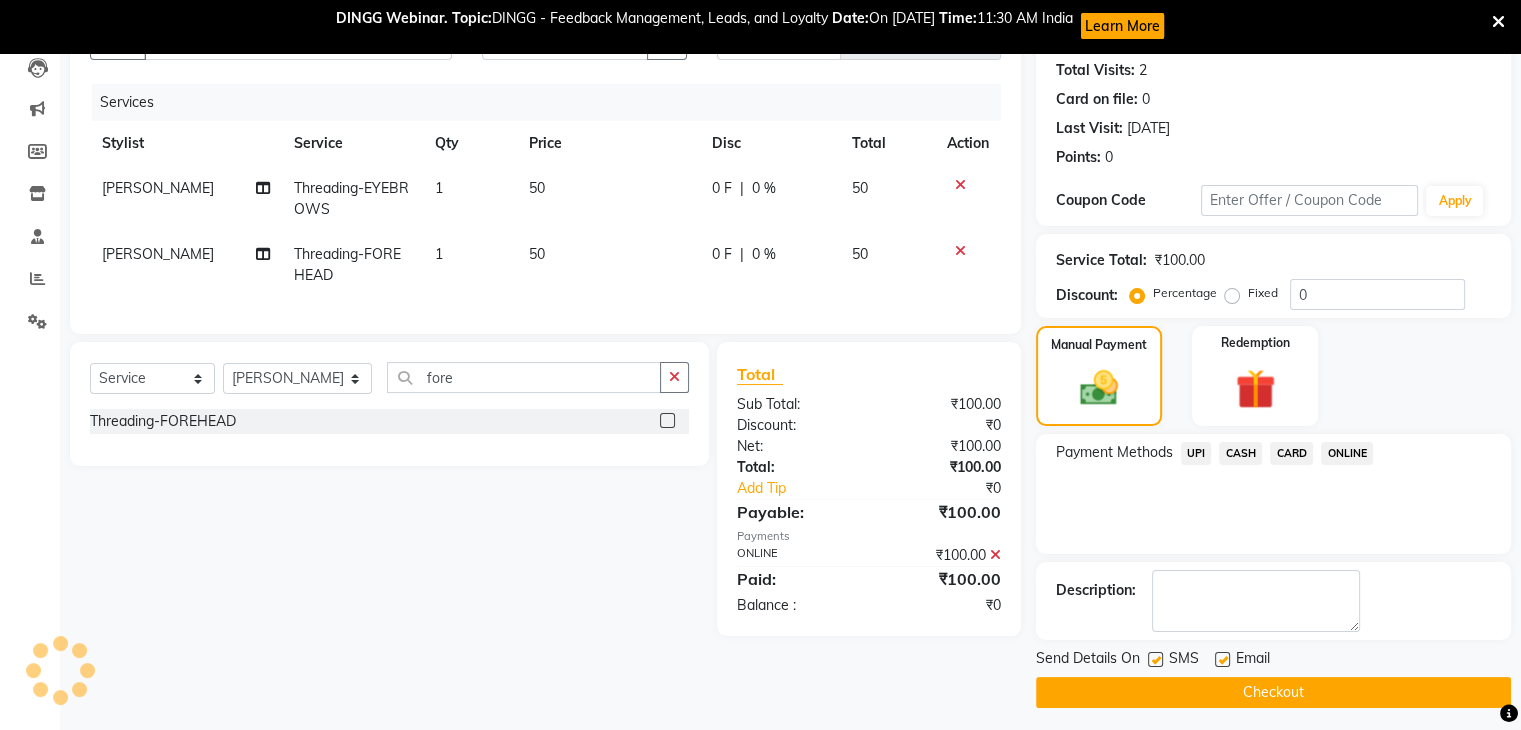 scroll, scrollTop: 224, scrollLeft: 0, axis: vertical 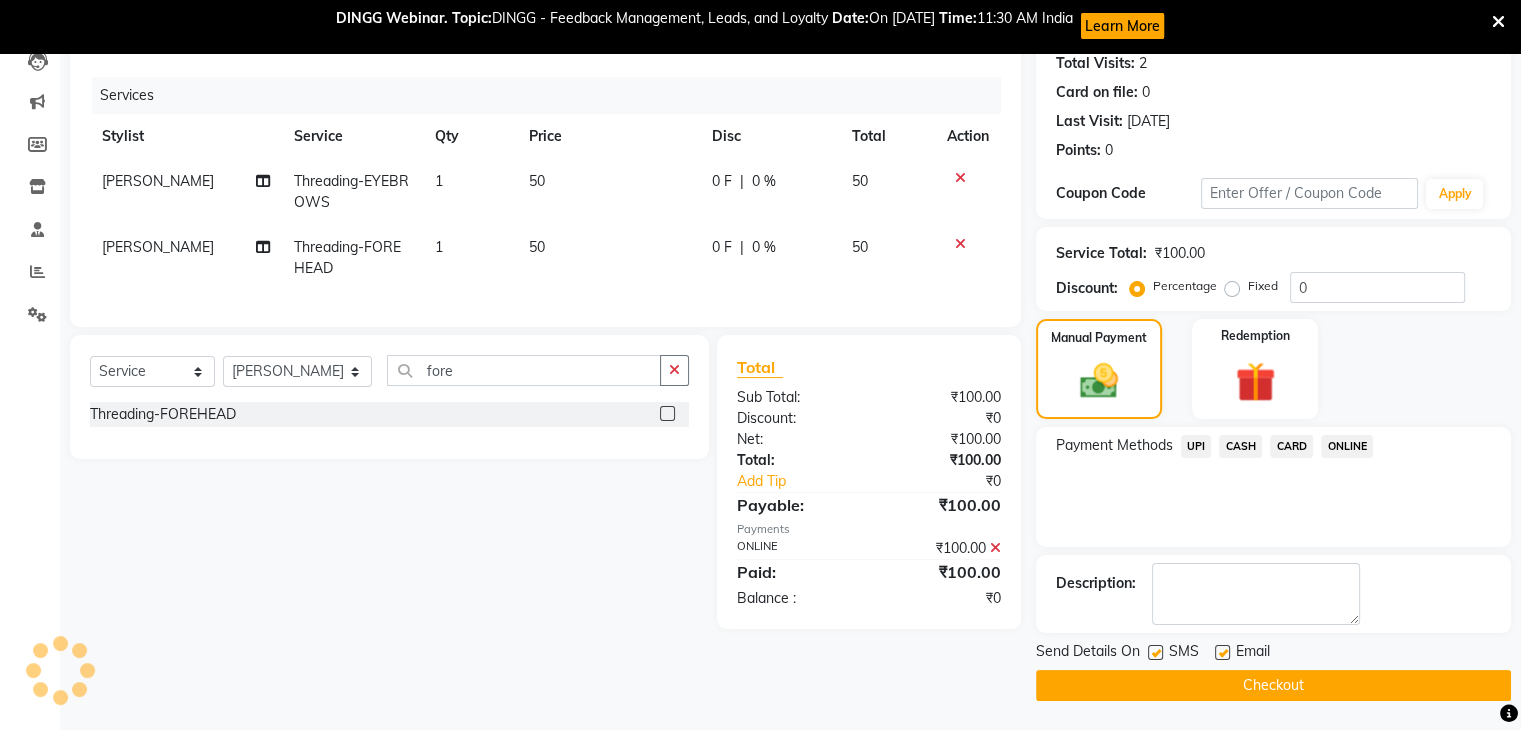 click on "Checkout" 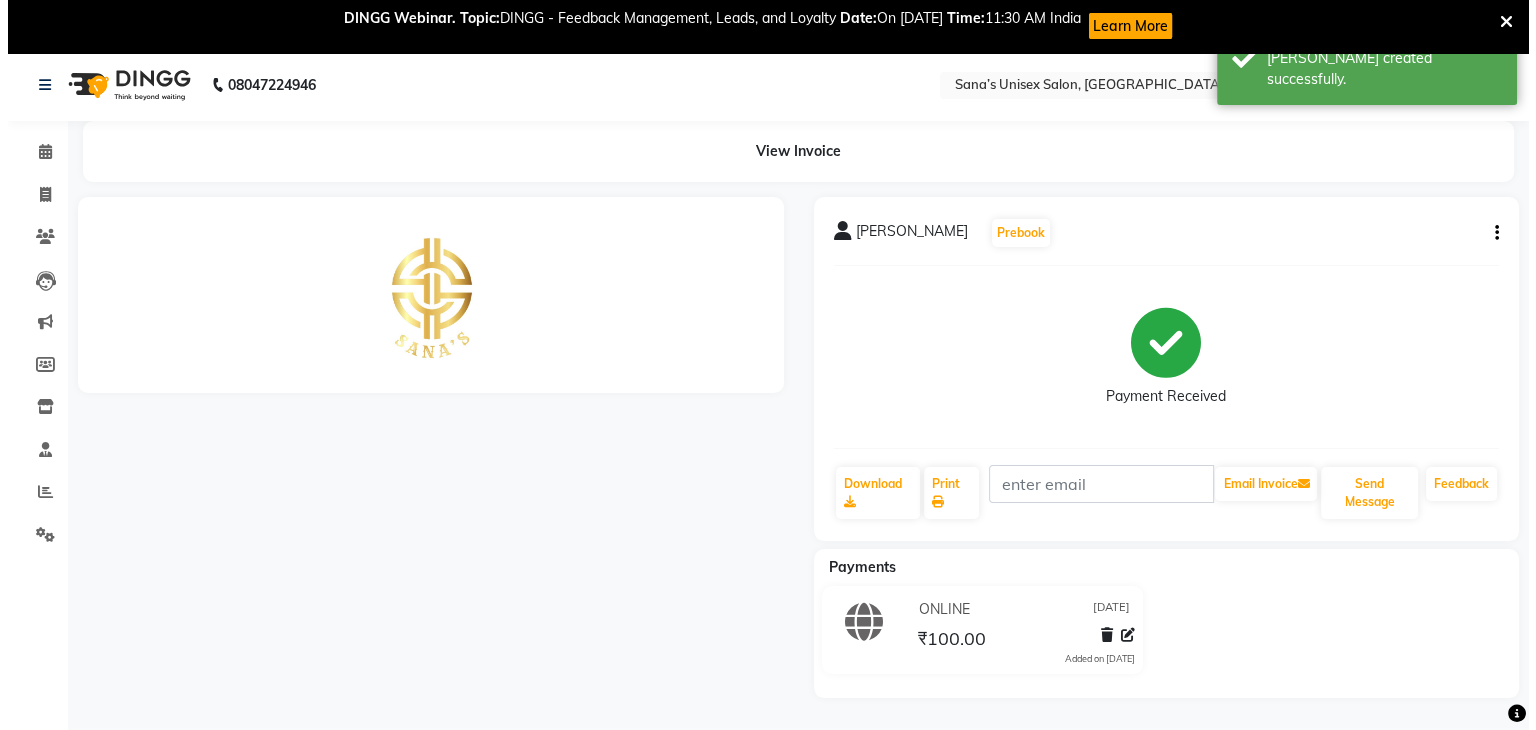 scroll, scrollTop: 0, scrollLeft: 0, axis: both 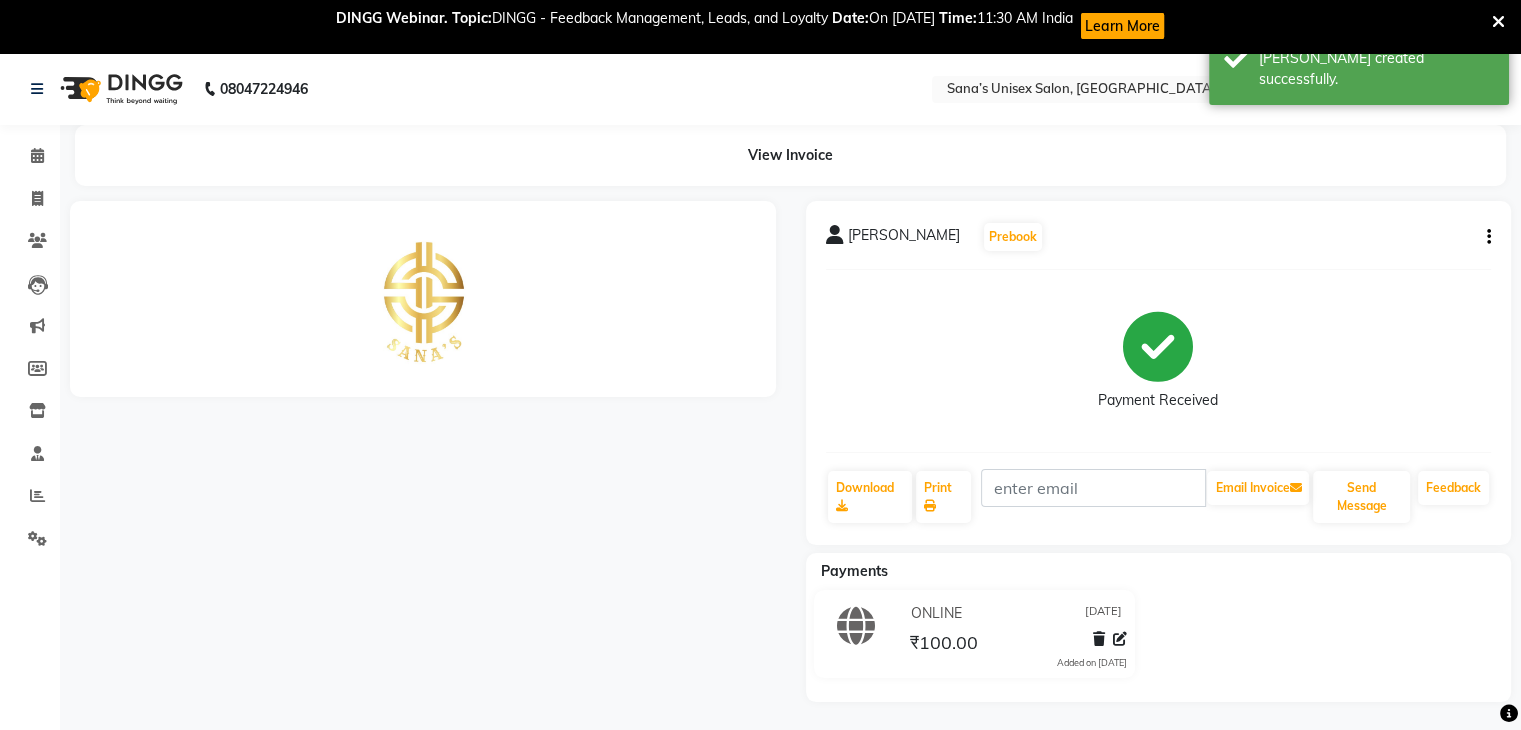 click at bounding box center (1498, 22) 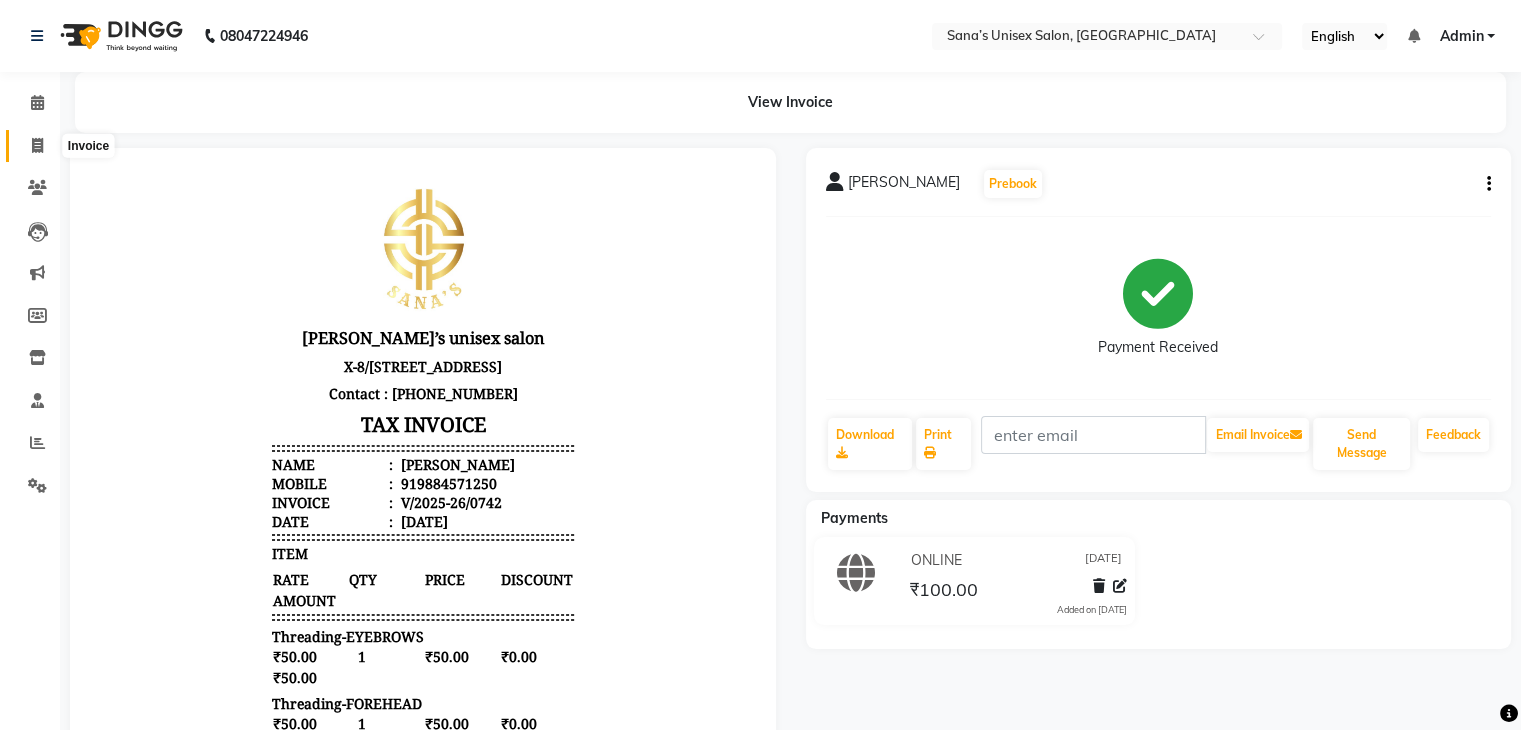 click 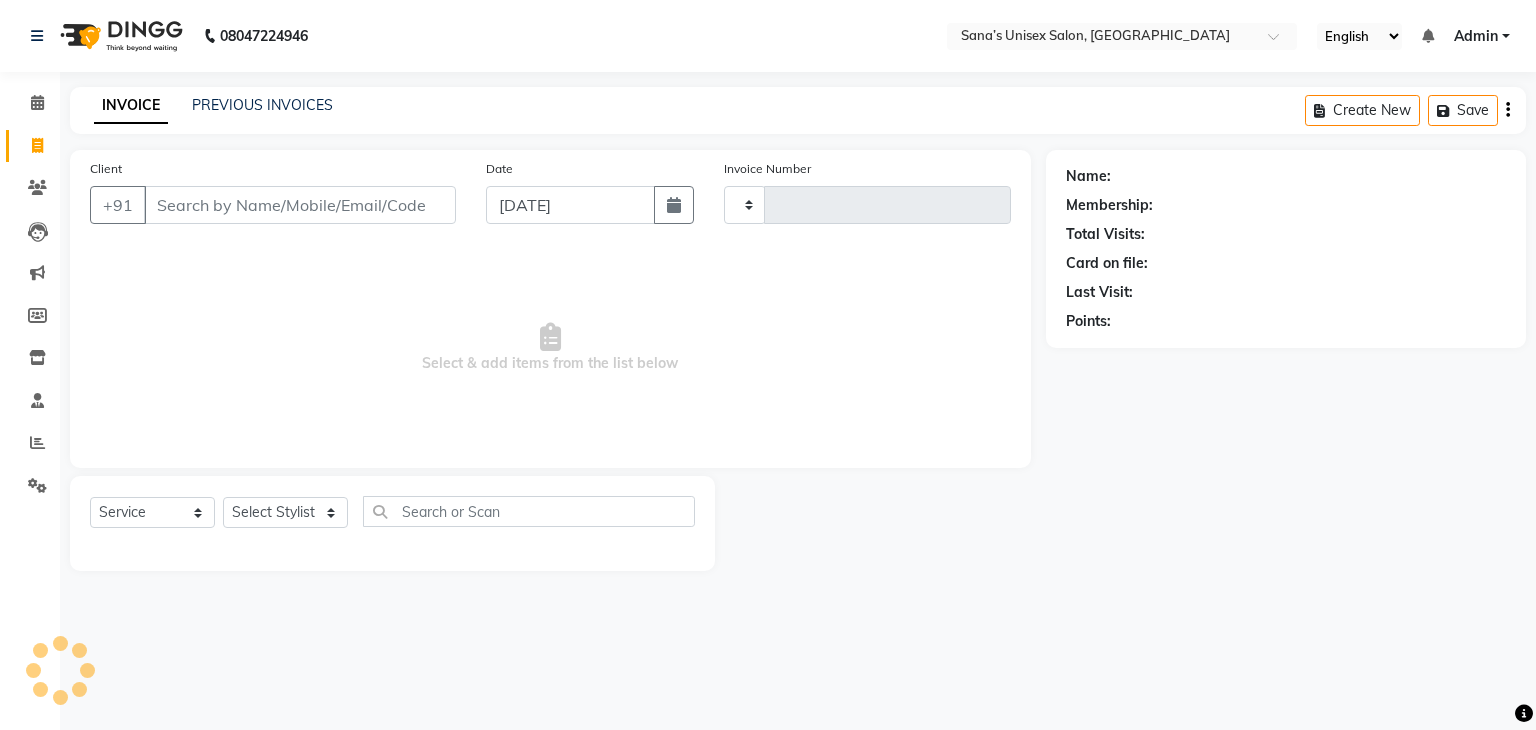 type on "0743" 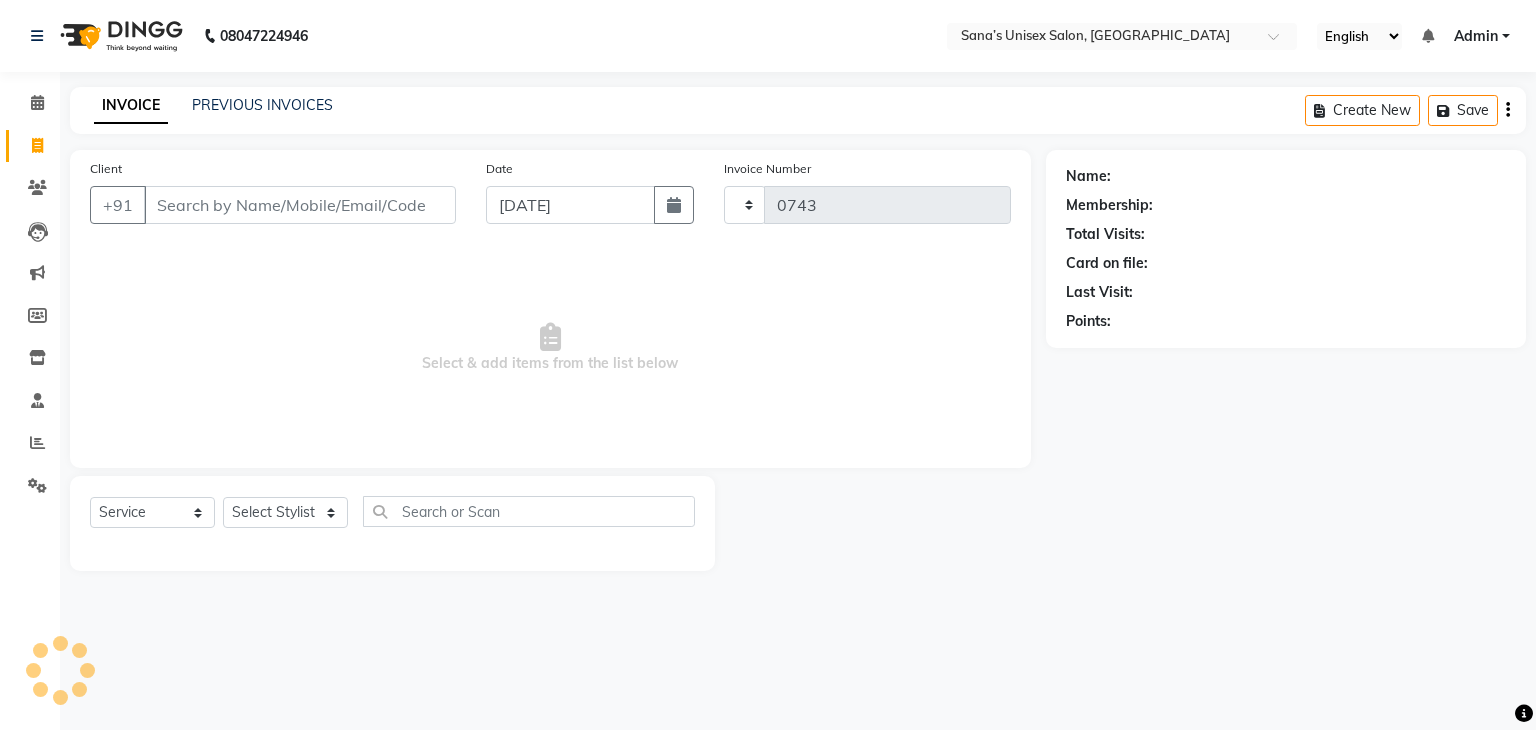 select on "6091" 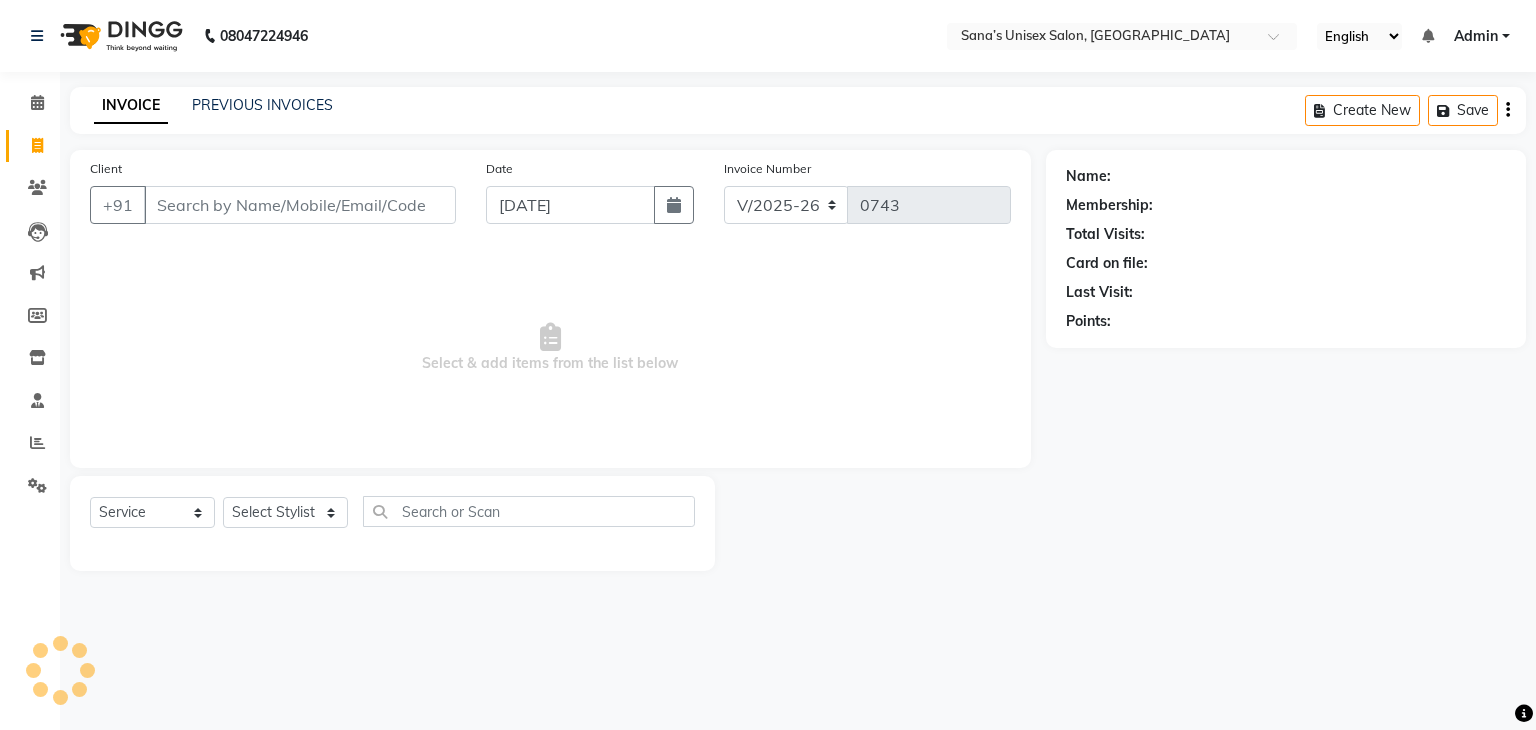 click on "Client" at bounding box center [300, 205] 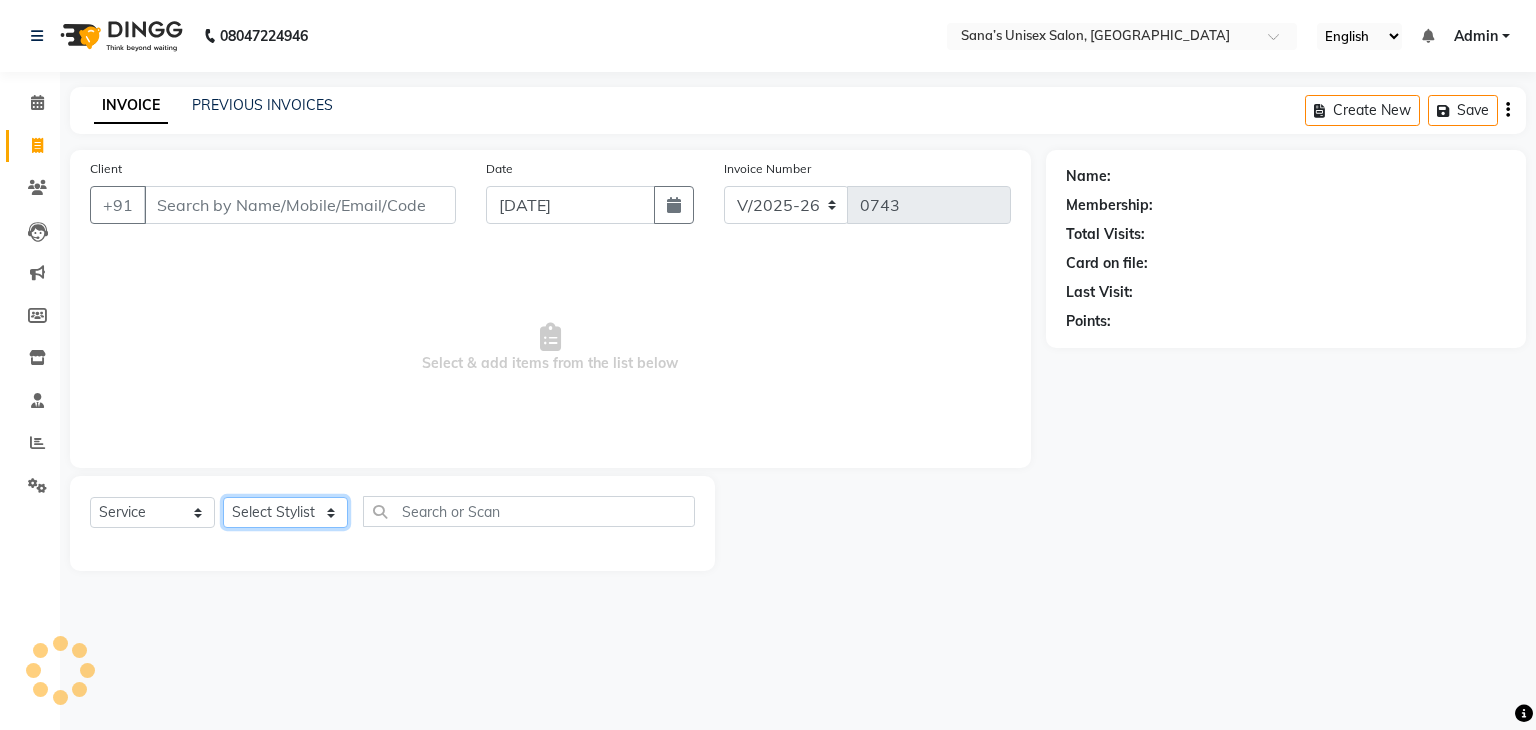 click on "Select Stylist" 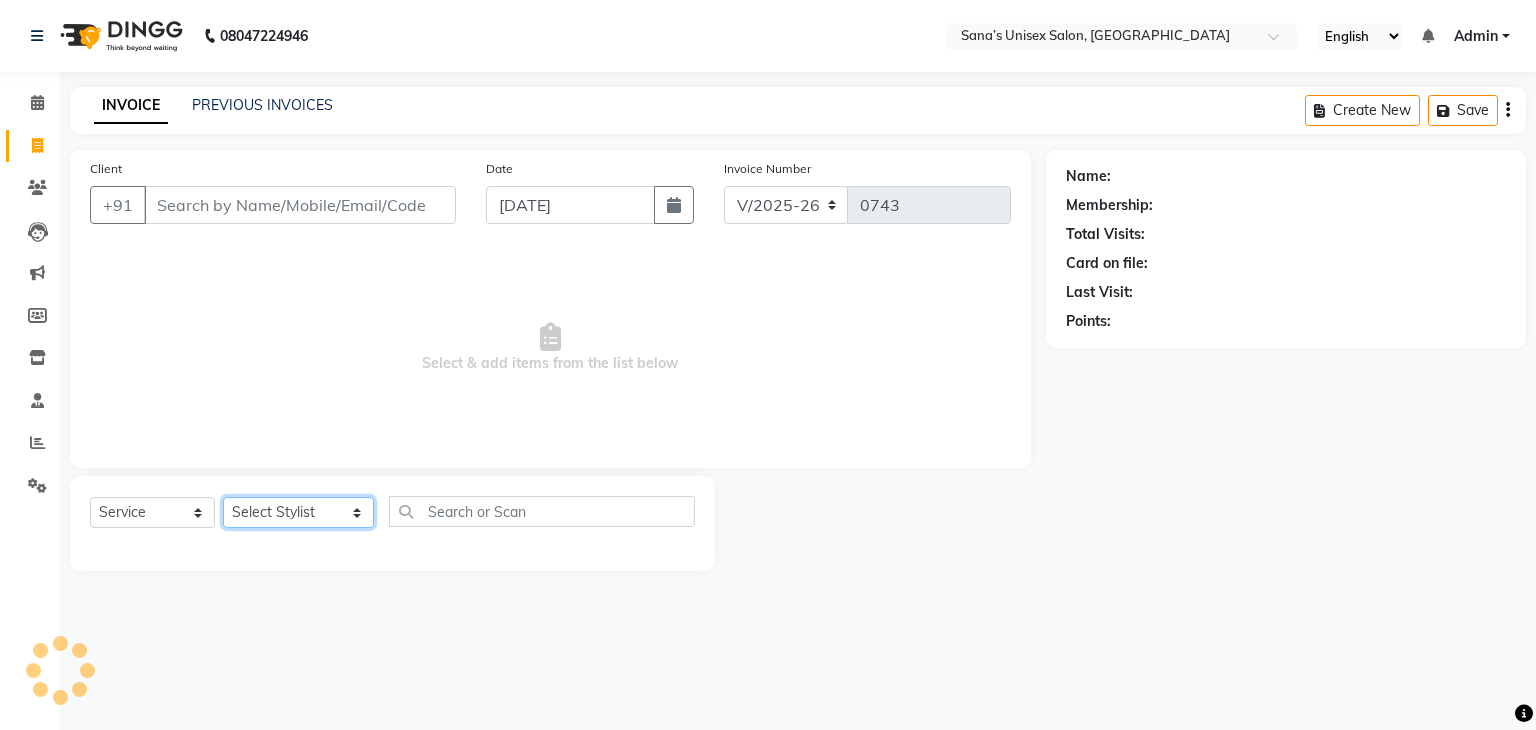 click on "Select Stylist anjali beauty MADHU MUTHU MARI (BEAUTY THERAPIST) NANDHINI PRABA SANJITHA" 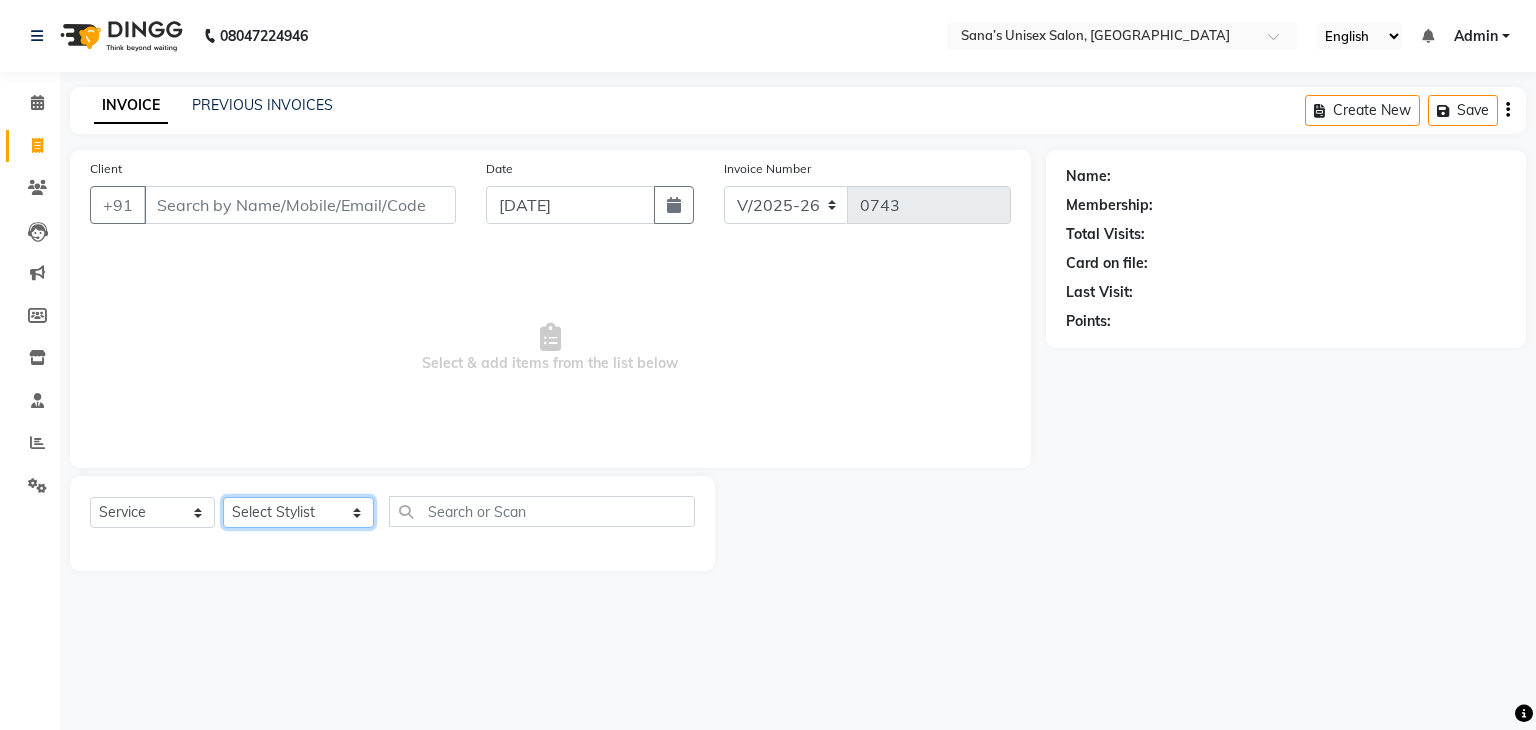 click on "Select Stylist anjali beauty MADHU MUTHU MARI (BEAUTY THERAPIST) NANDHINI PRABA SANJITHA" 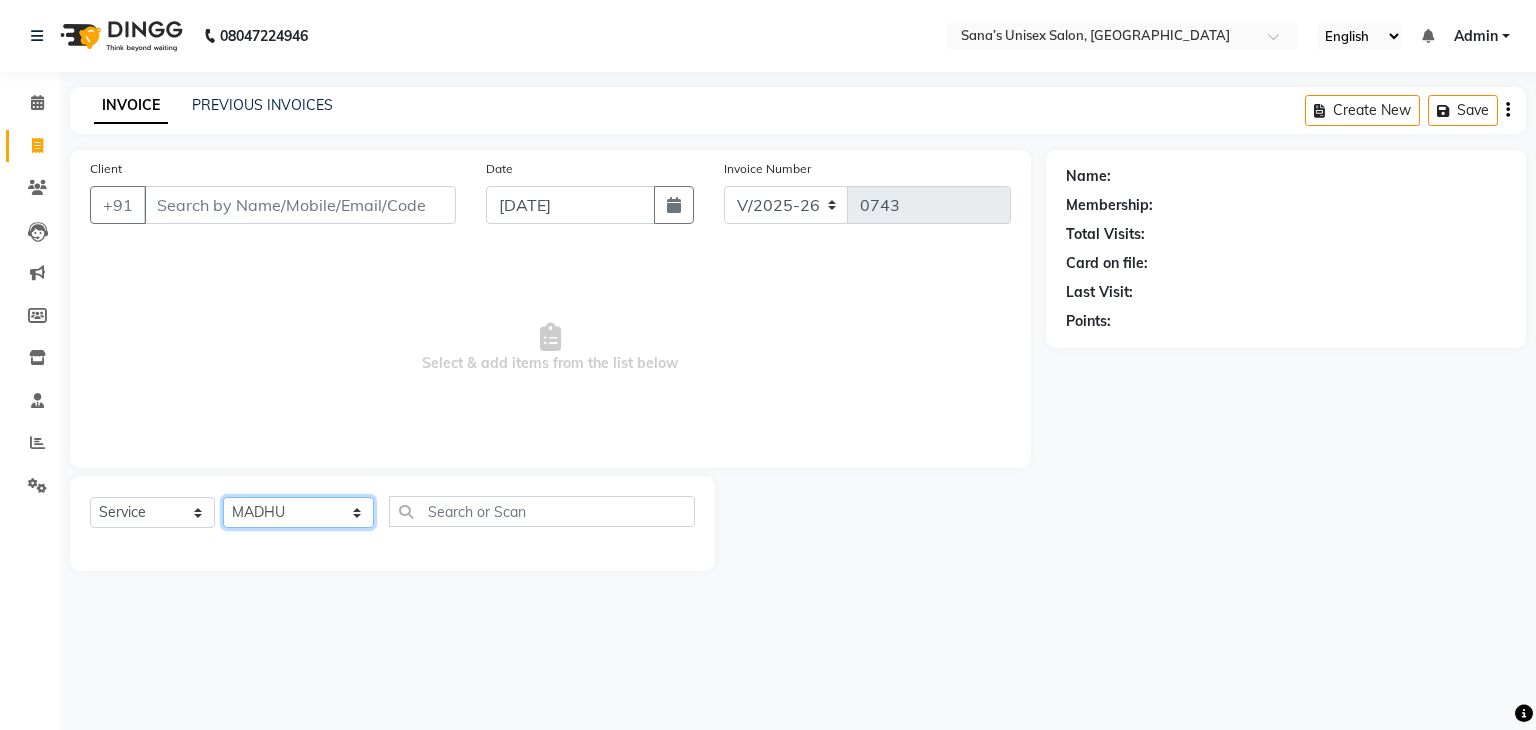 click on "Select Stylist anjali beauty MADHU MUTHU MARI (BEAUTY THERAPIST) NANDHINI PRABA SANJITHA" 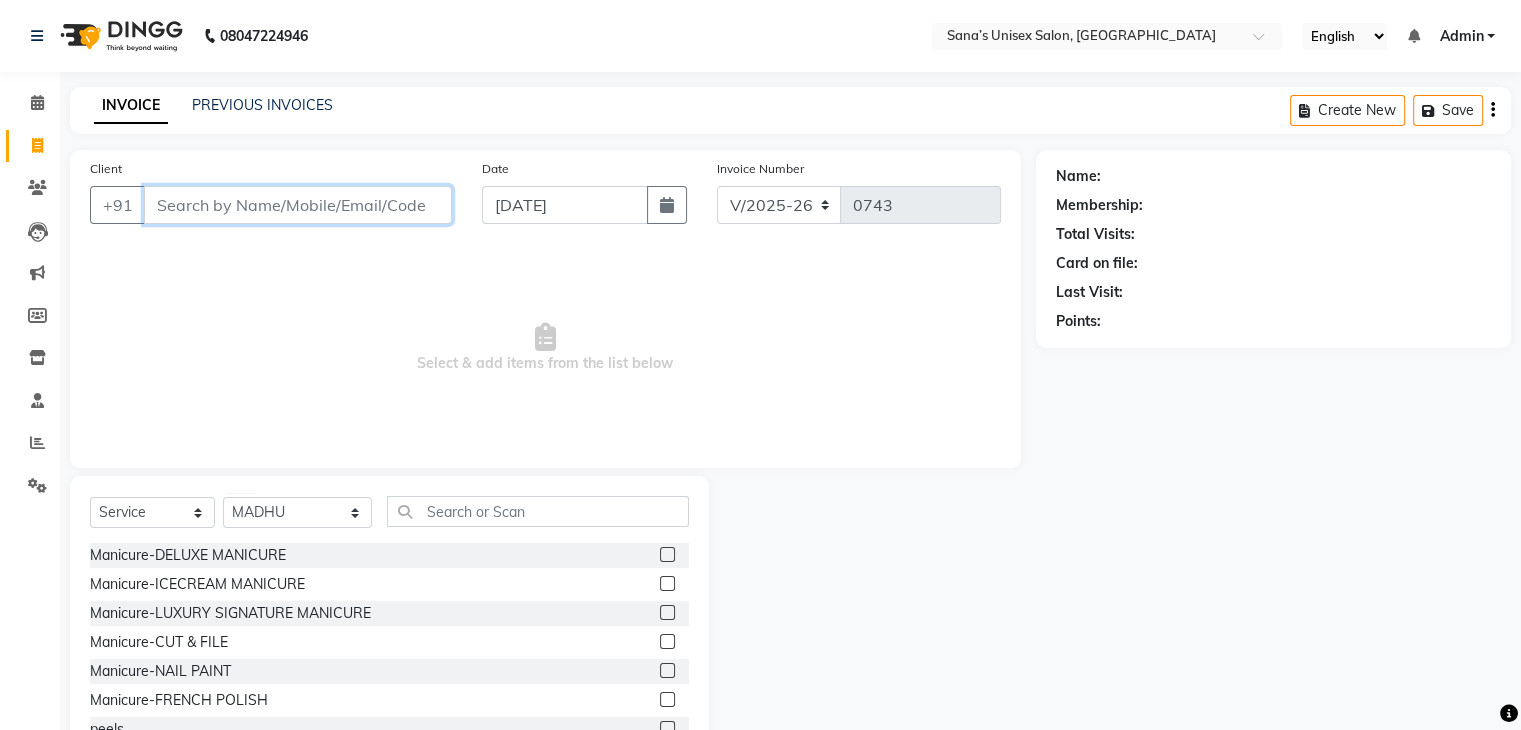 drag, startPoint x: 422, startPoint y: 210, endPoint x: 431, endPoint y: 184, distance: 27.513634 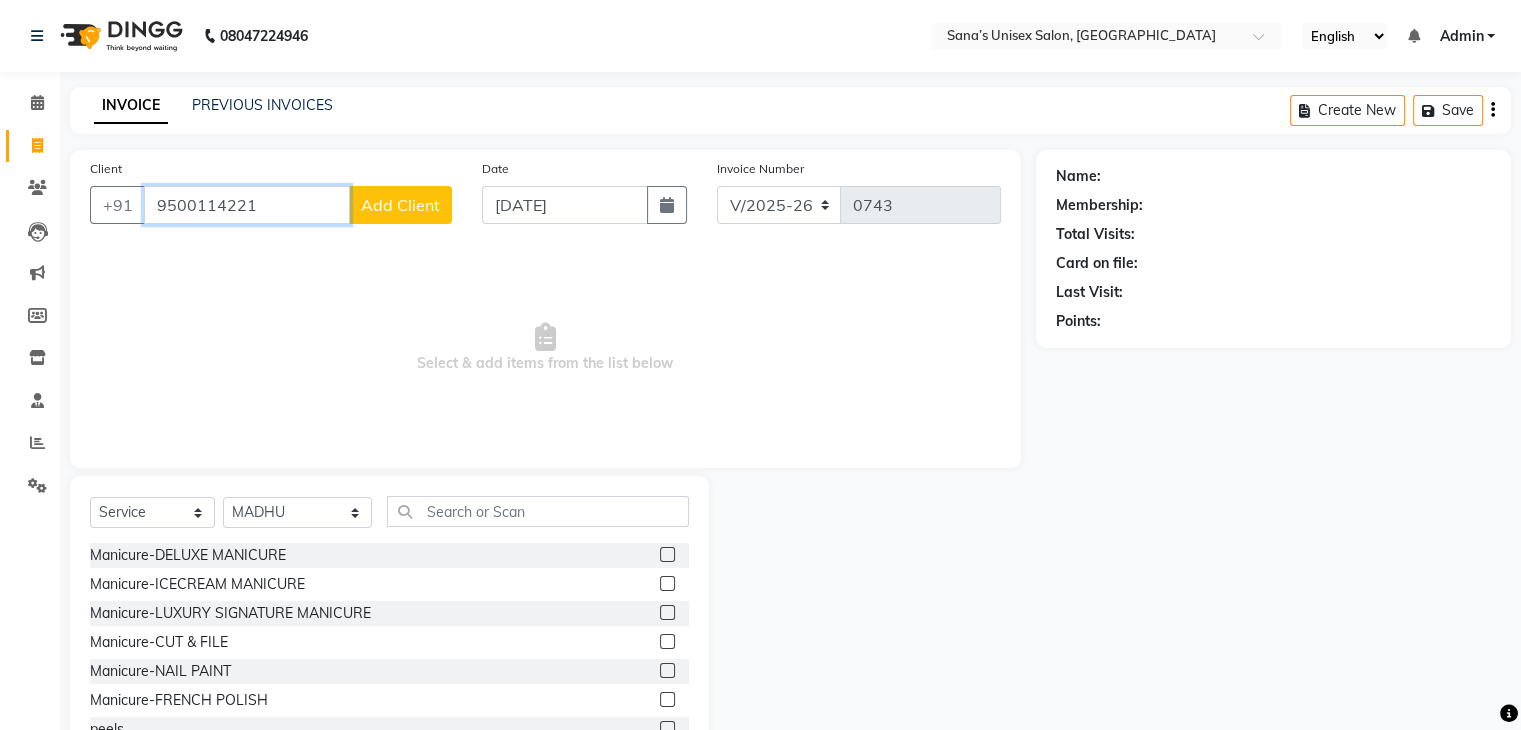 type on "9500114221" 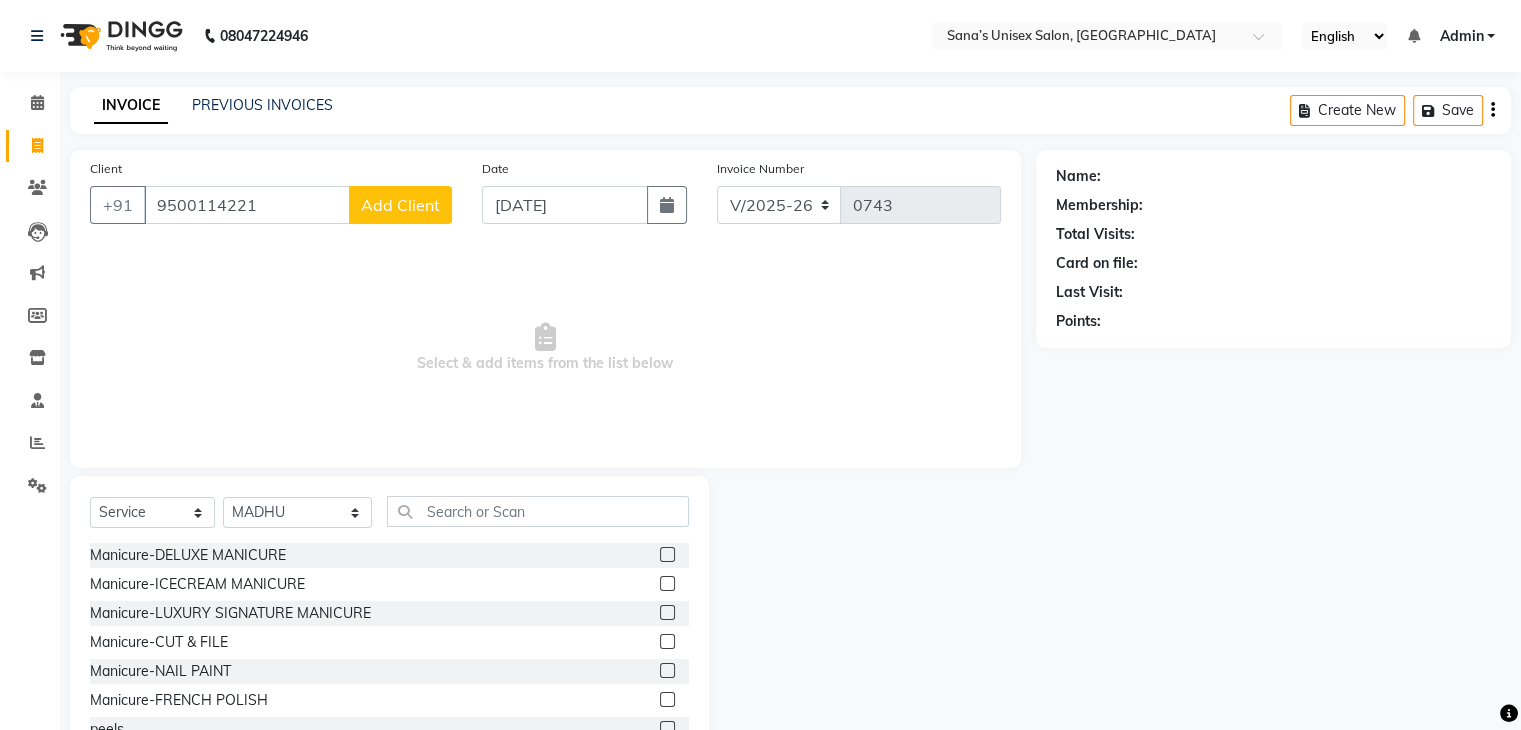 click on "Add Client" 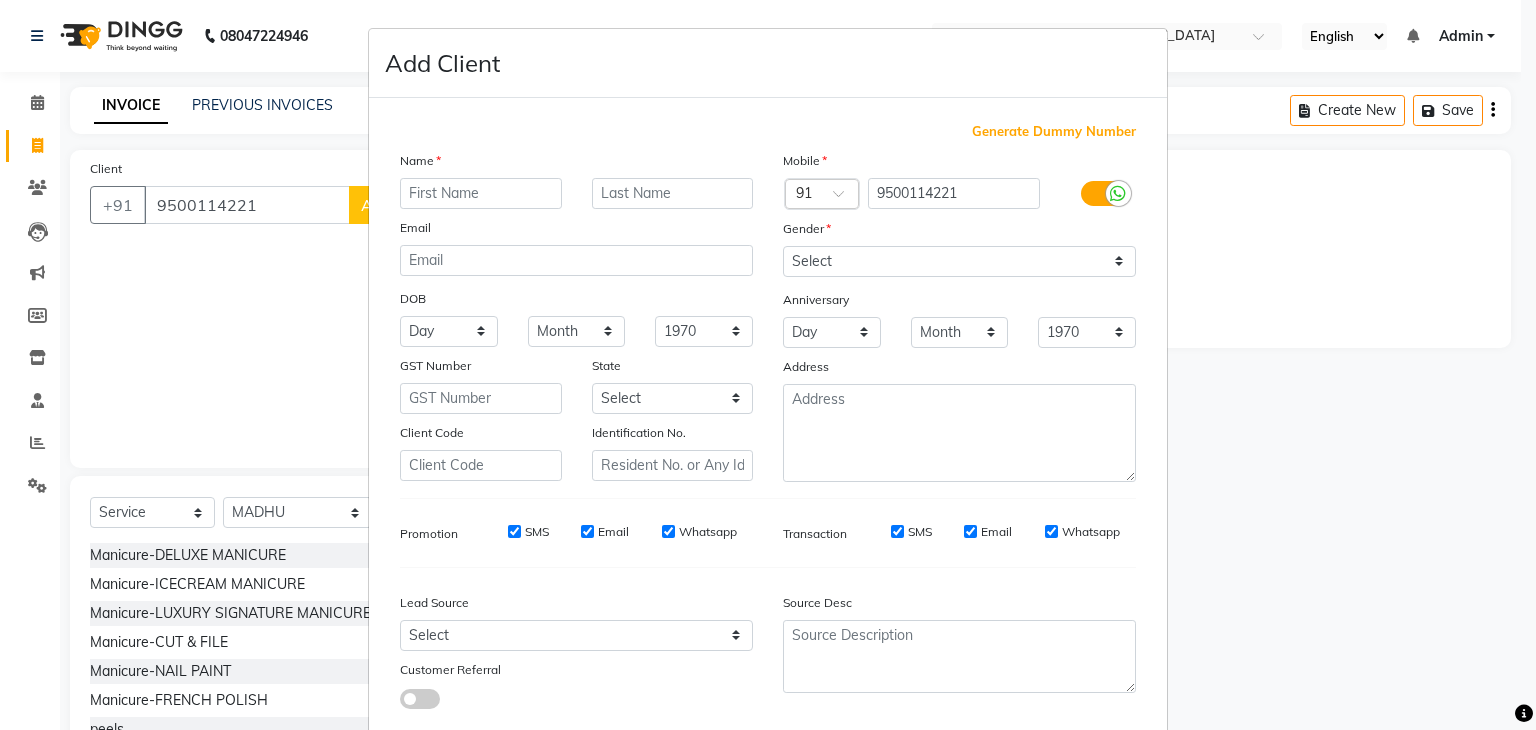 click at bounding box center (481, 193) 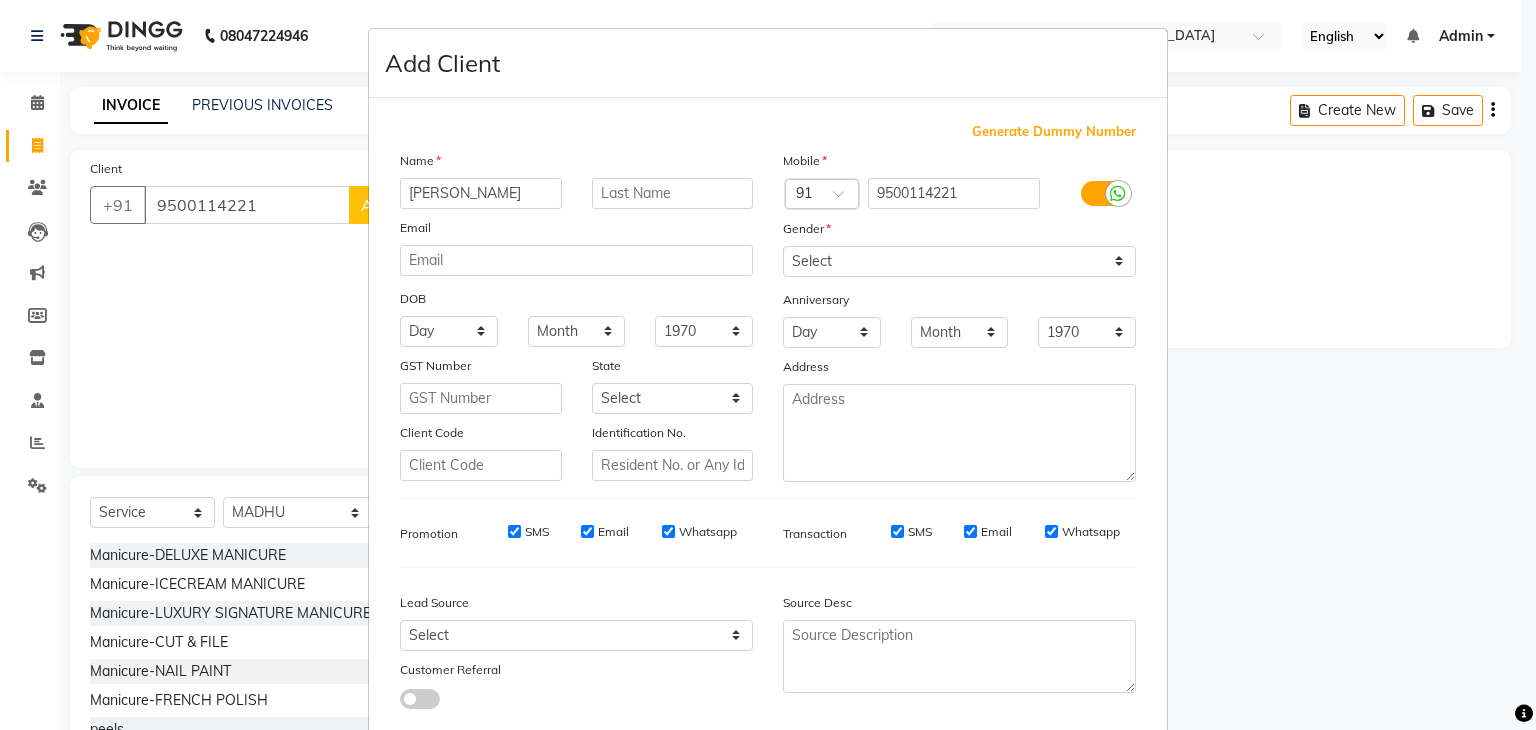 type on "Bharathi" 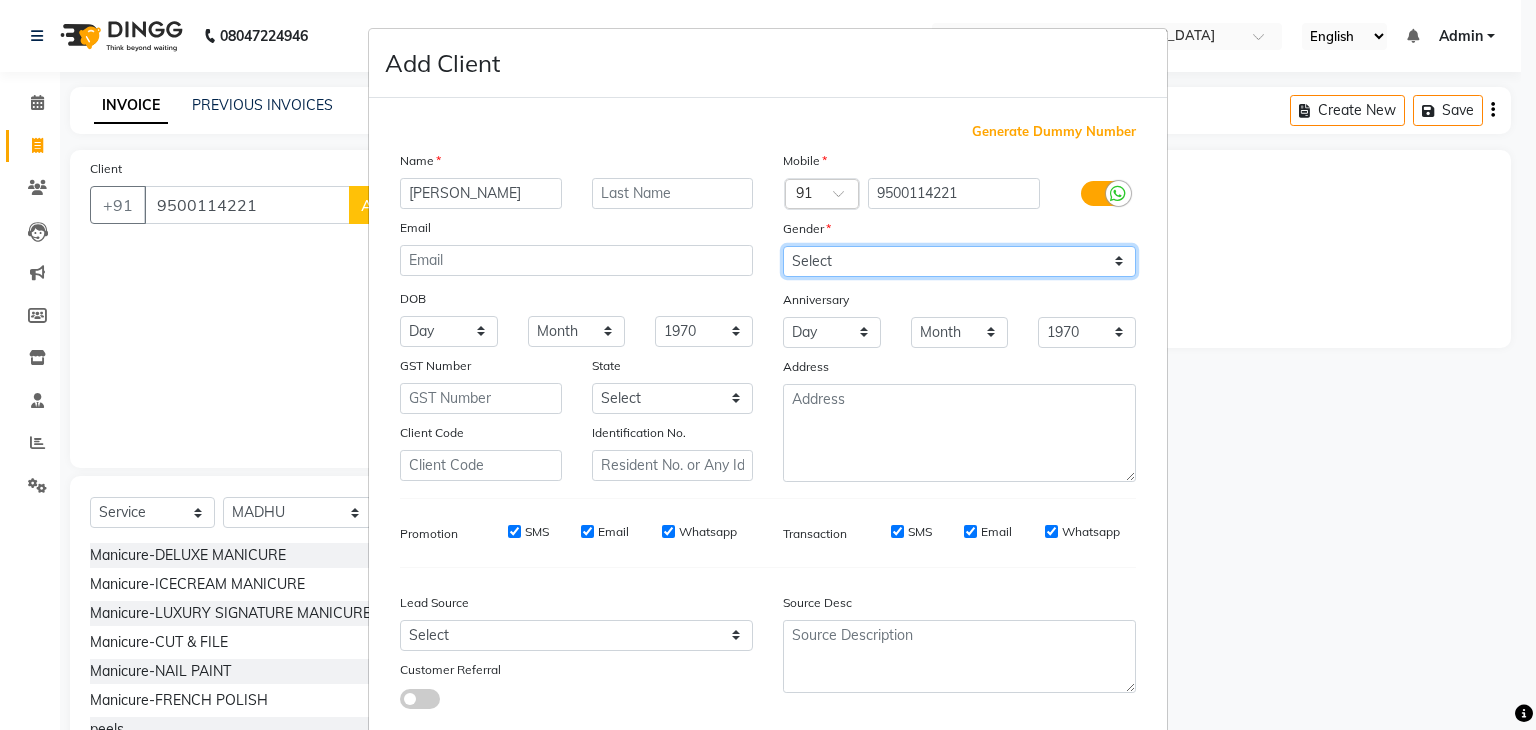 click on "Select Male Female Other Prefer Not To Say" at bounding box center (959, 261) 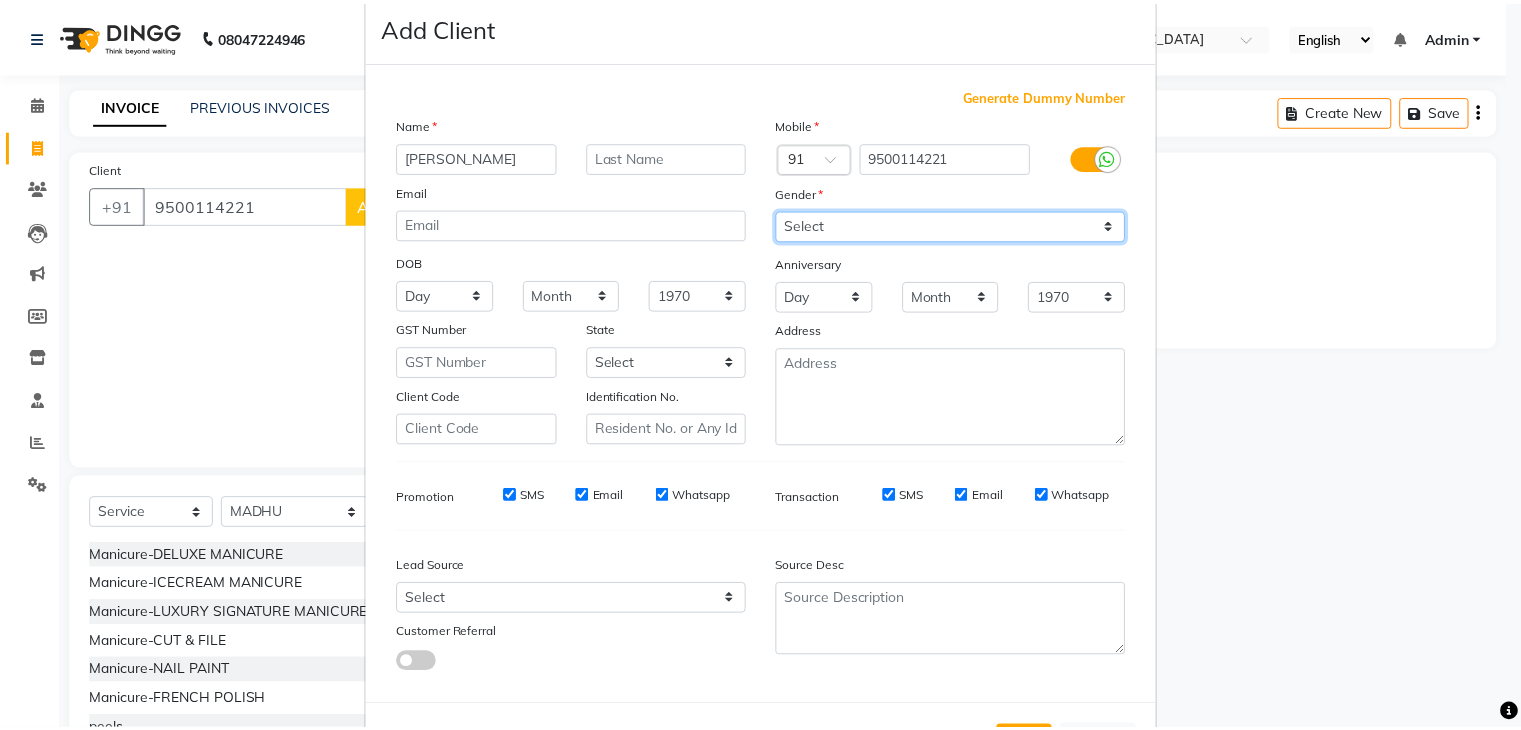 scroll, scrollTop: 127, scrollLeft: 0, axis: vertical 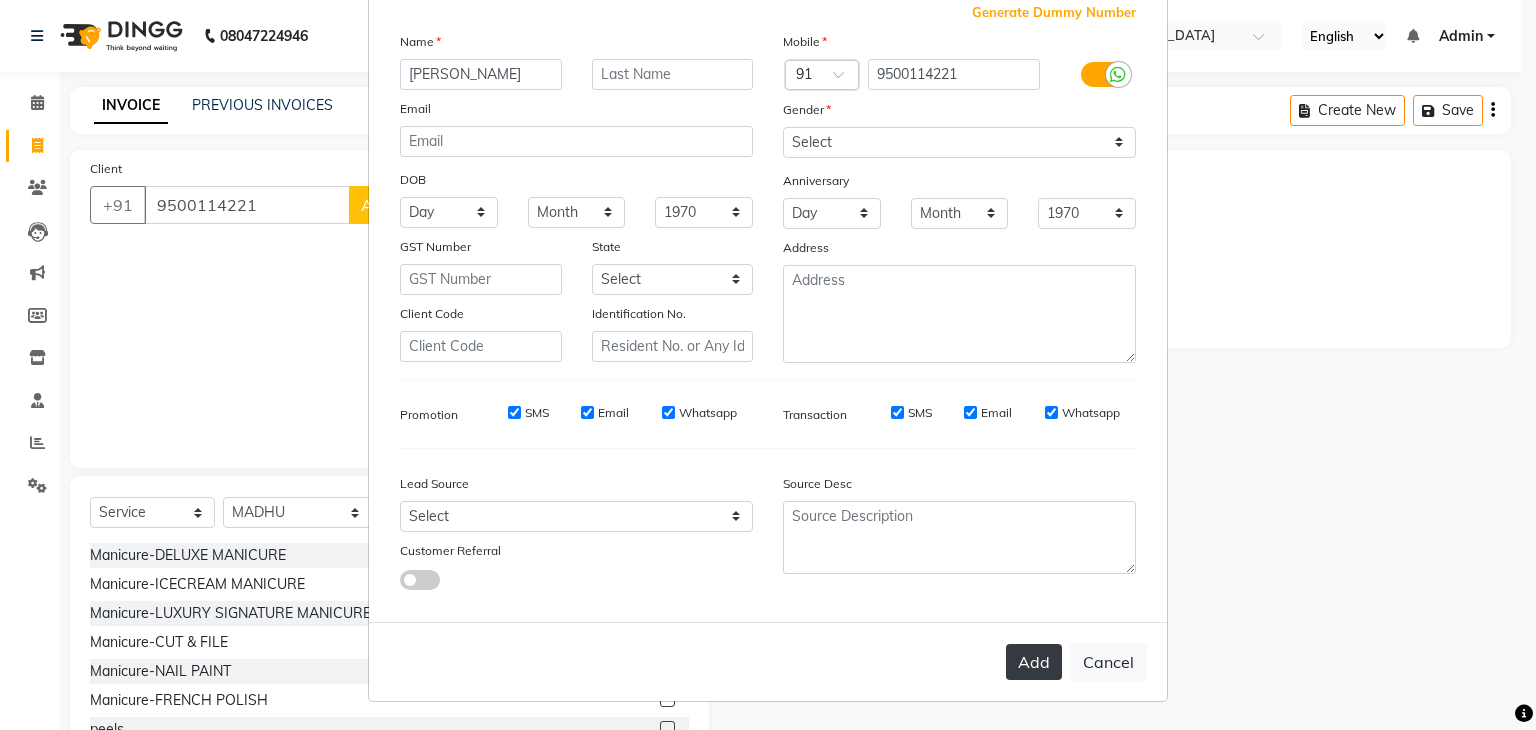 click on "Add" at bounding box center (1034, 662) 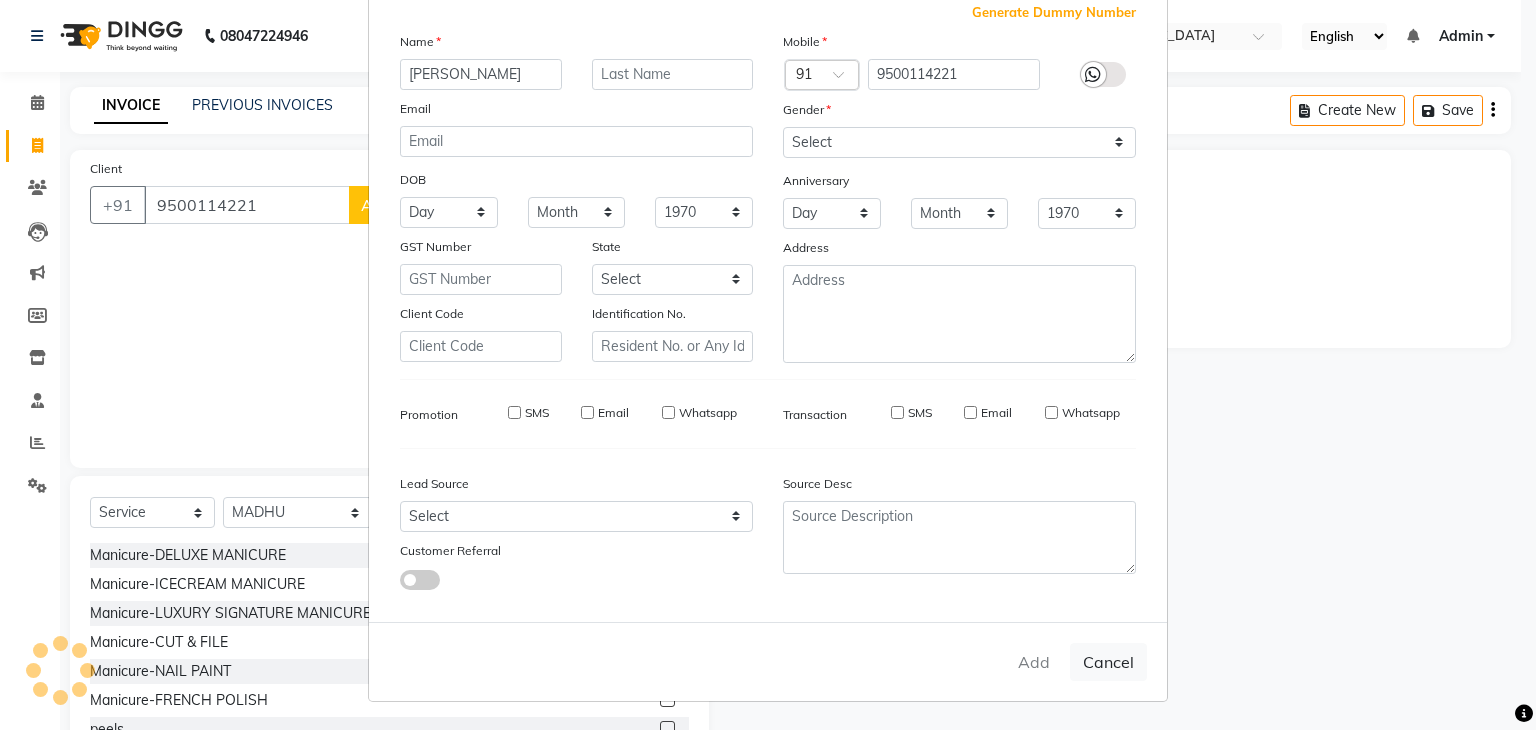 type 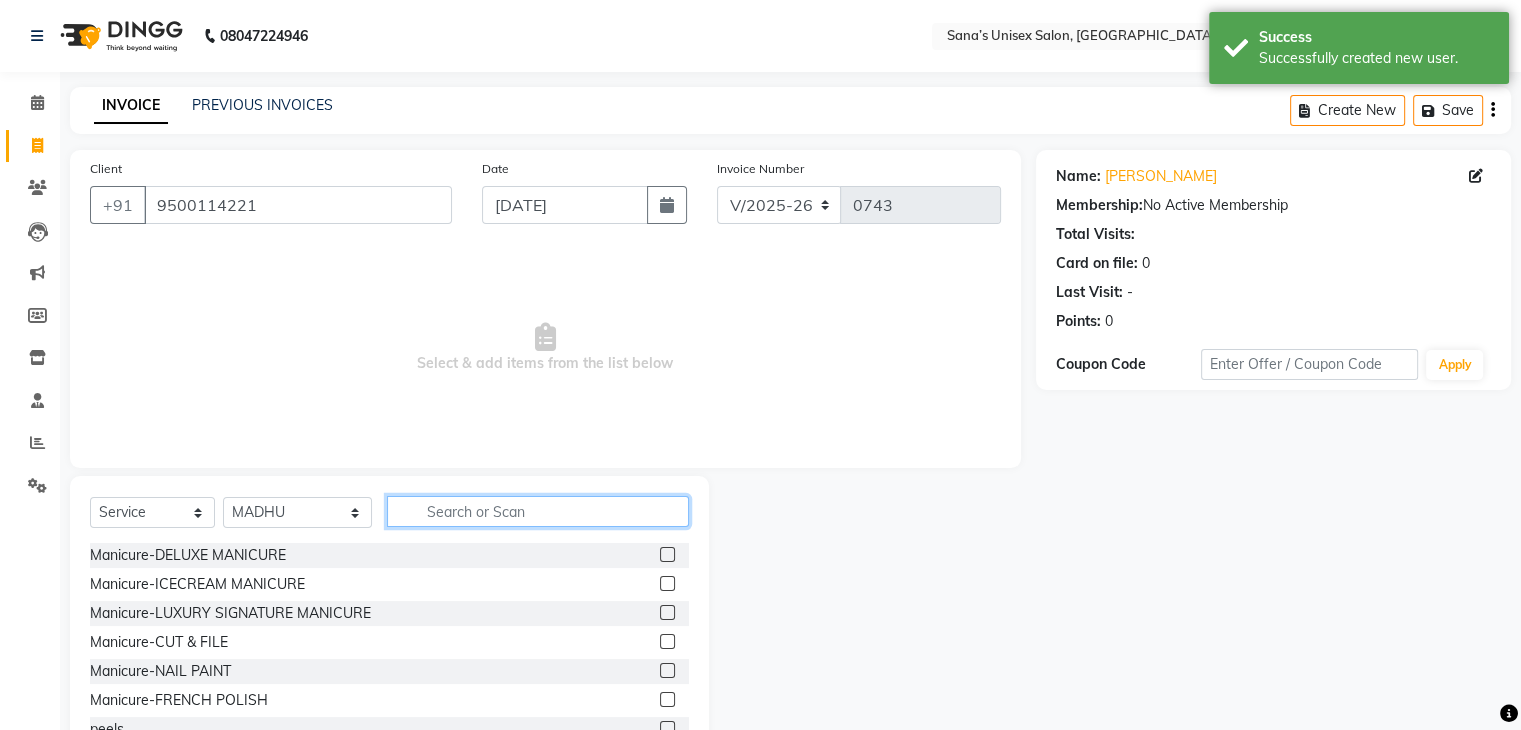 click 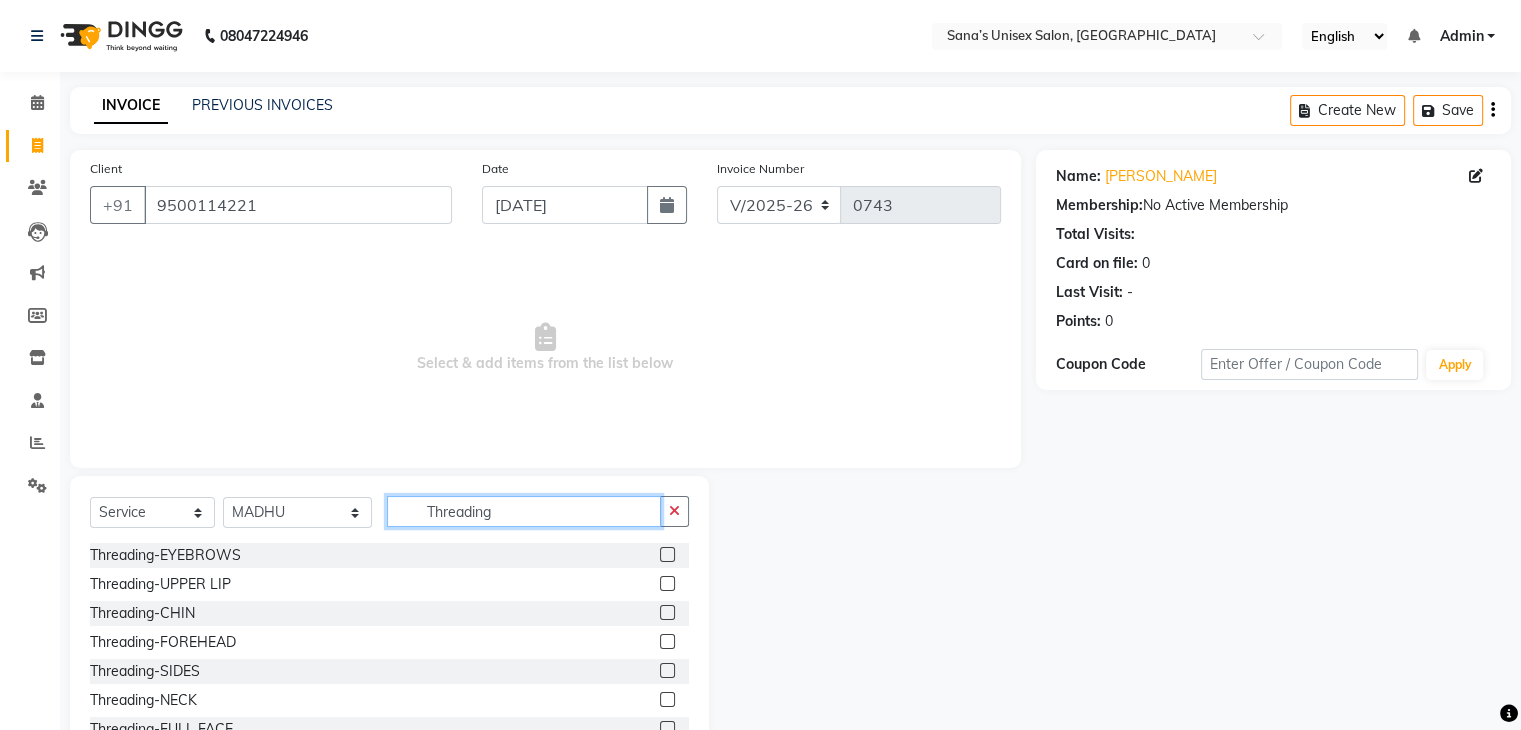 type on "Threading" 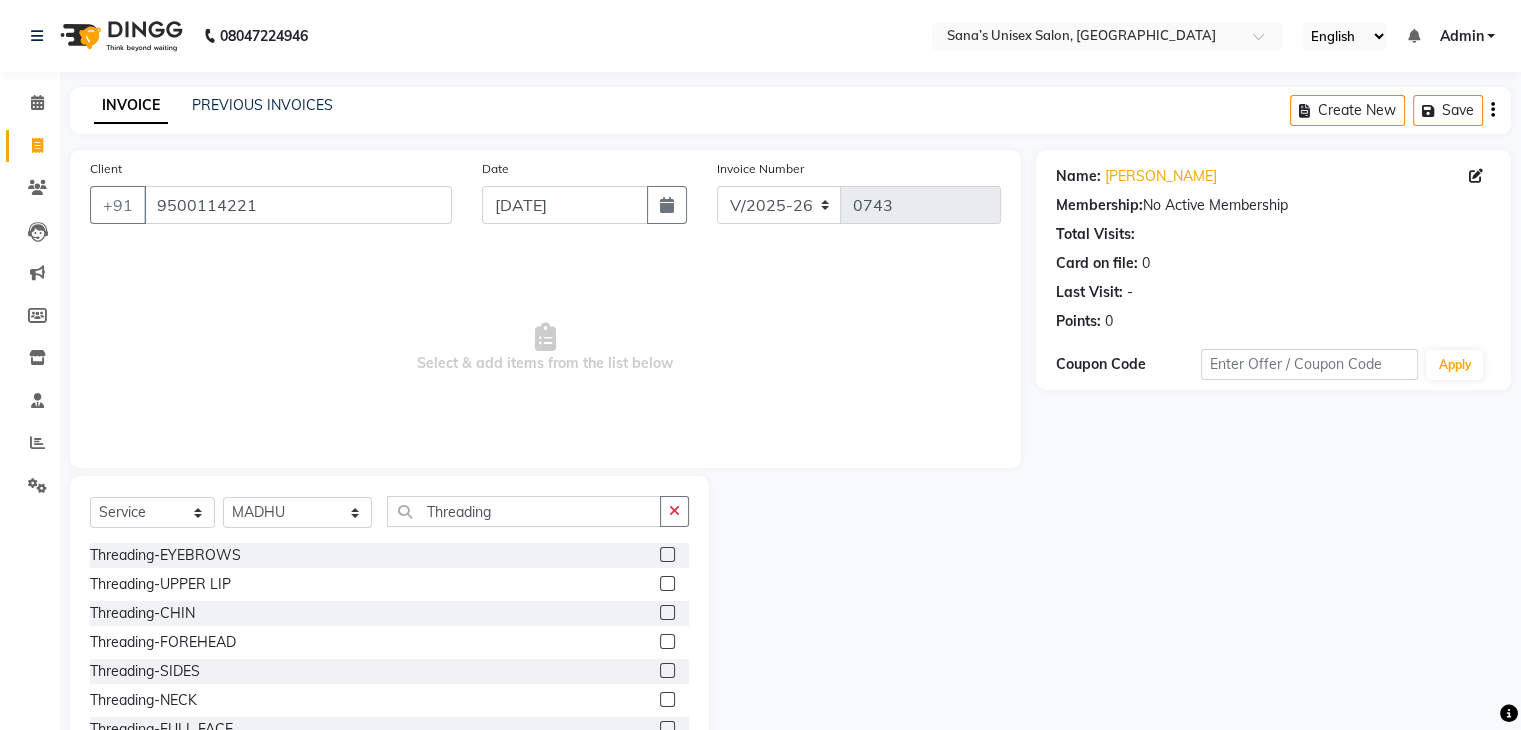 click 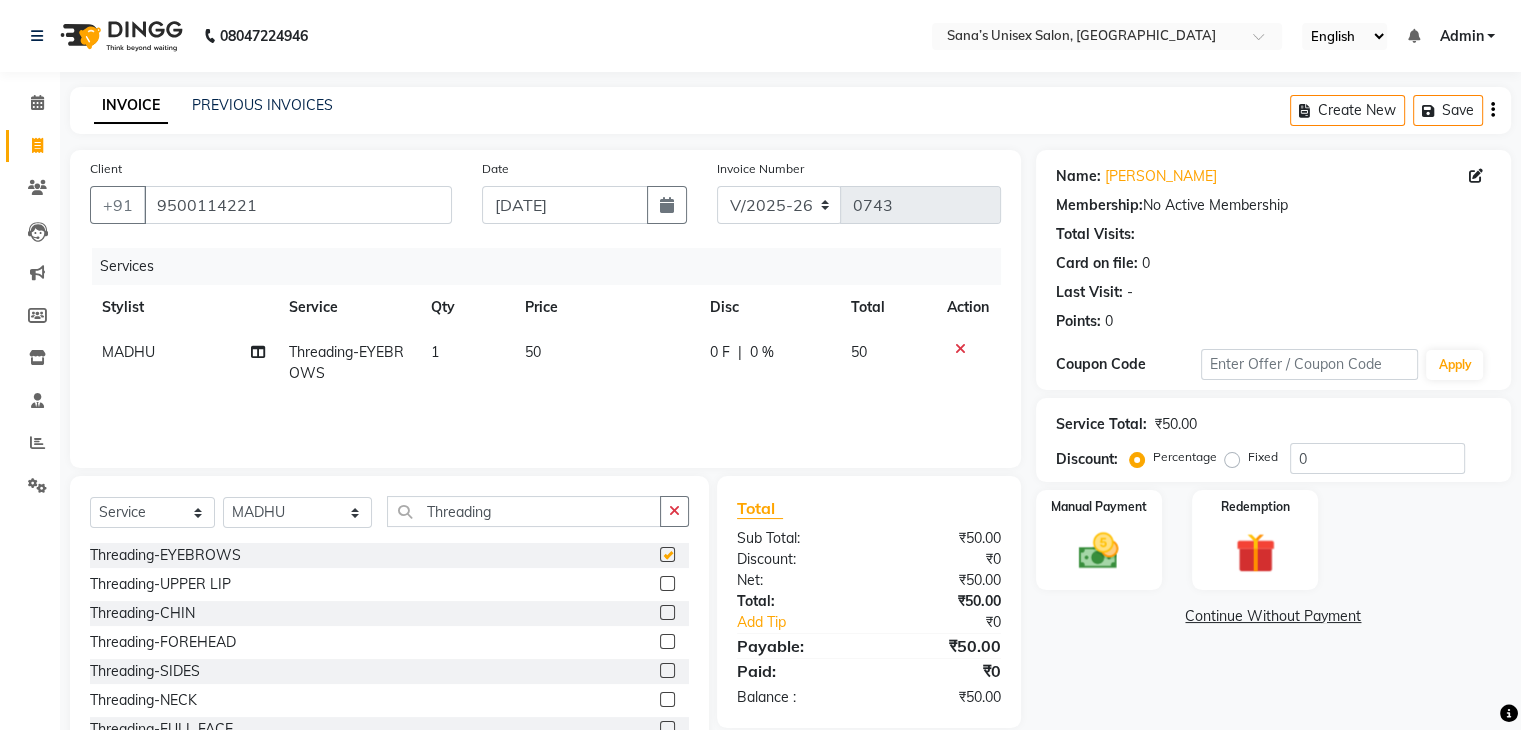 checkbox on "false" 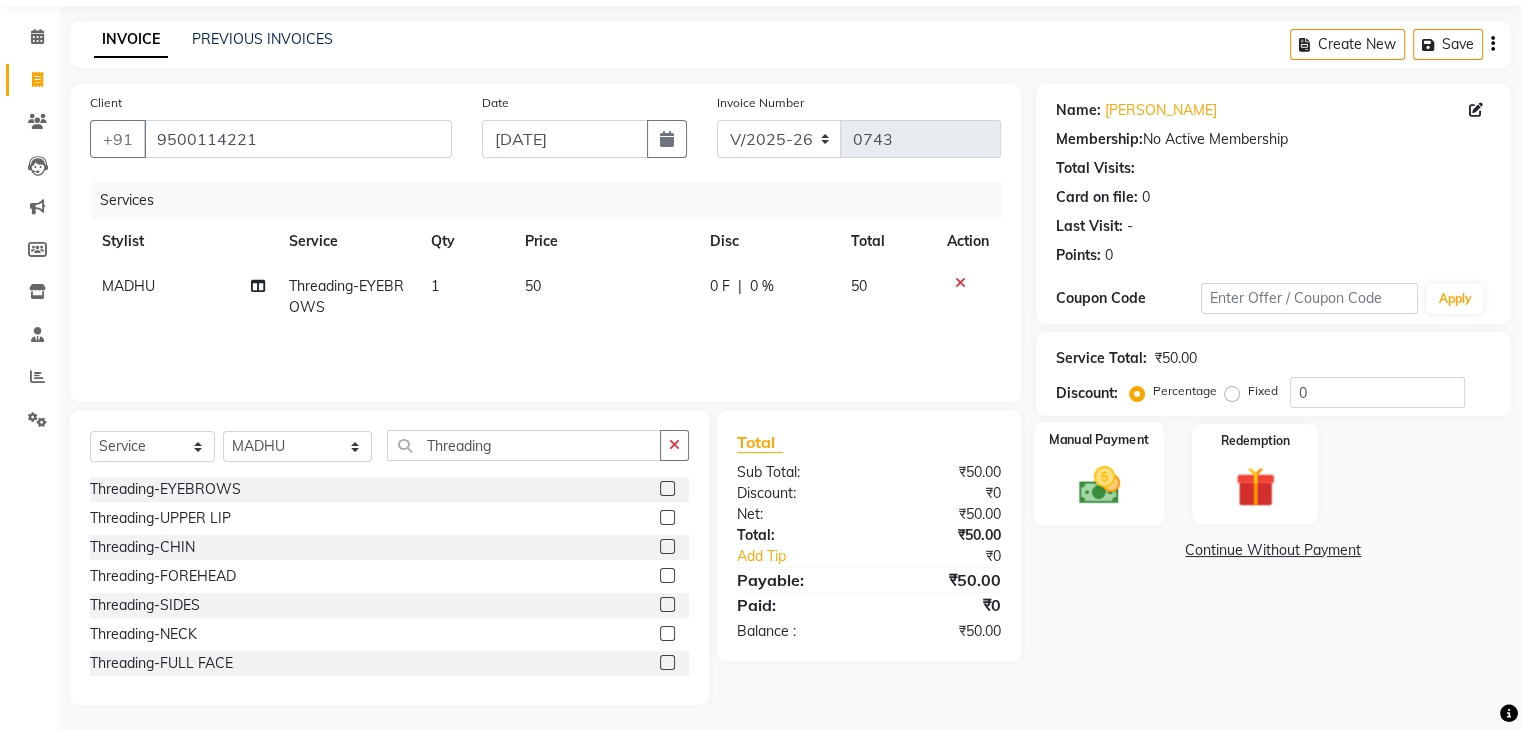 scroll, scrollTop: 72, scrollLeft: 0, axis: vertical 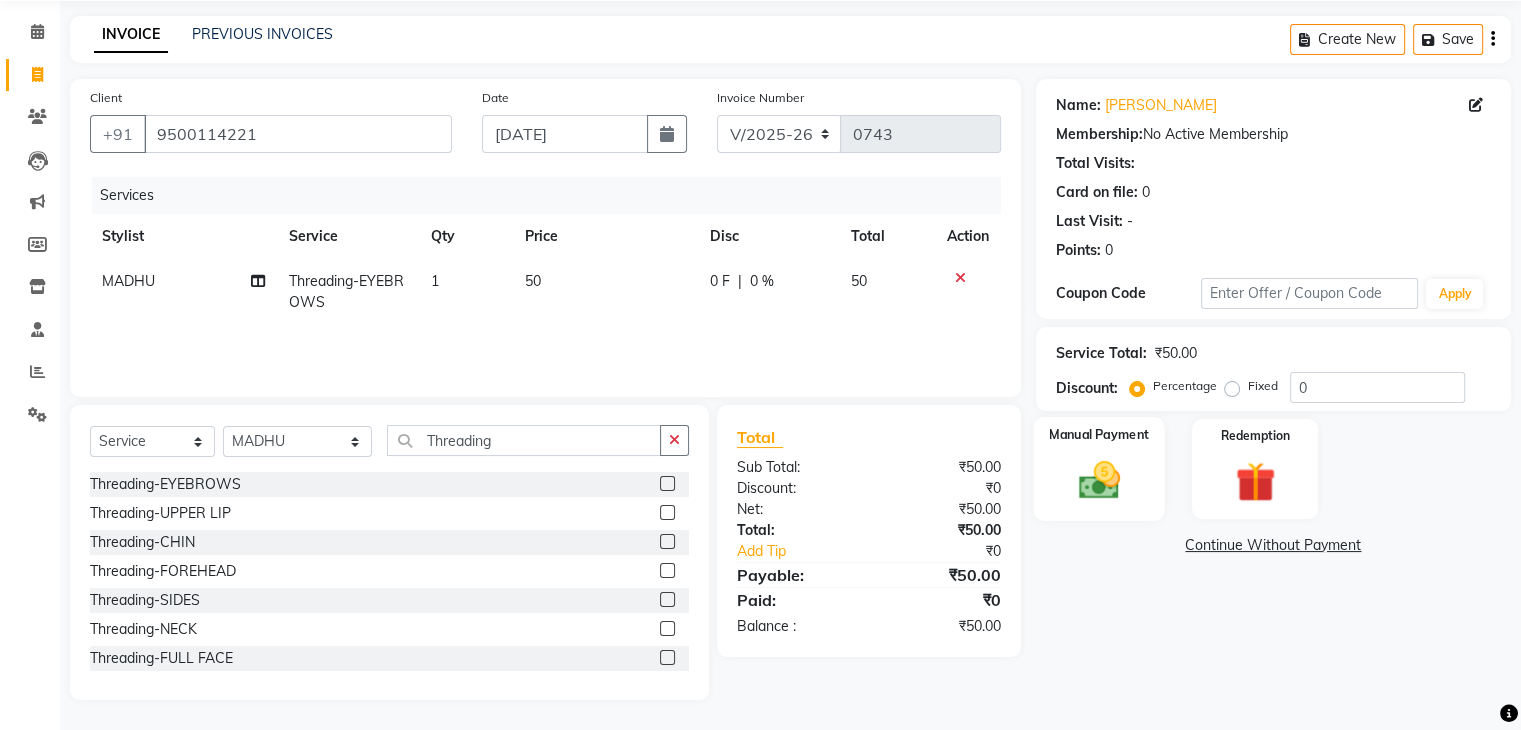click 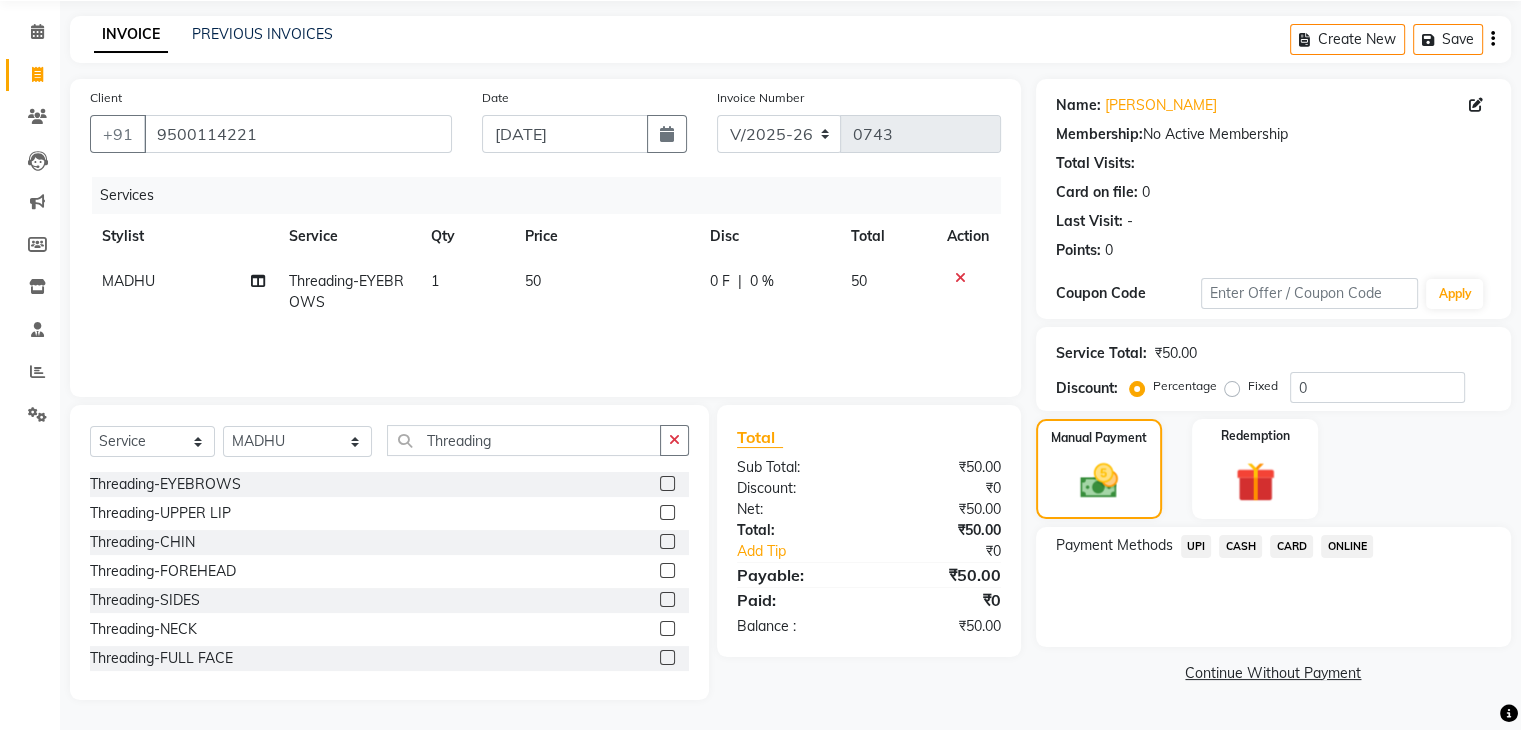 click on "ONLINE" 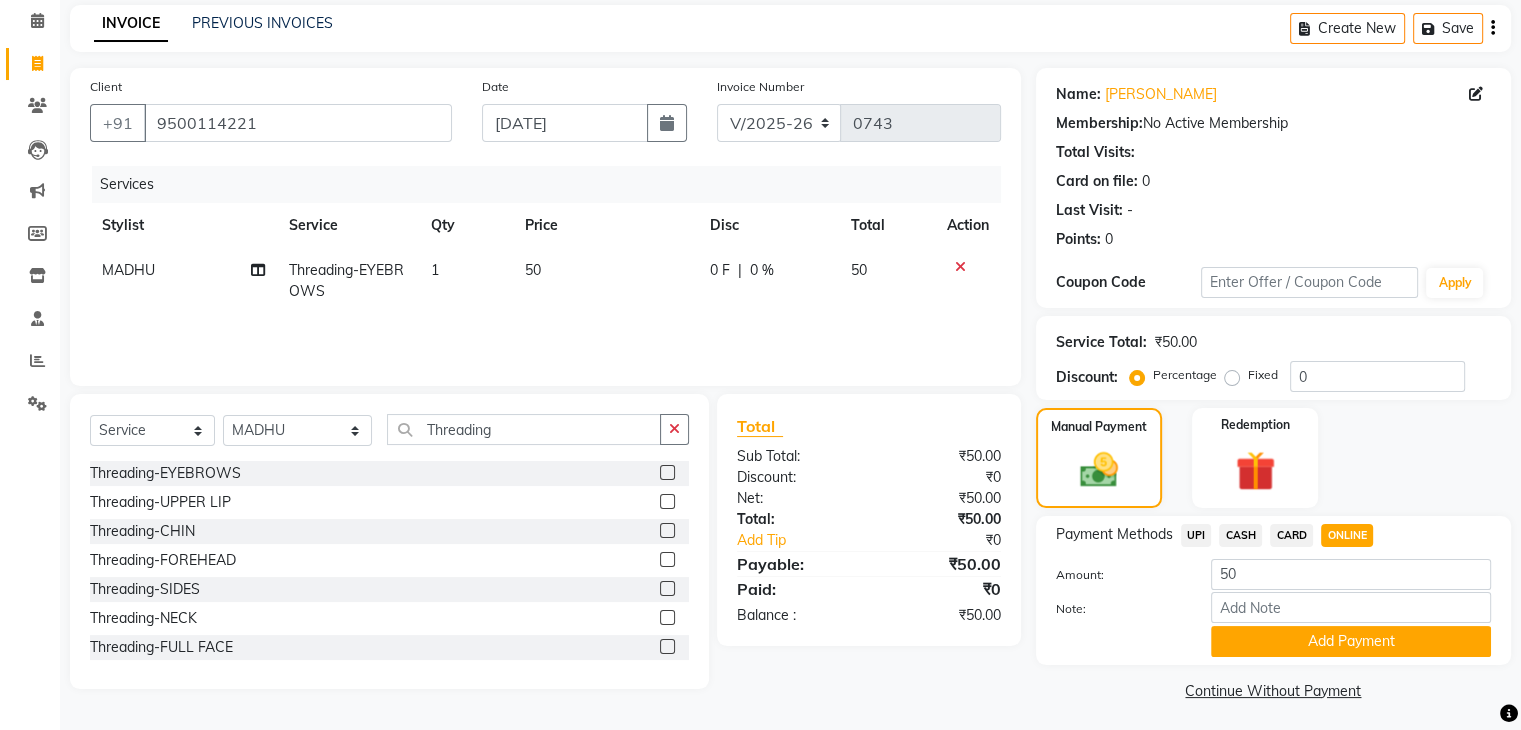 scroll, scrollTop: 89, scrollLeft: 0, axis: vertical 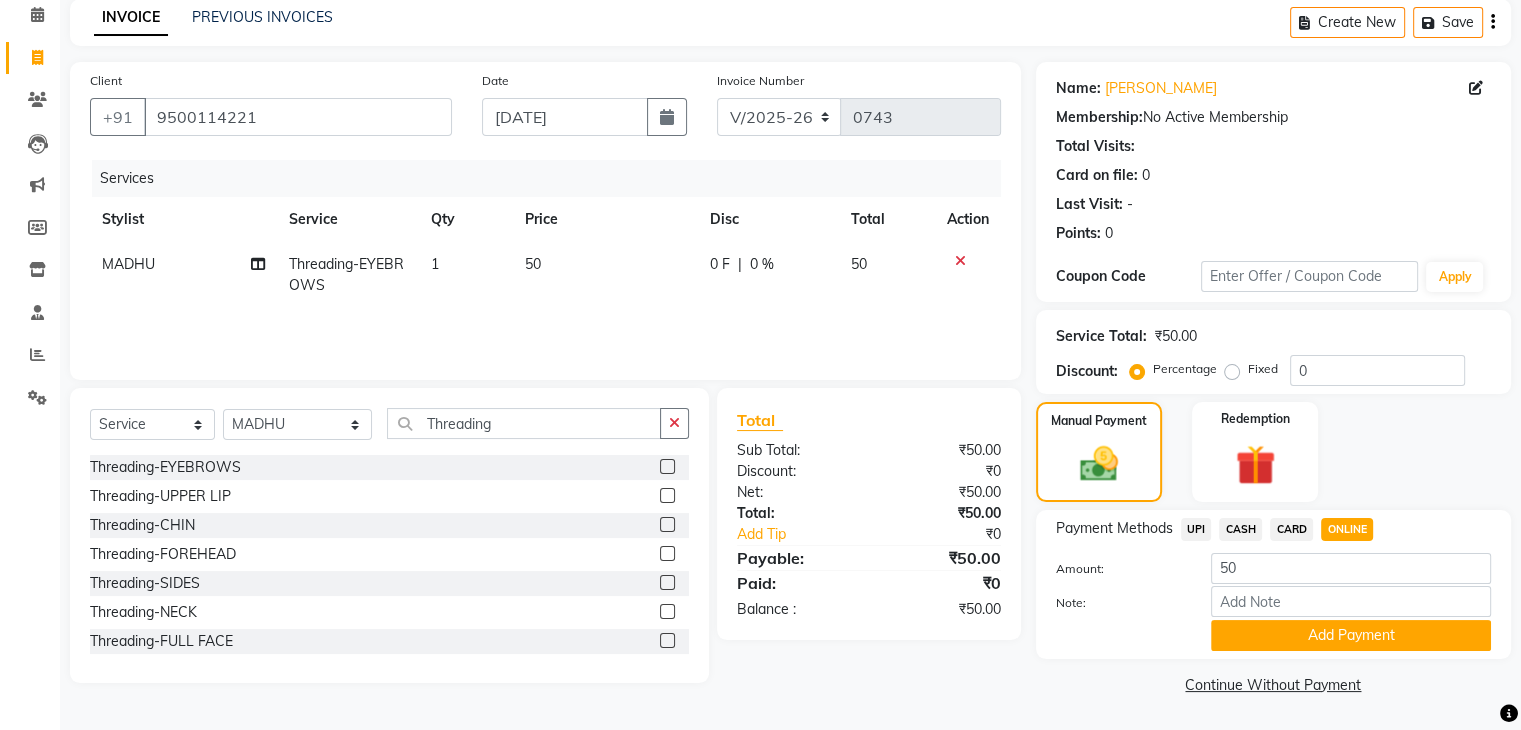 click on "CASH" 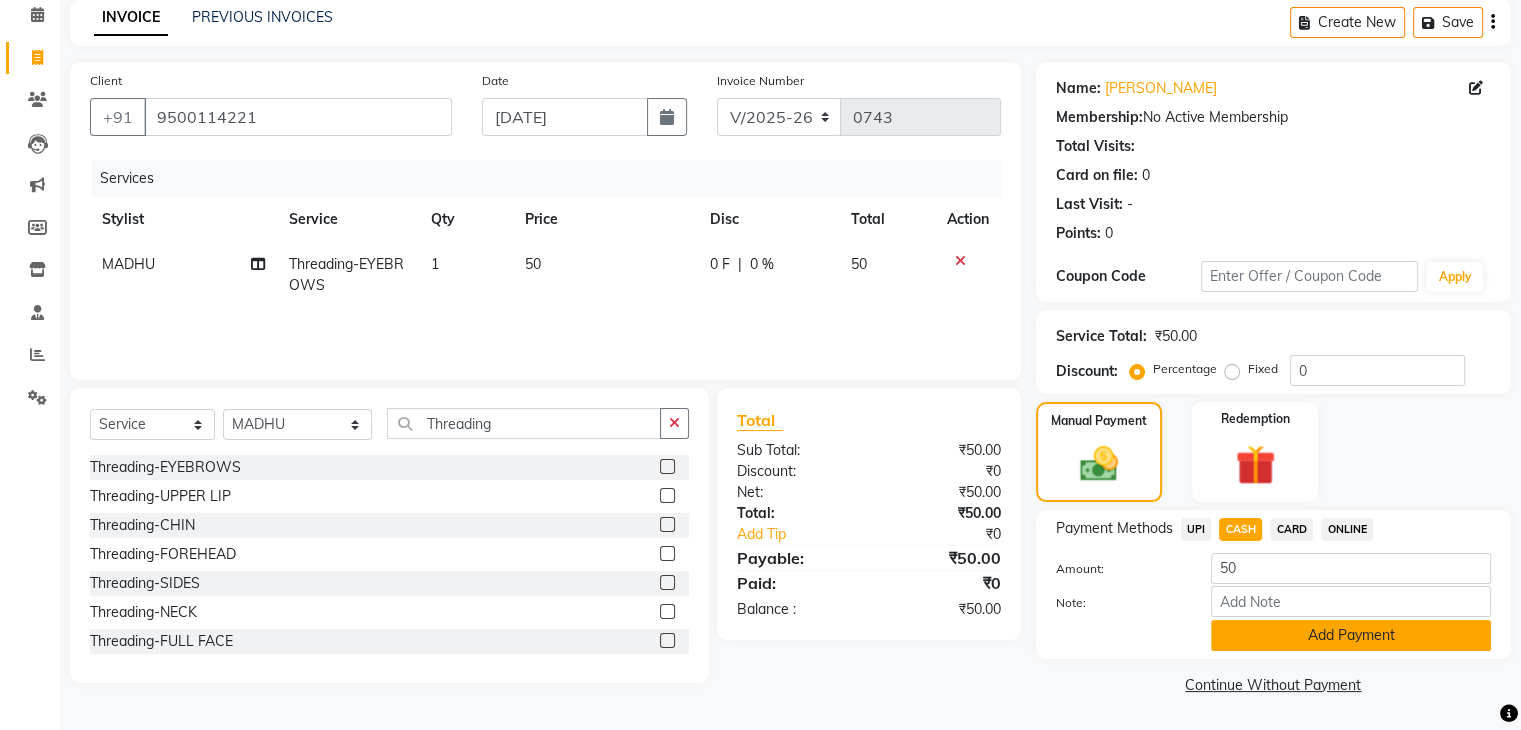 click on "Add Payment" 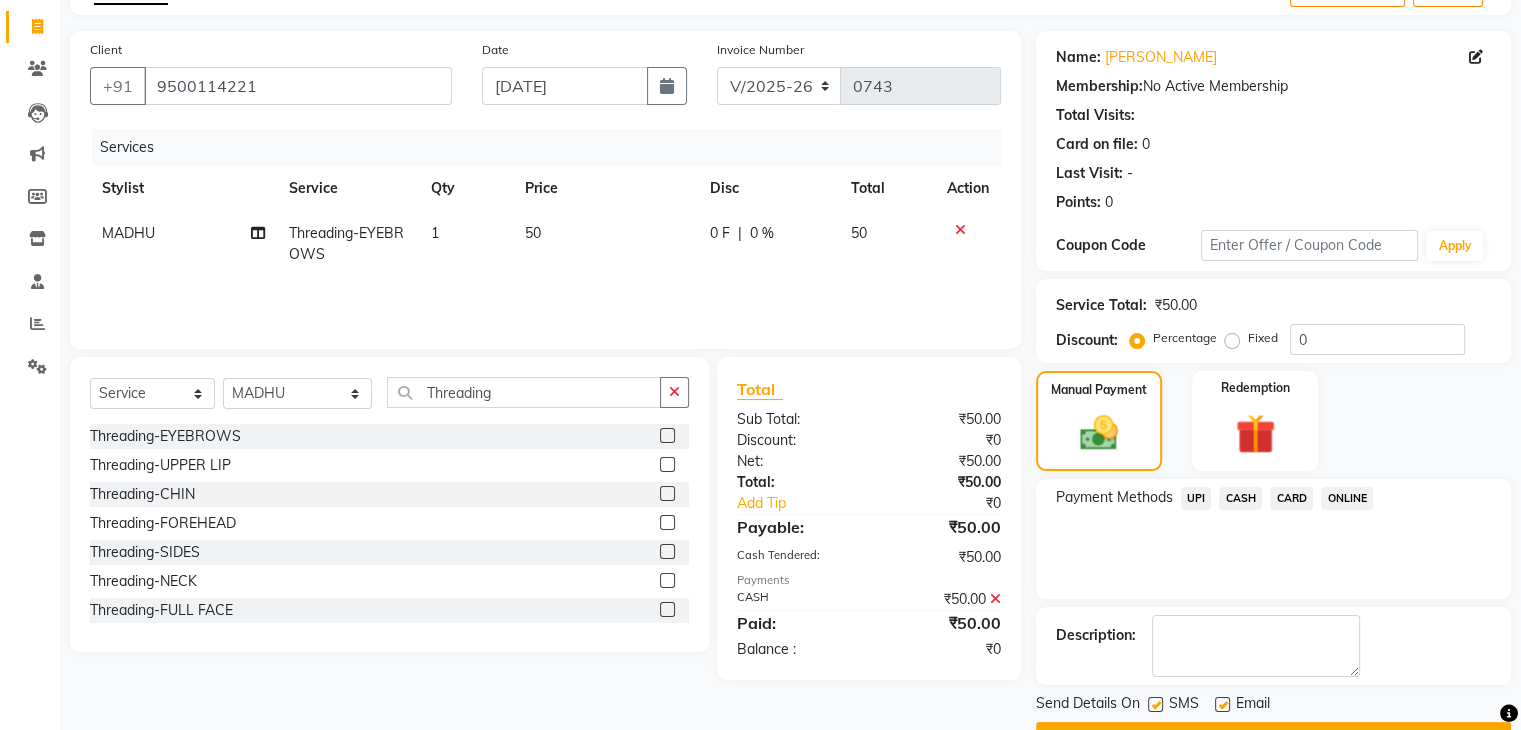 scroll, scrollTop: 171, scrollLeft: 0, axis: vertical 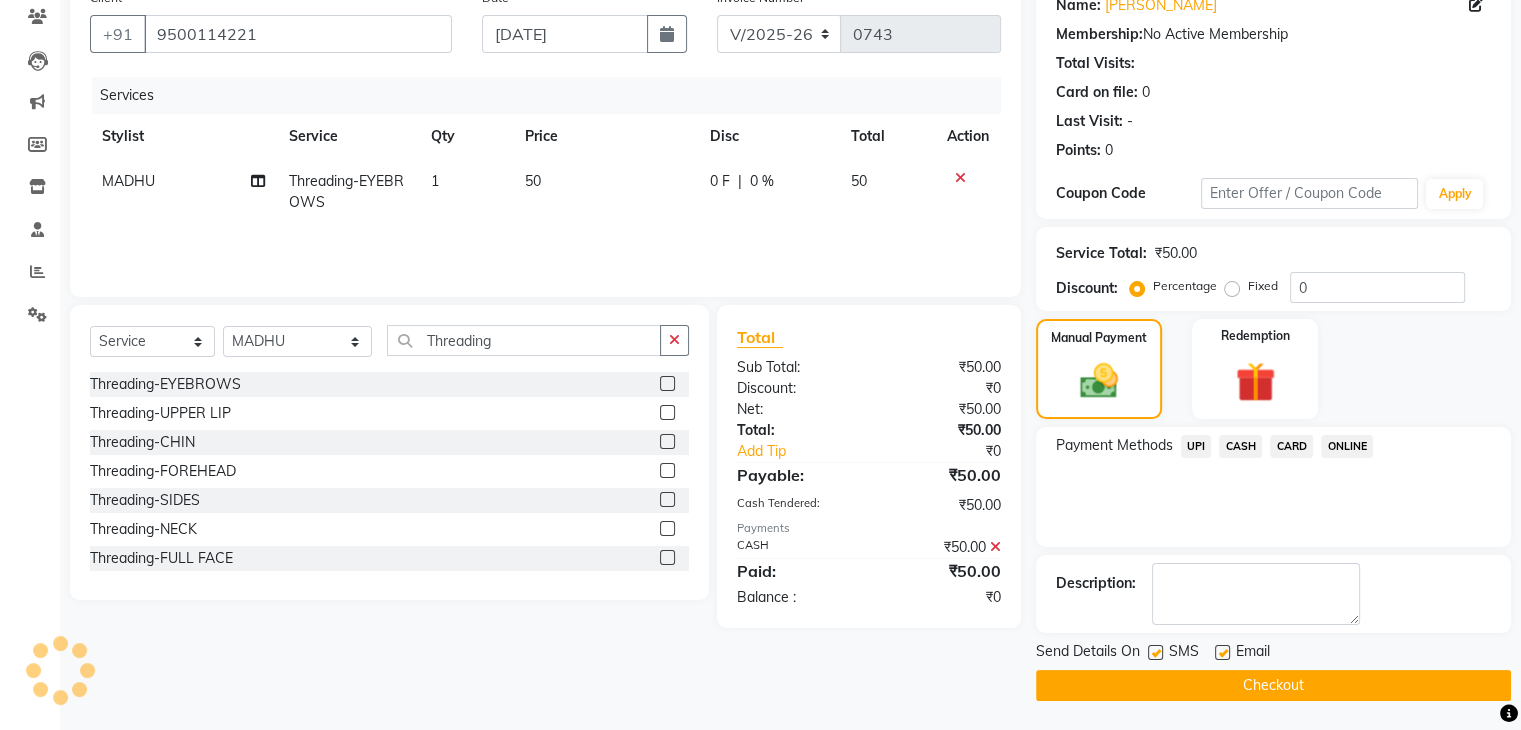 click on "Checkout" 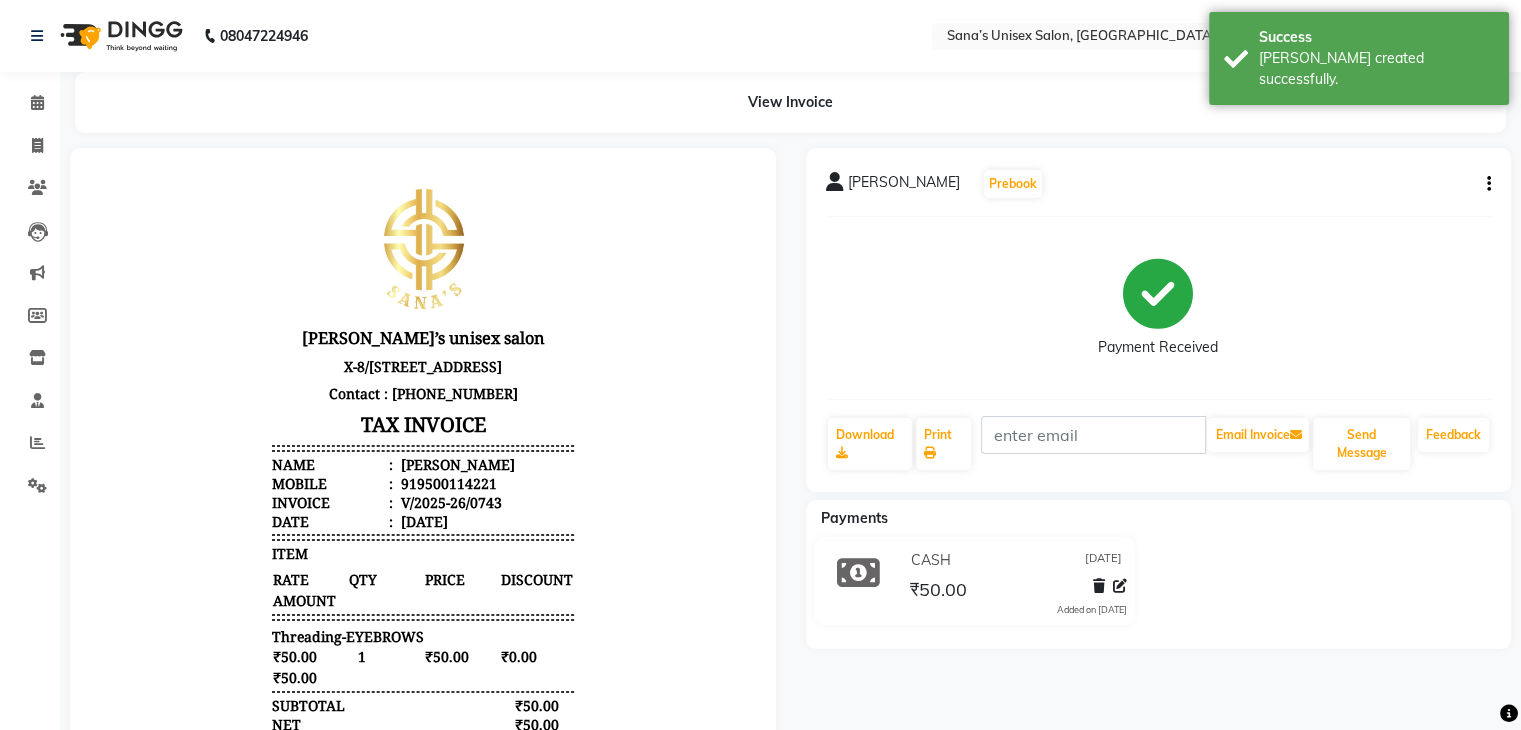 scroll, scrollTop: 0, scrollLeft: 0, axis: both 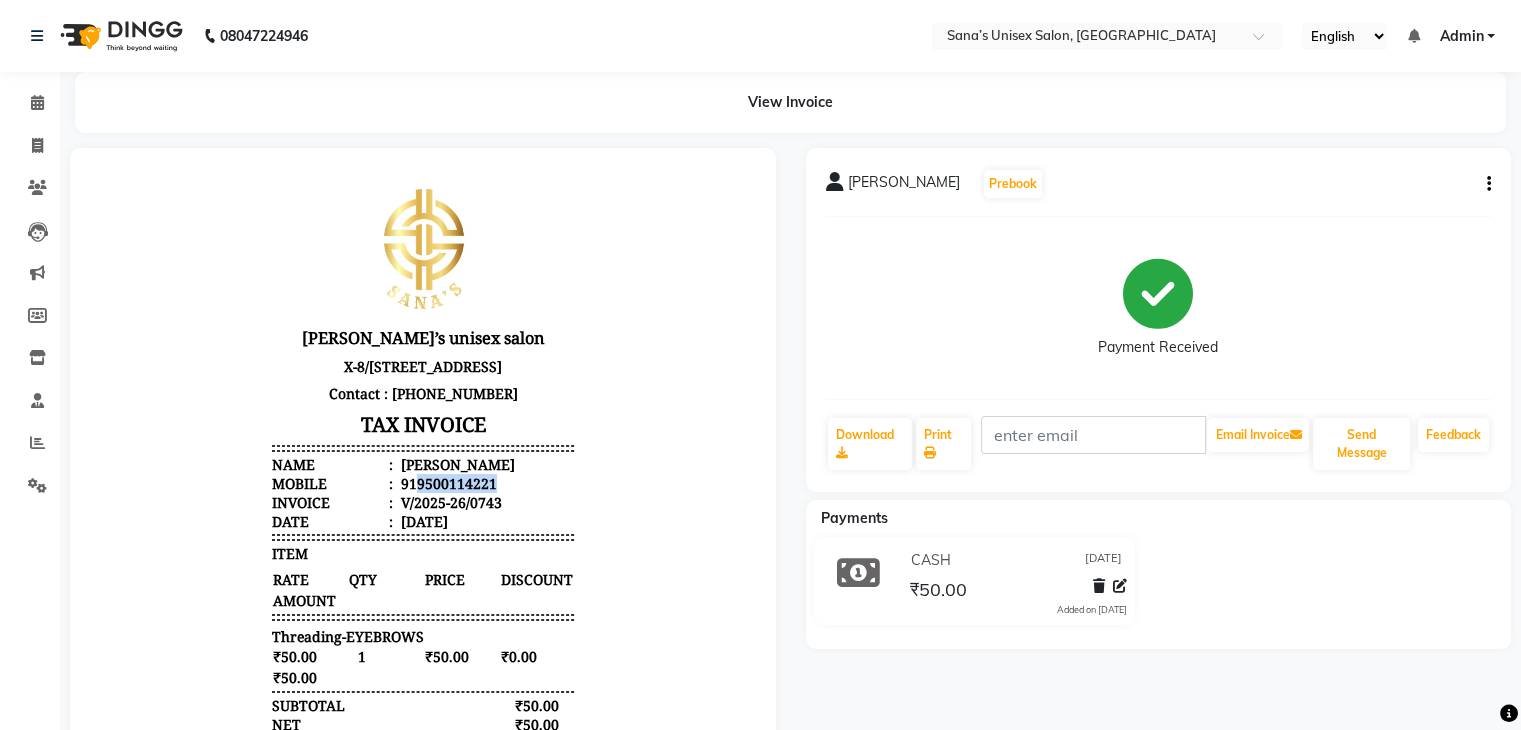 drag, startPoint x: 403, startPoint y: 501, endPoint x: 479, endPoint y: 501, distance: 76 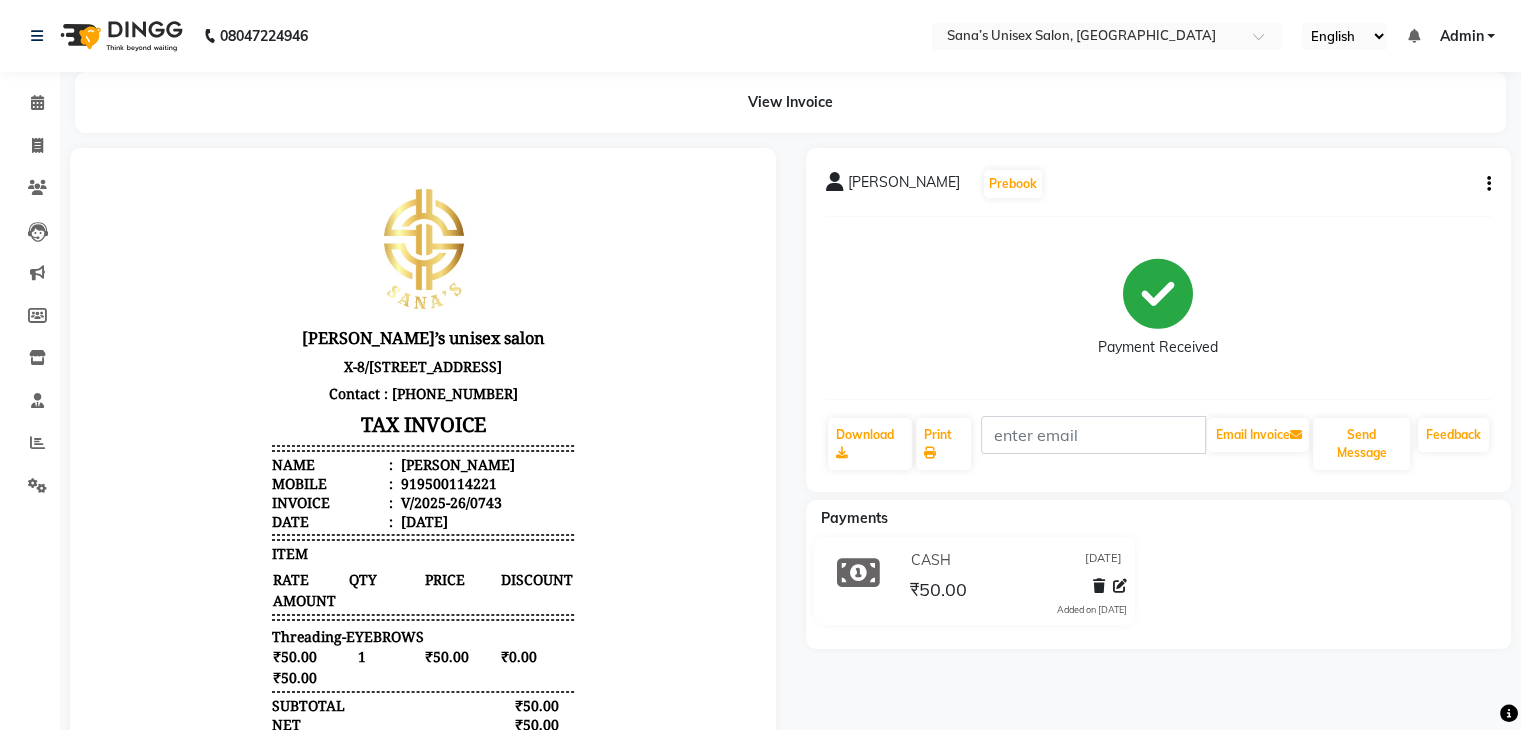 drag, startPoint x: 479, startPoint y: 501, endPoint x: 400, endPoint y: 495, distance: 79.22752 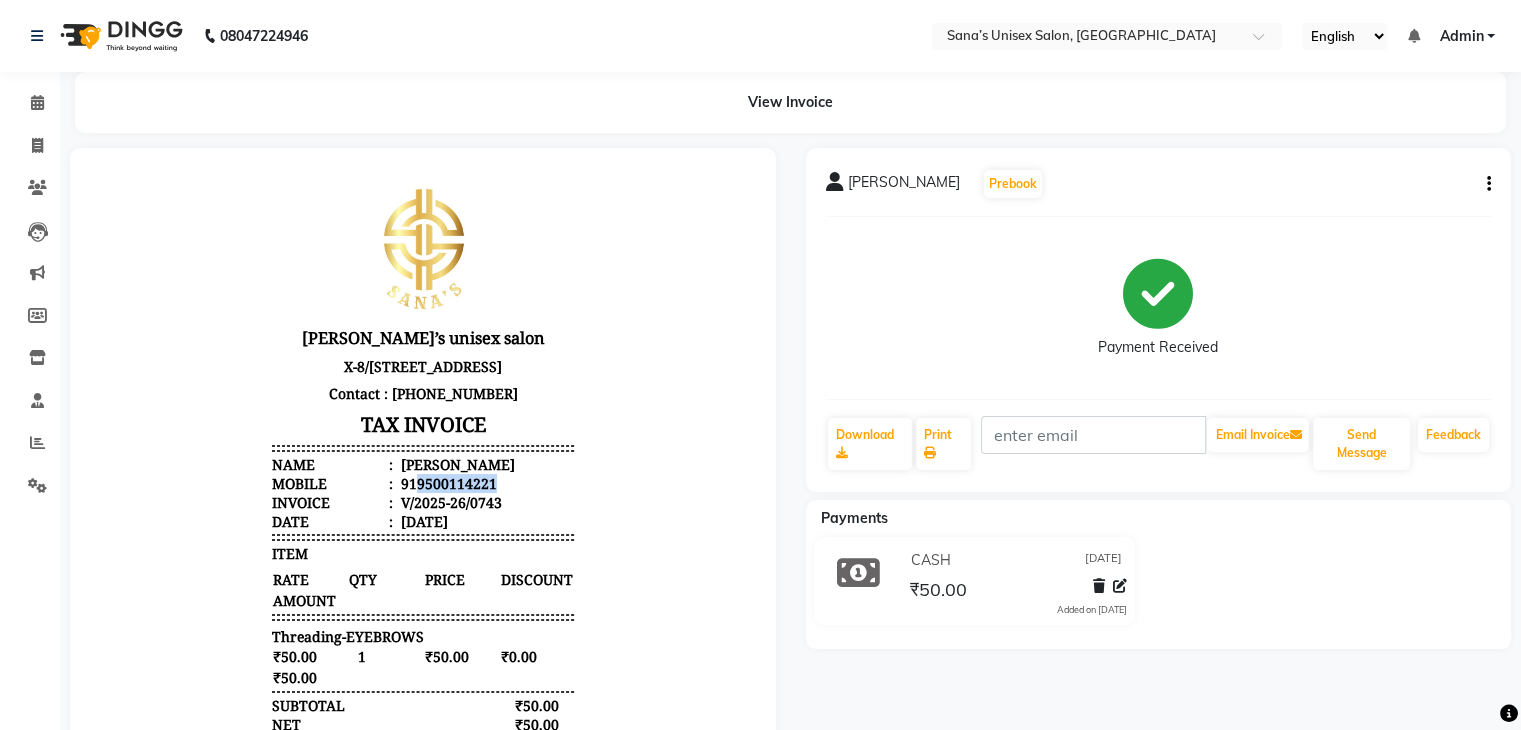drag, startPoint x: 400, startPoint y: 498, endPoint x: 492, endPoint y: 496, distance: 92.021736 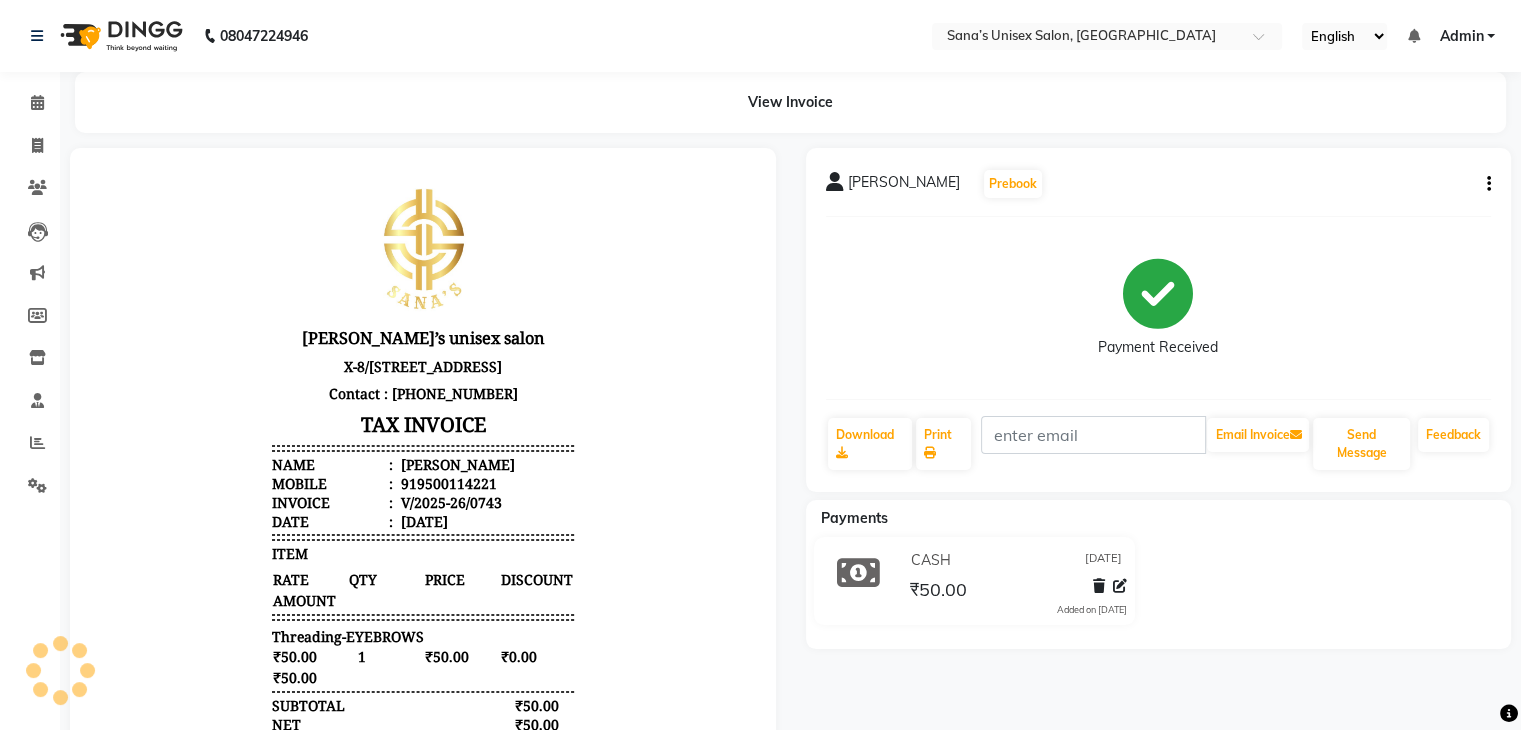 drag, startPoint x: 442, startPoint y: 493, endPoint x: 409, endPoint y: 504, distance: 34.785053 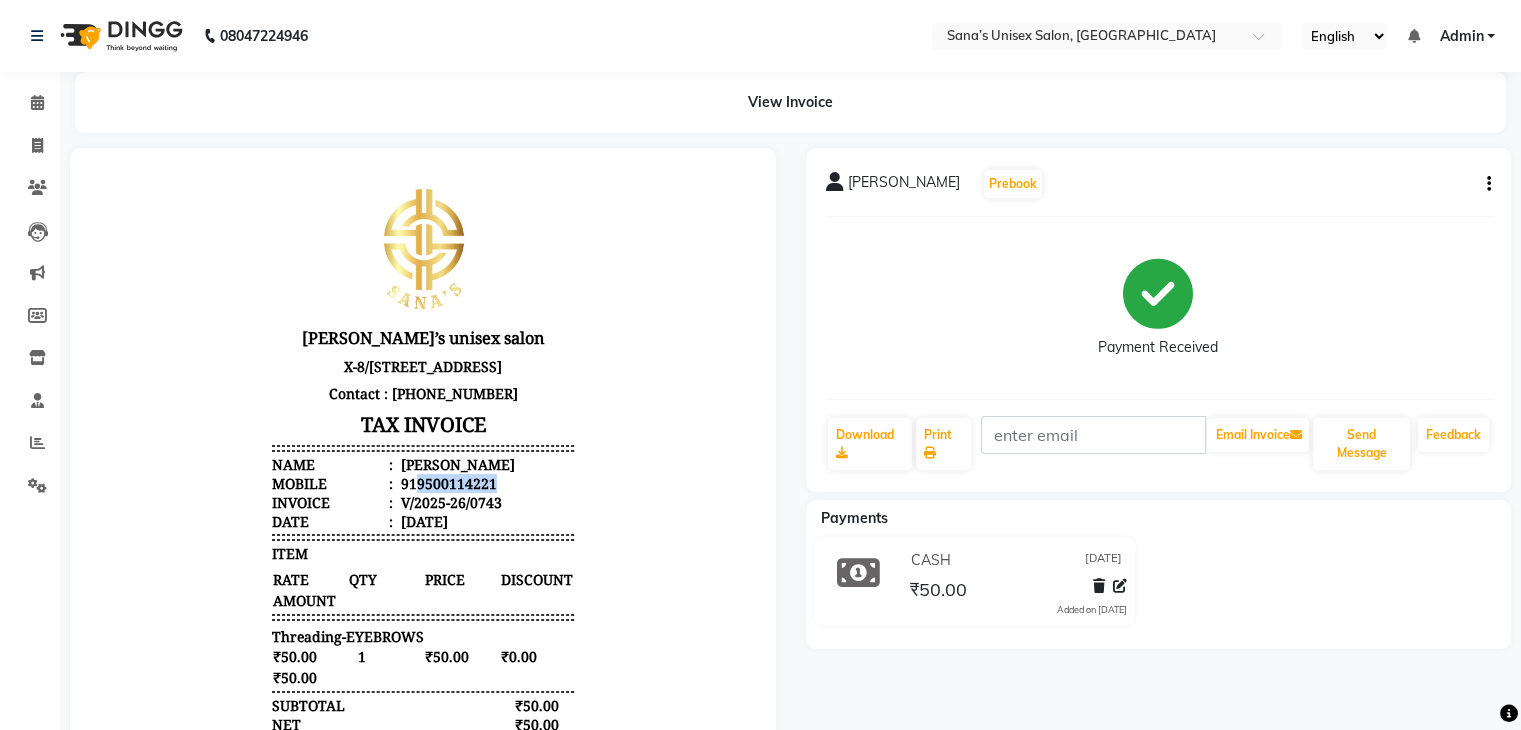 drag, startPoint x: 404, startPoint y: 498, endPoint x: 488, endPoint y: 505, distance: 84.29116 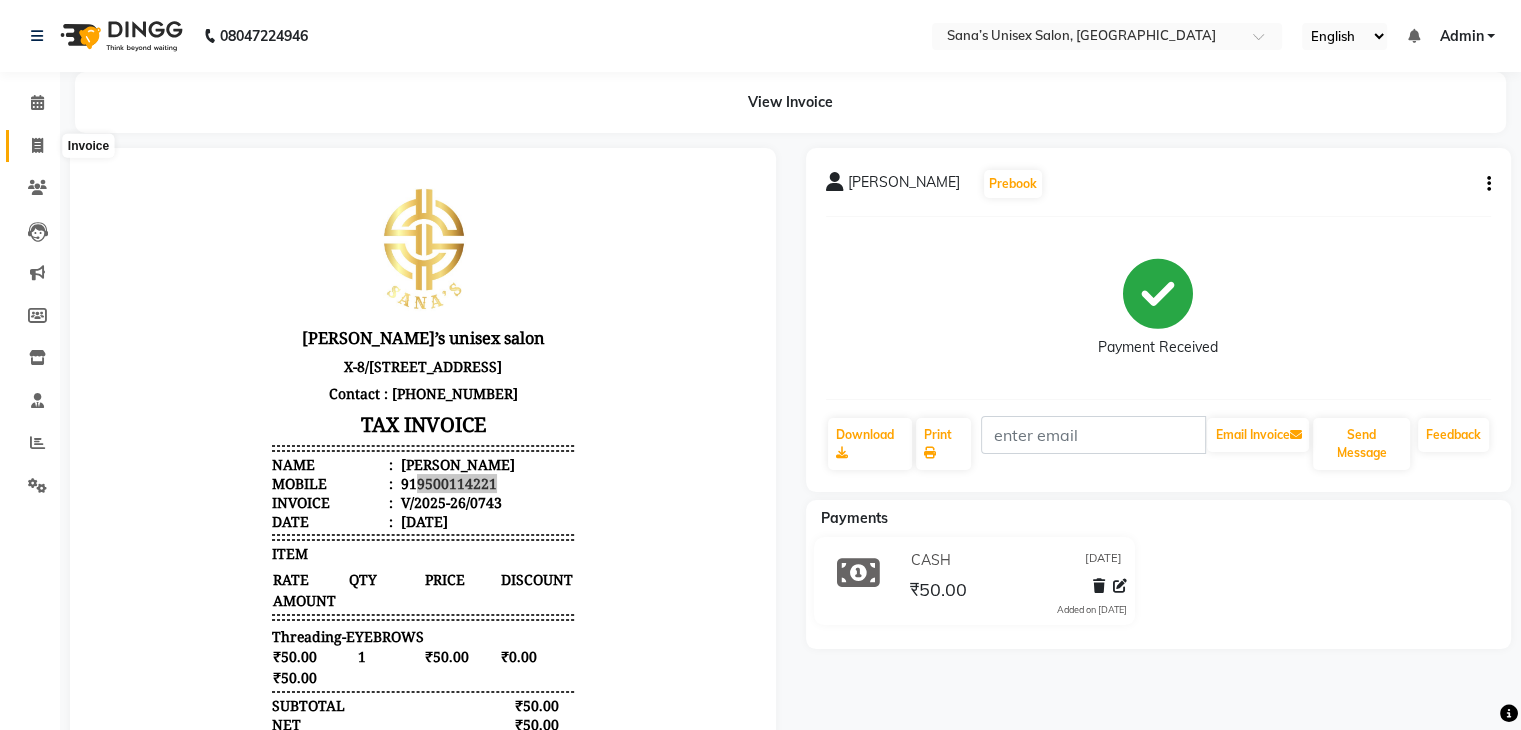 click 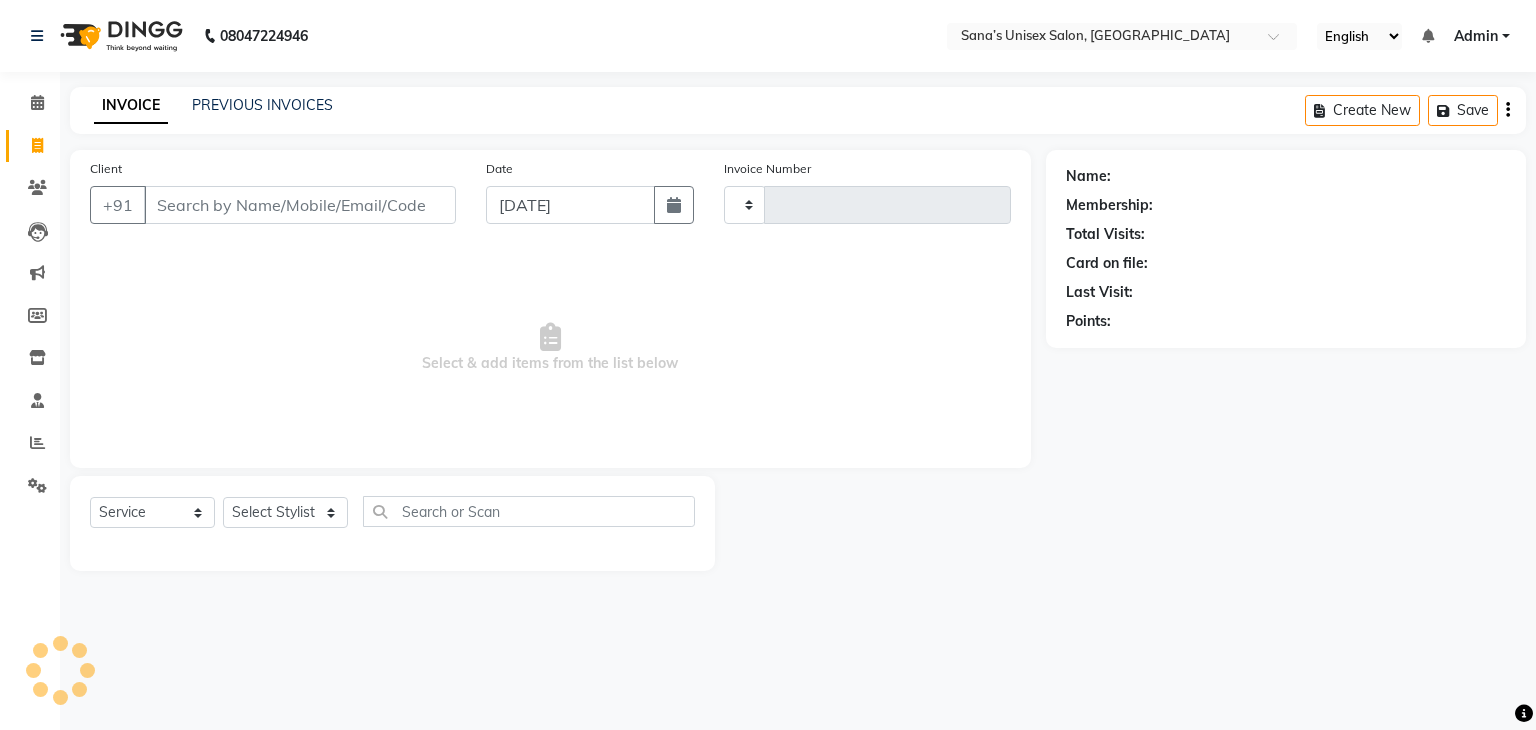 type on "0744" 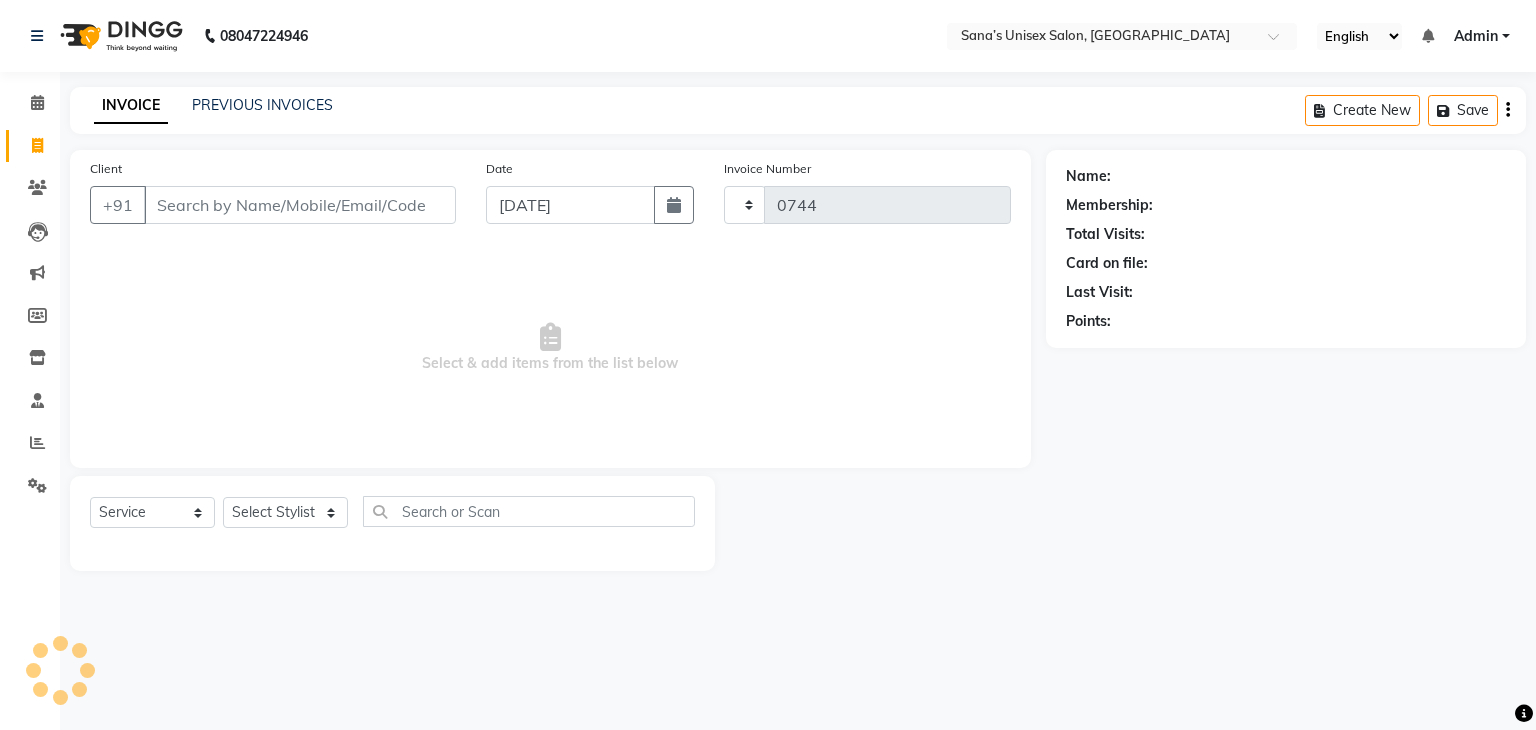 select on "6091" 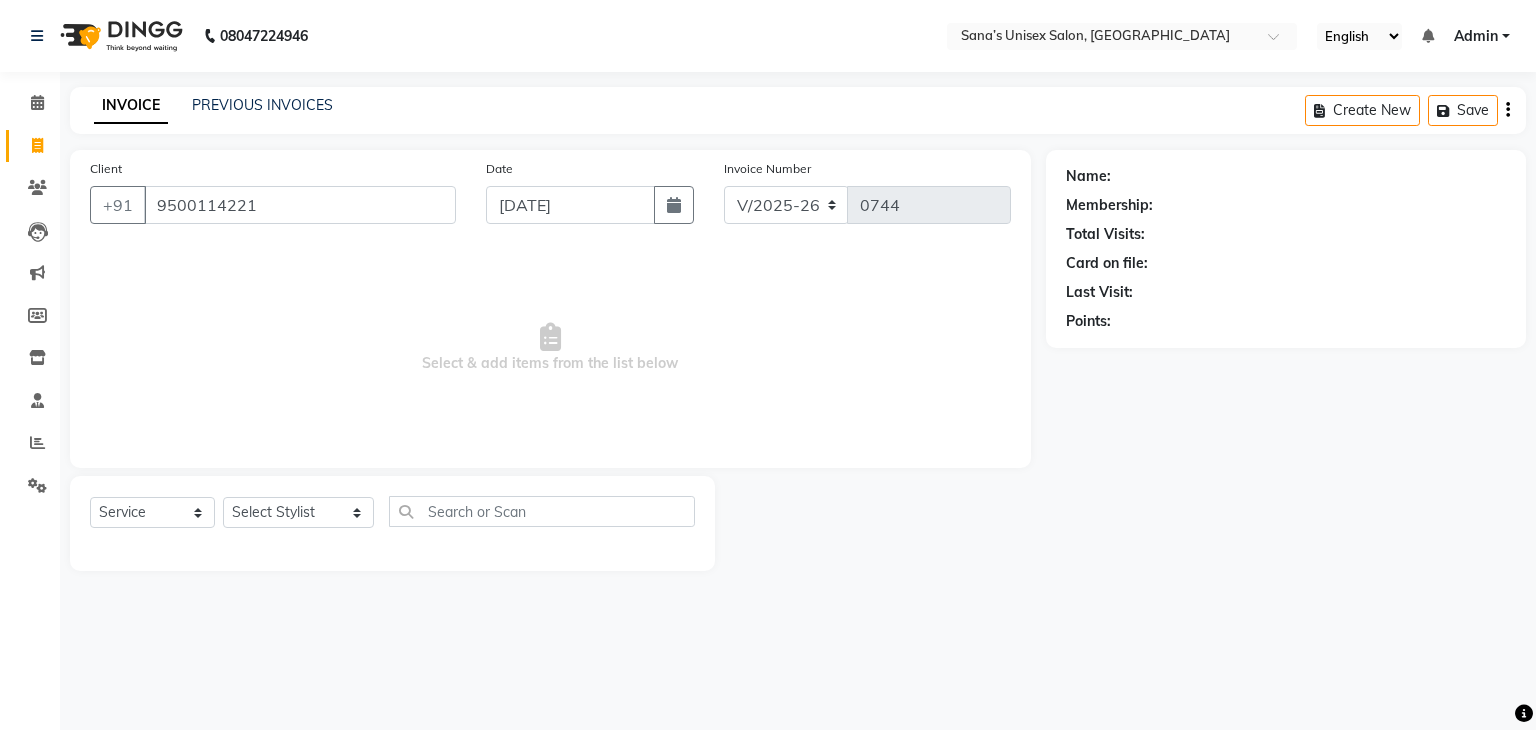 type on "9500114221" 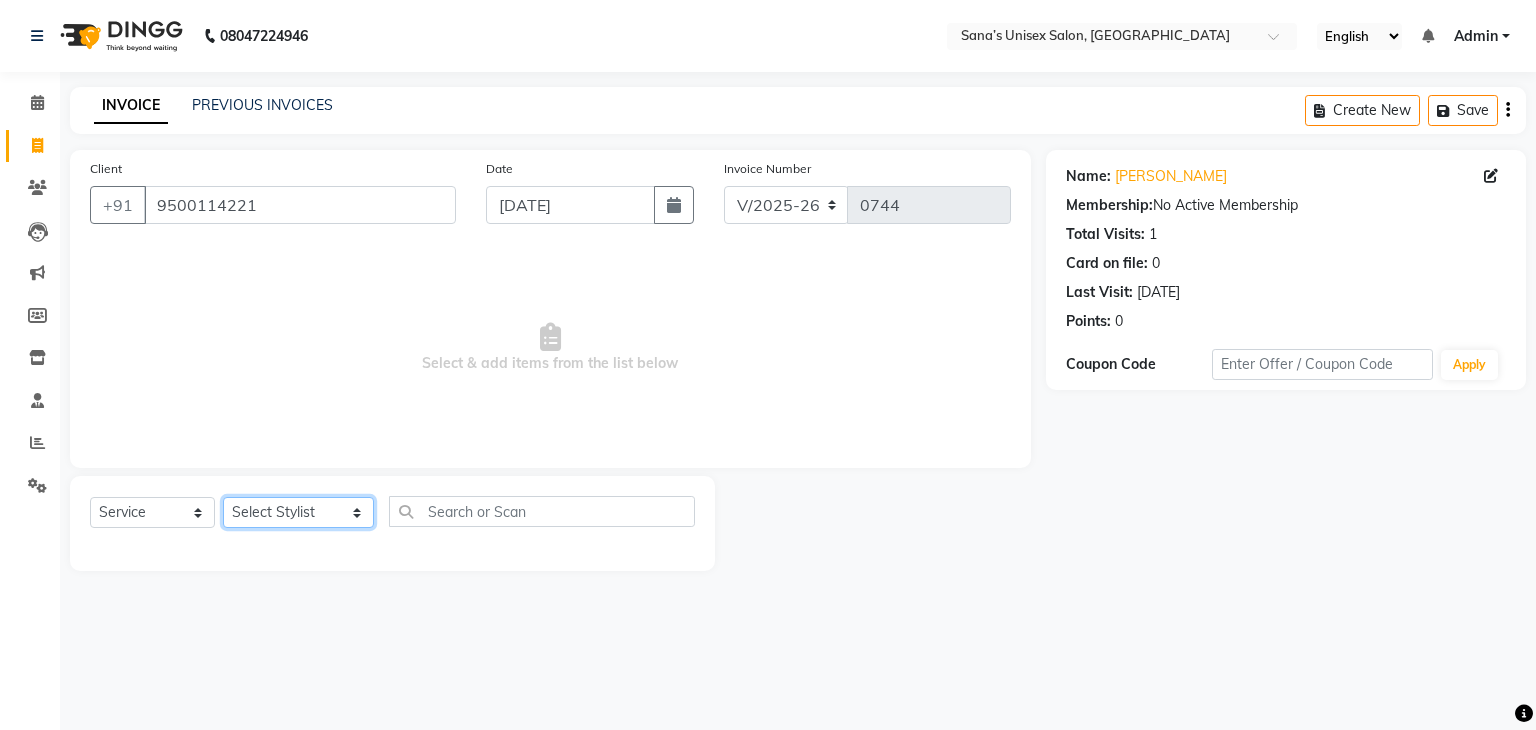 click on "Select Stylist anjali beauty MADHU MUTHU MARI (BEAUTY THERAPIST) NANDHINI PRABA SANJITHA" 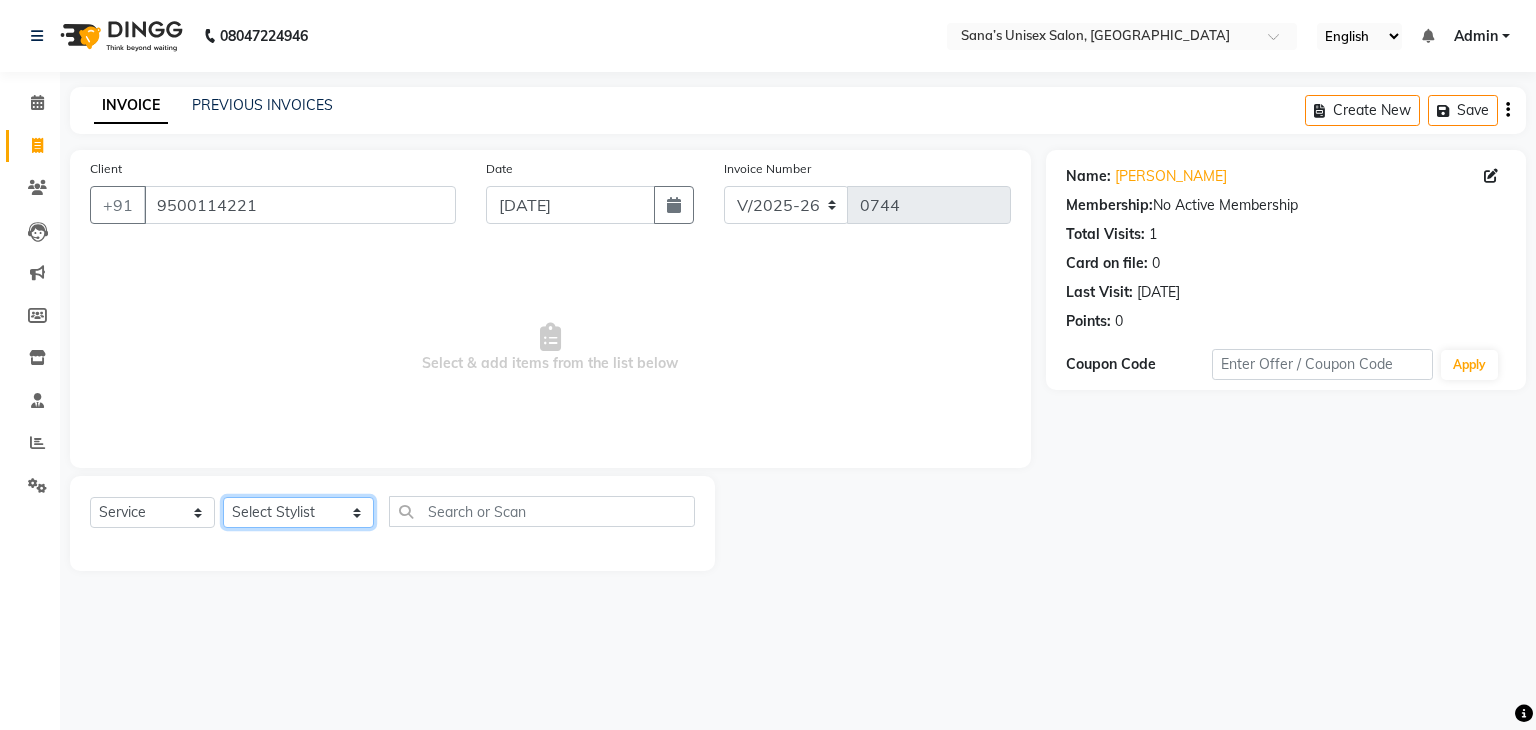 select on "47419" 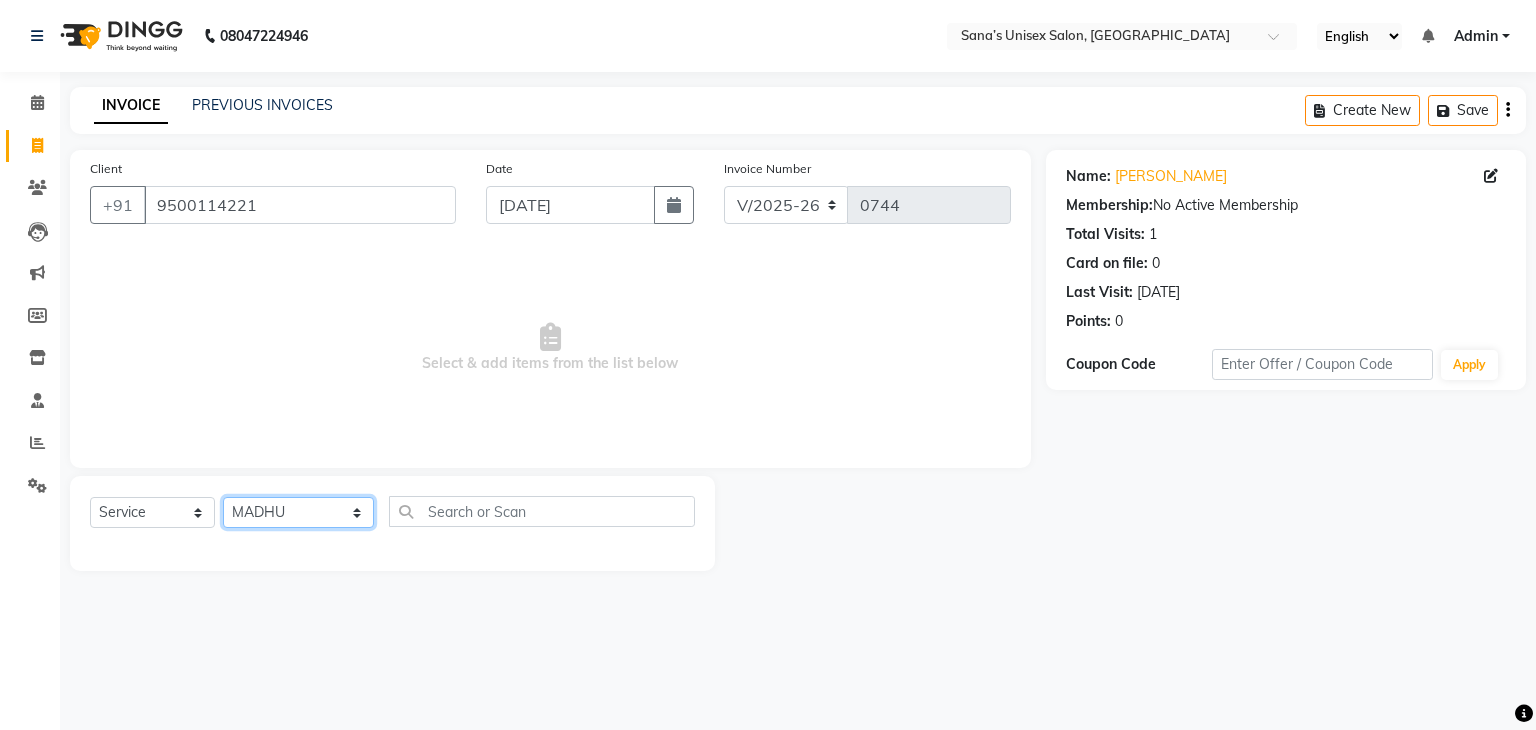 click on "Select Stylist anjali beauty MADHU MUTHU MARI (BEAUTY THERAPIST) NANDHINI PRABA SANJITHA" 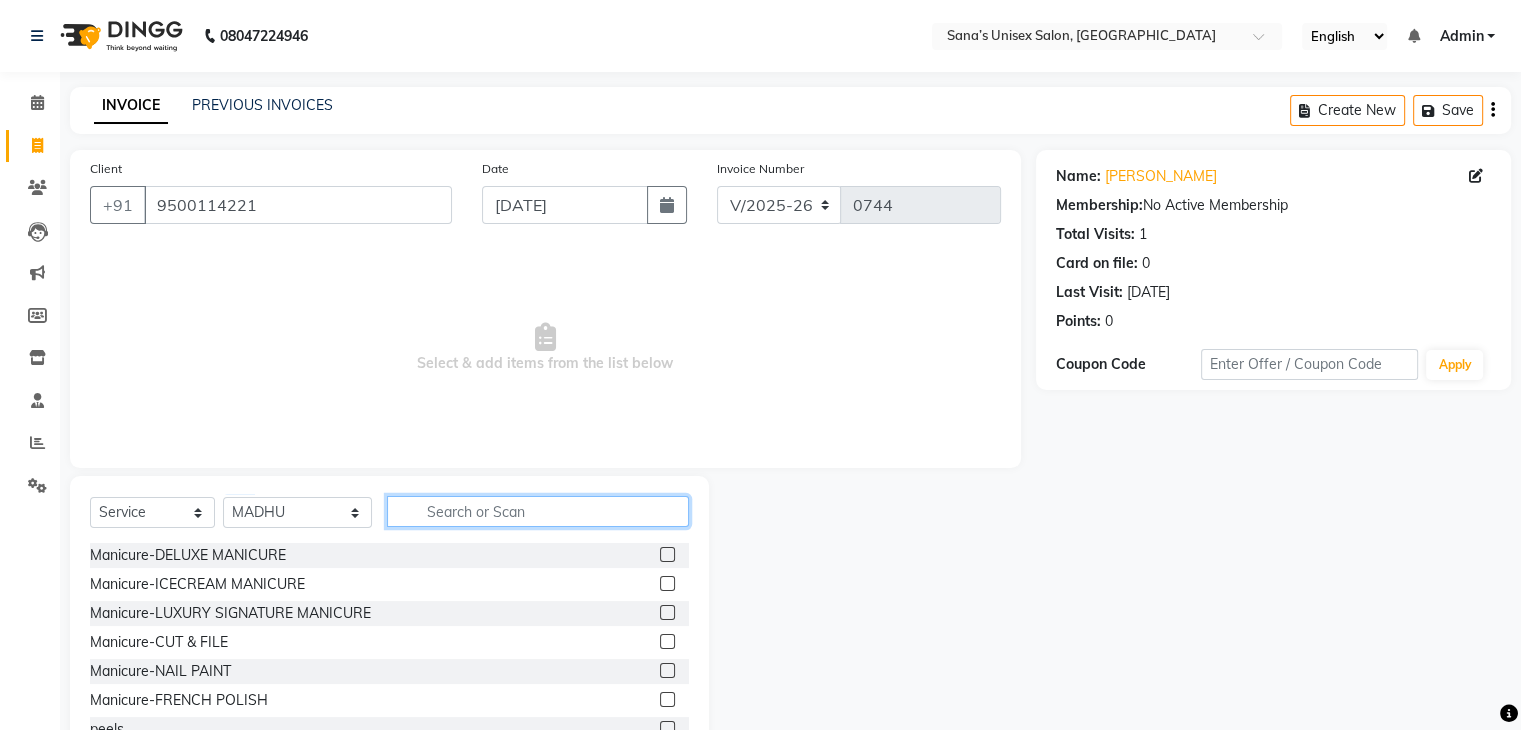 click 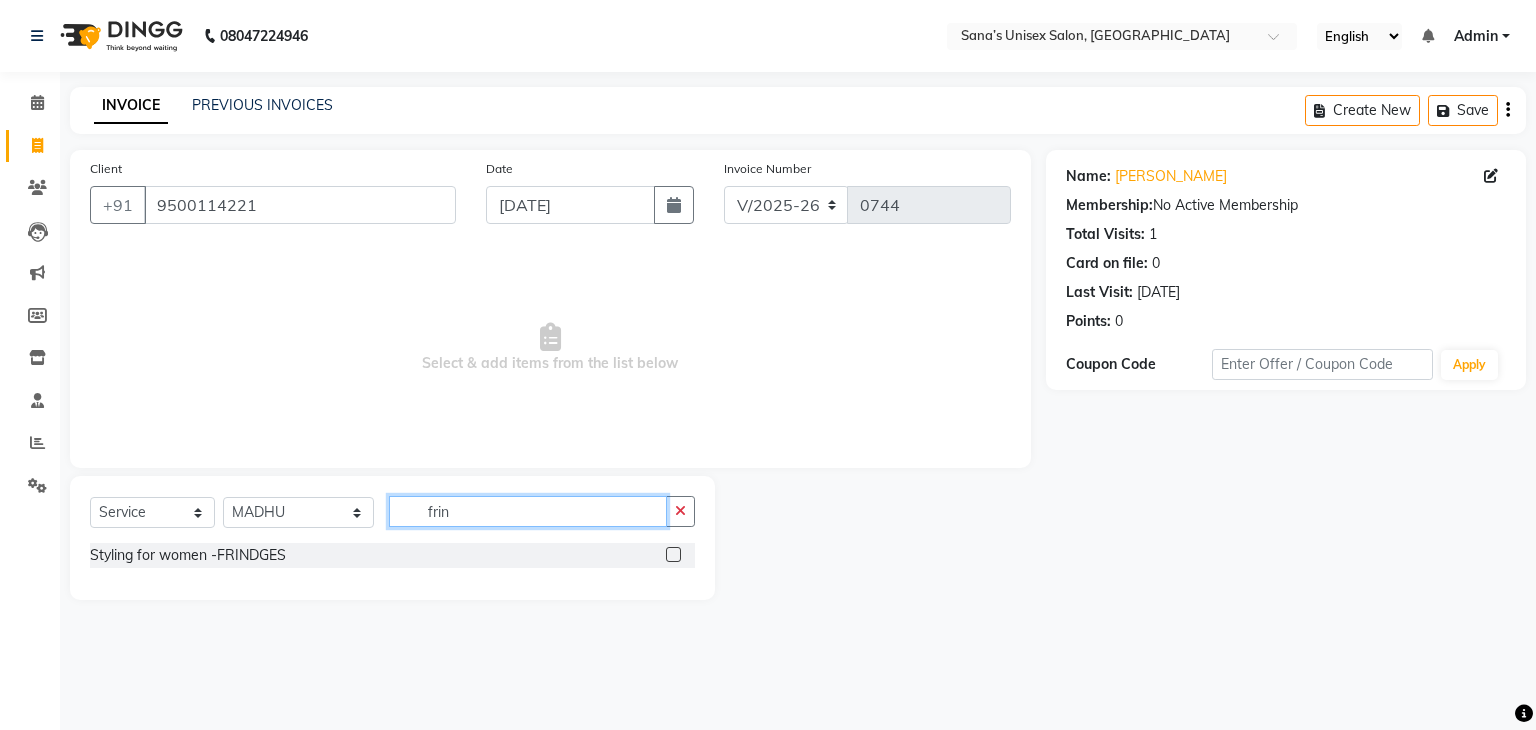 type on "frin" 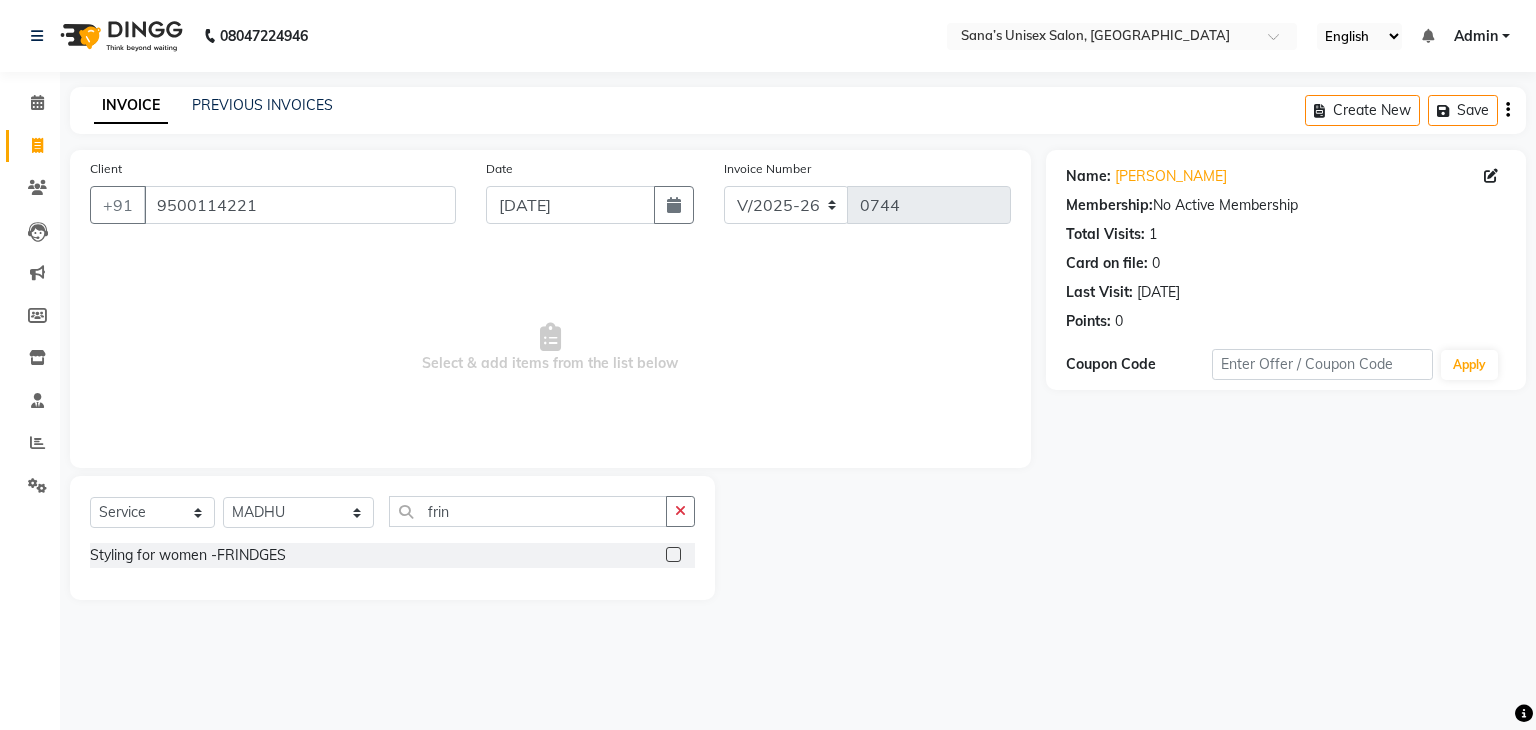 click 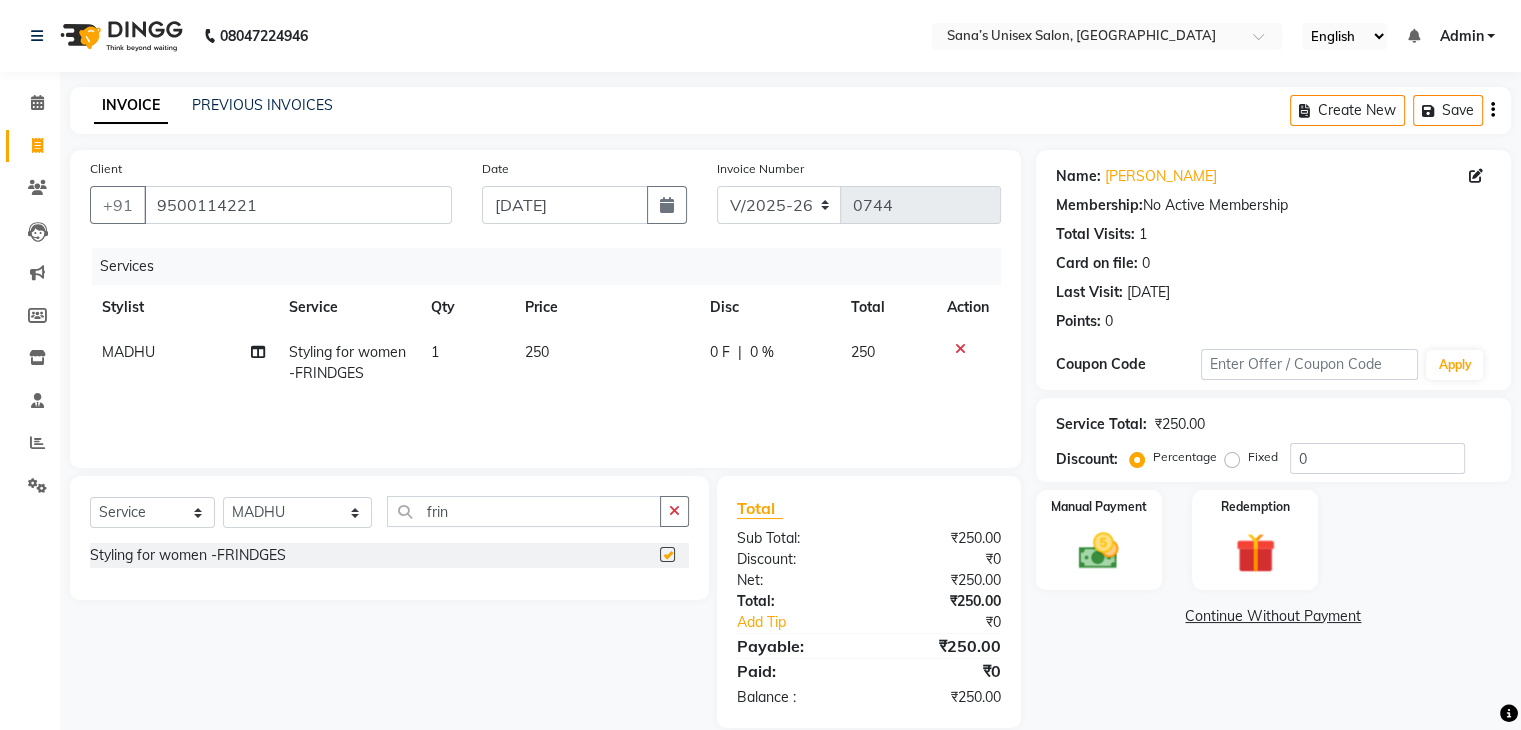 checkbox on "false" 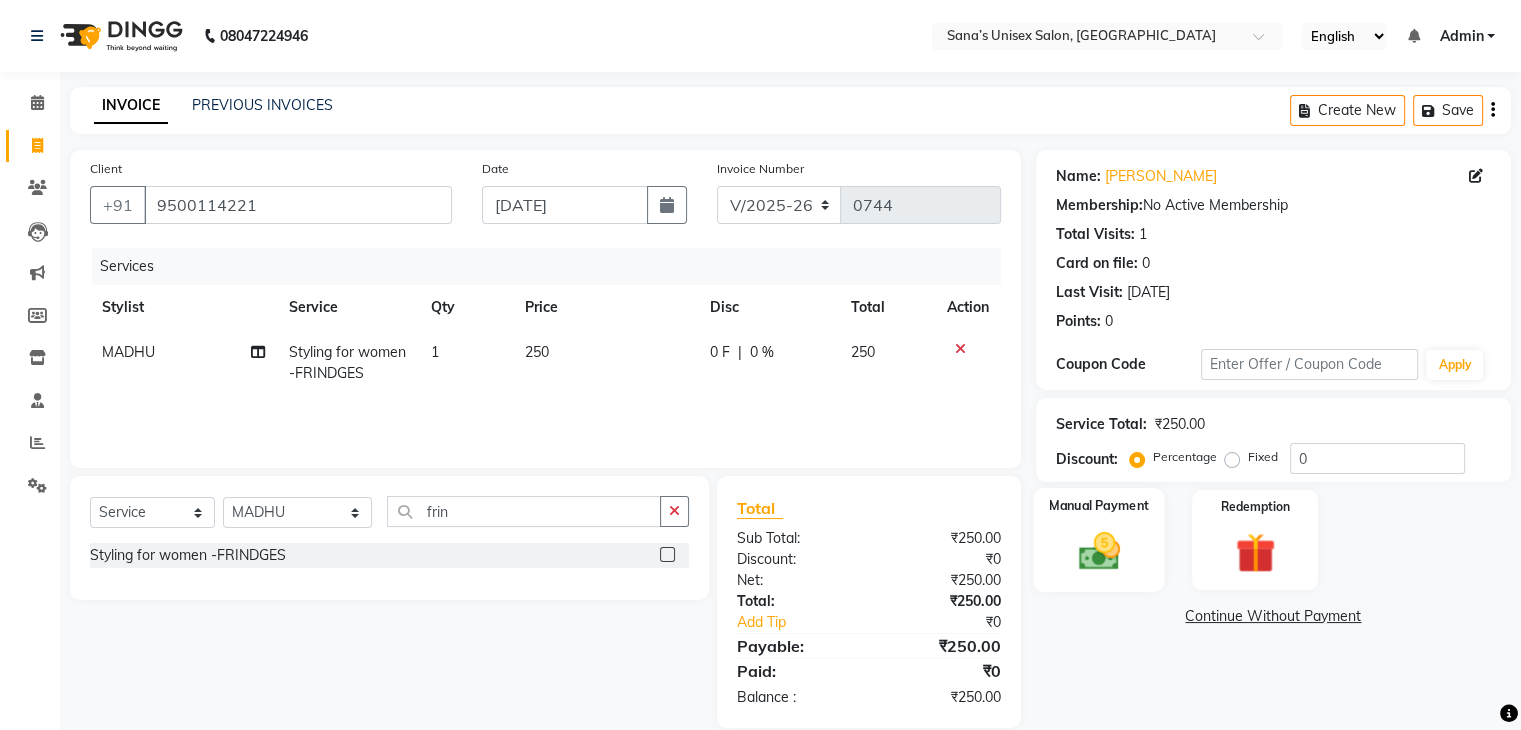 click 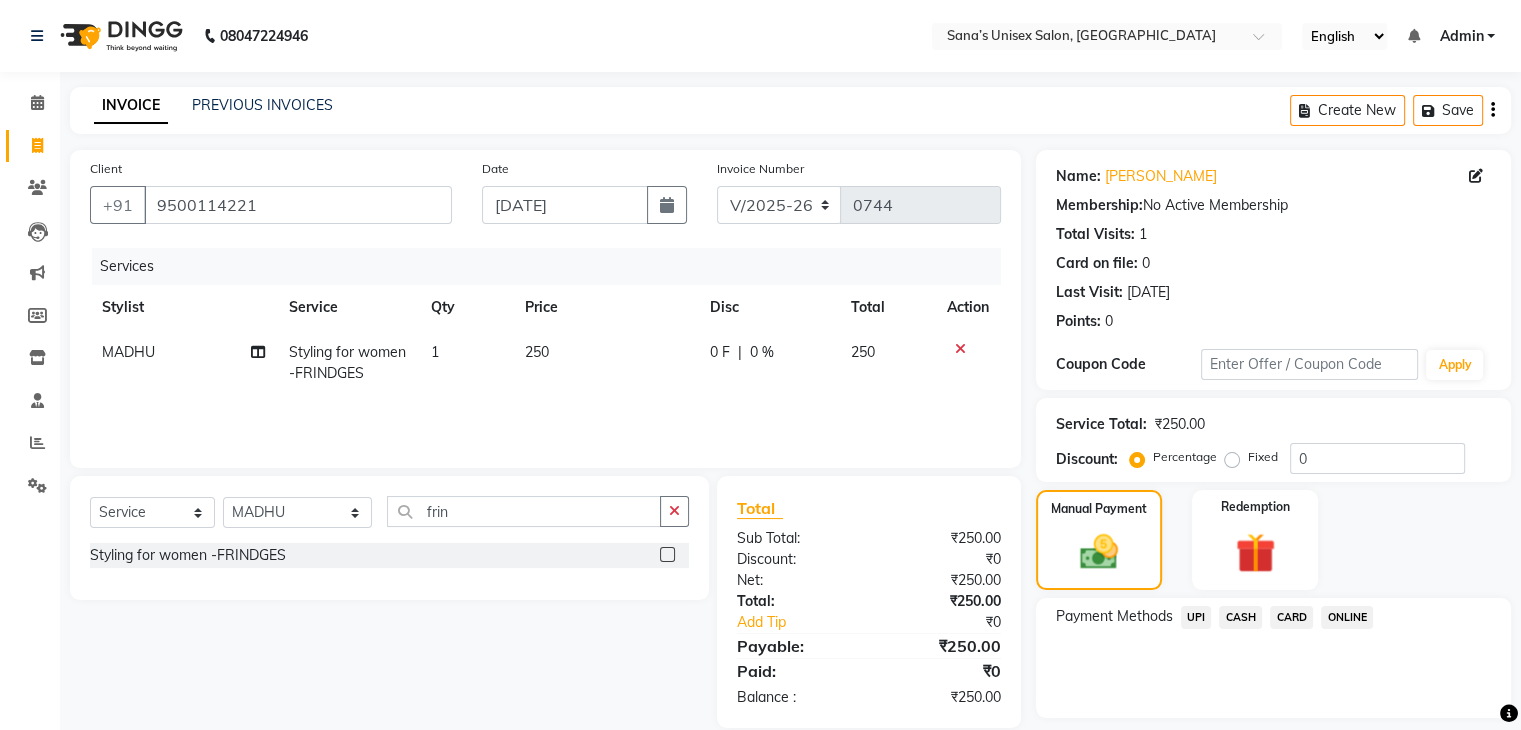 click on "CASH" 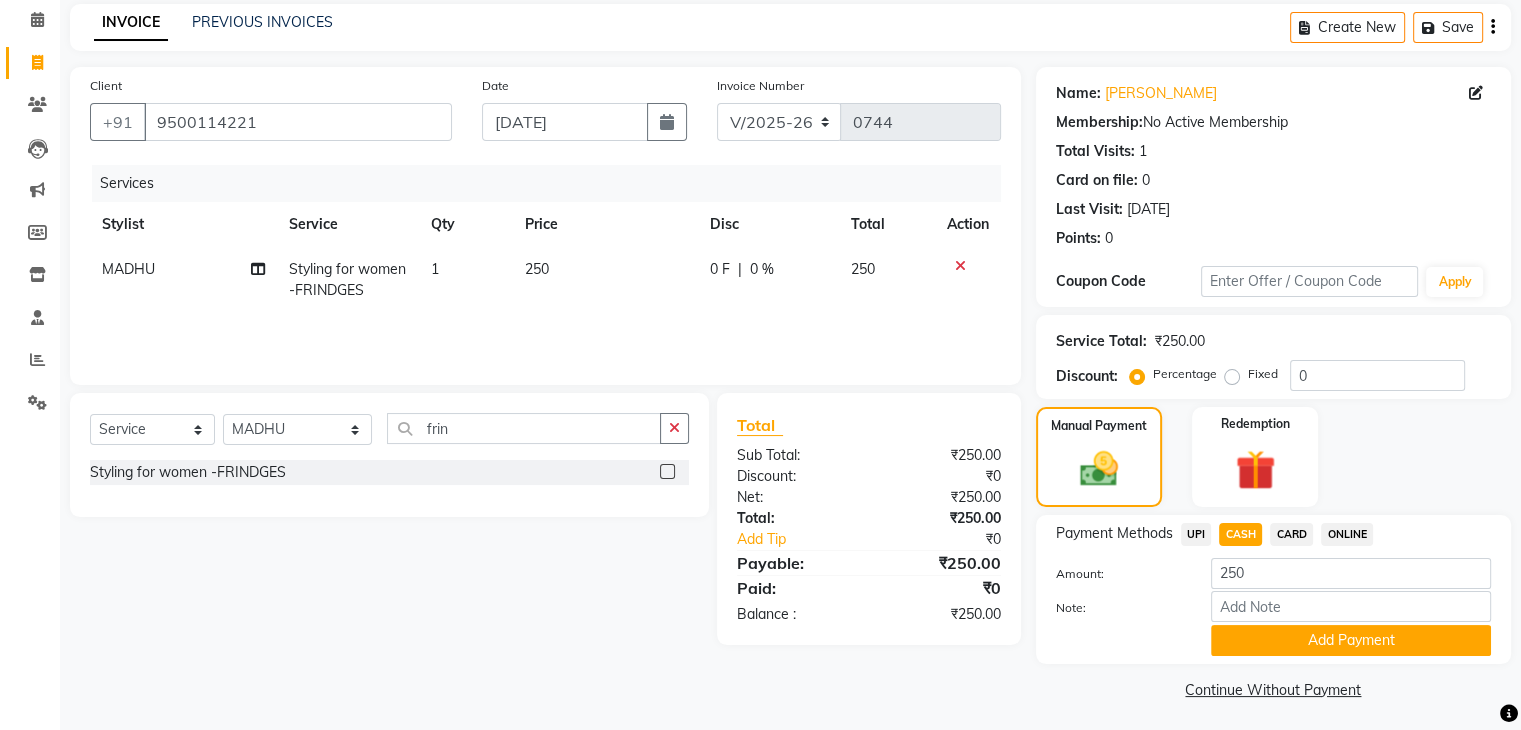scroll, scrollTop: 89, scrollLeft: 0, axis: vertical 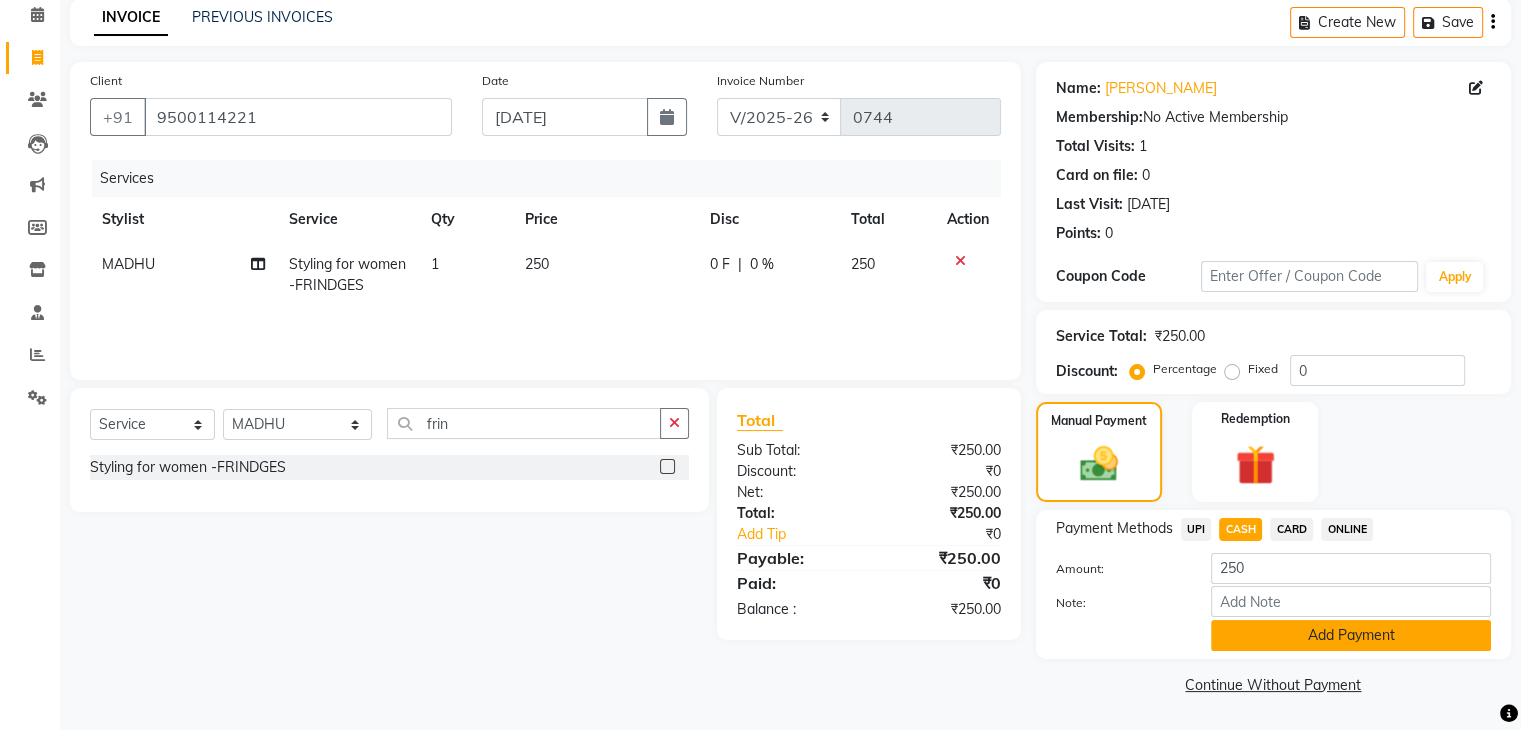 click on "Add Payment" 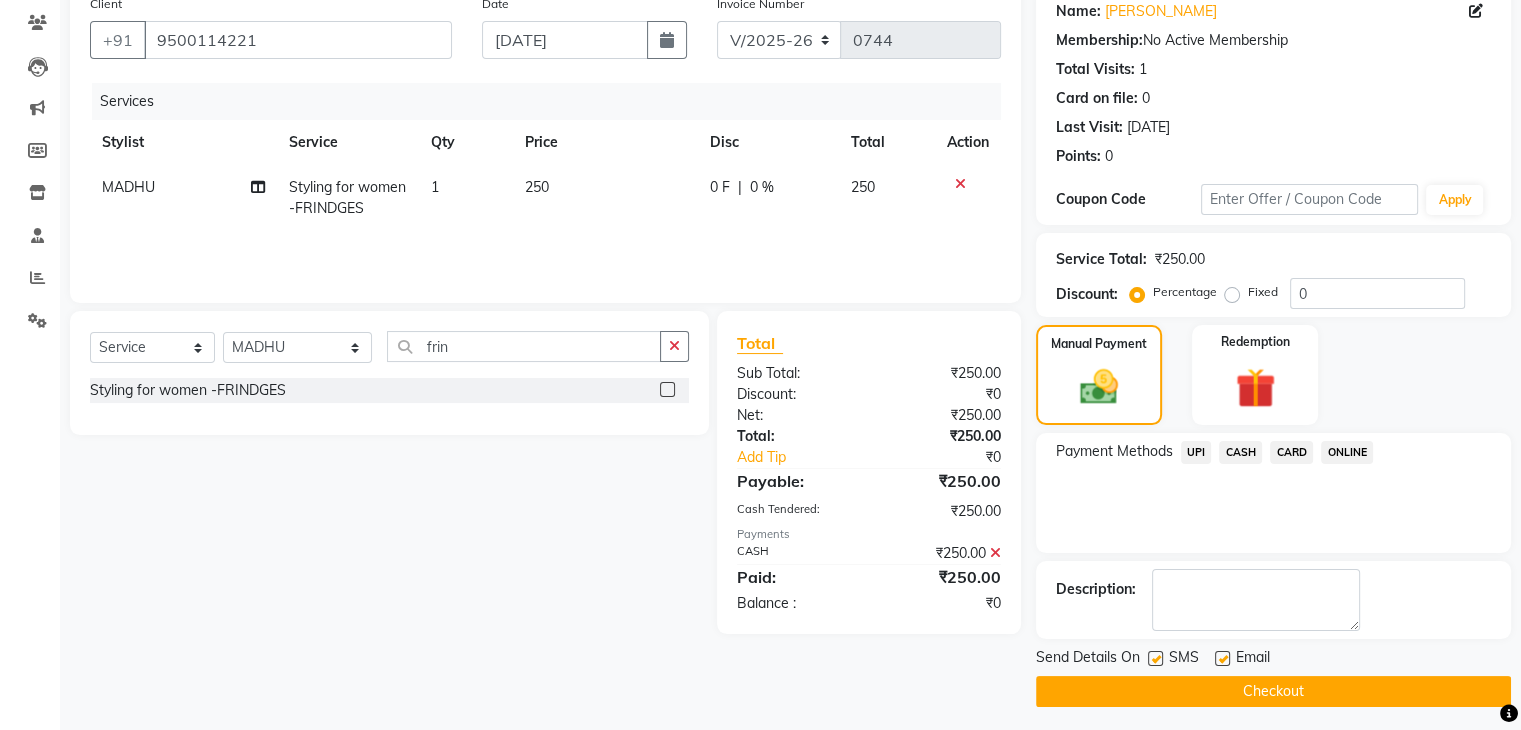 scroll, scrollTop: 171, scrollLeft: 0, axis: vertical 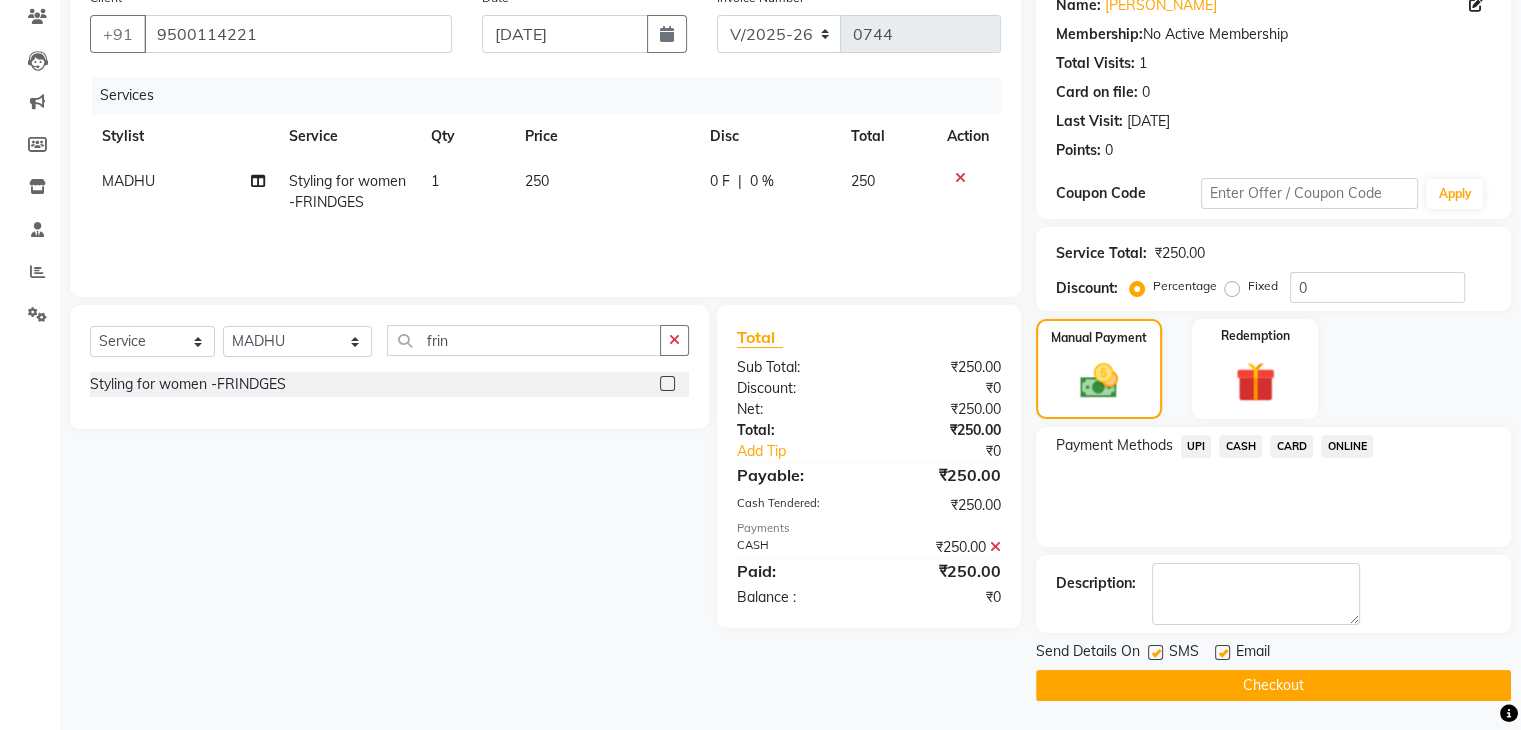 click on "Checkout" 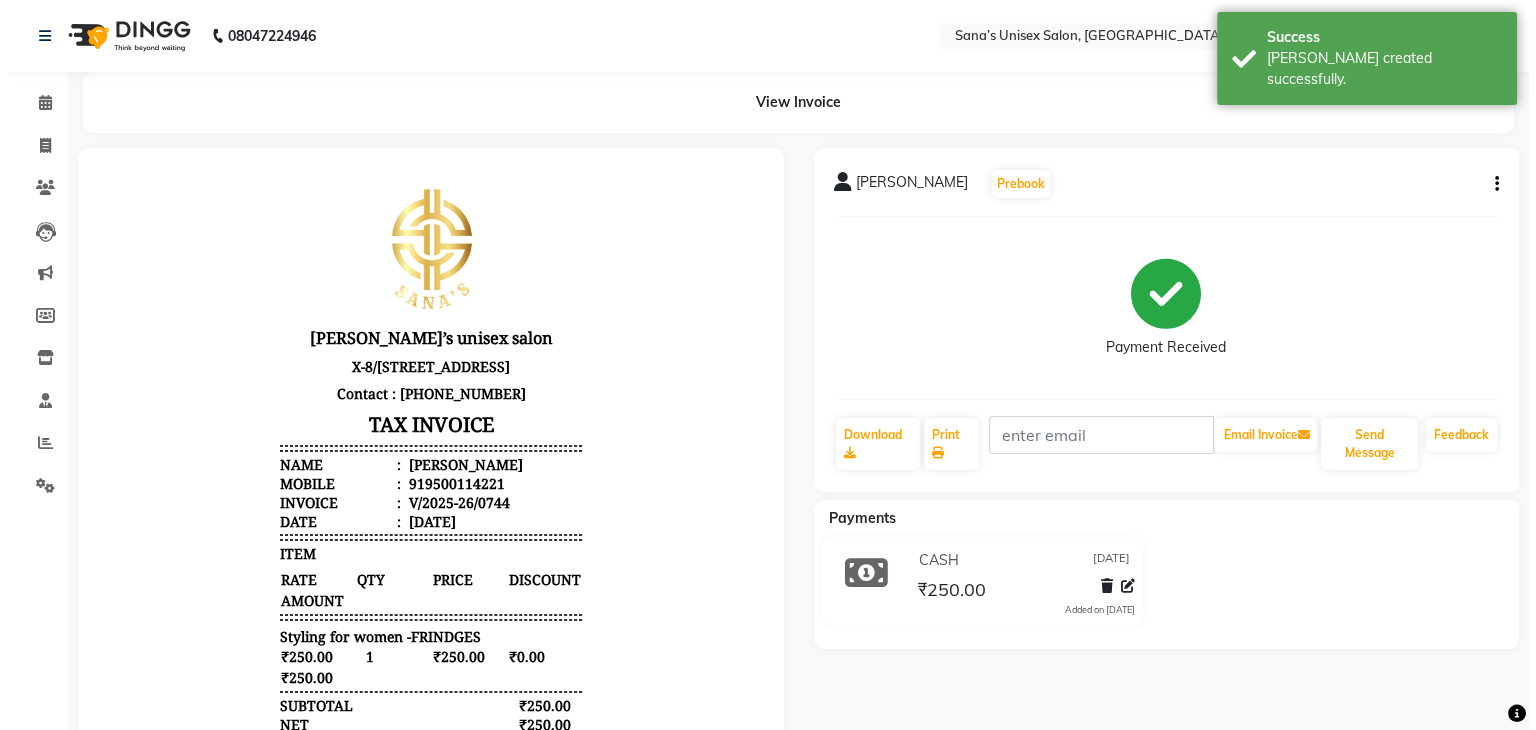 scroll, scrollTop: 0, scrollLeft: 0, axis: both 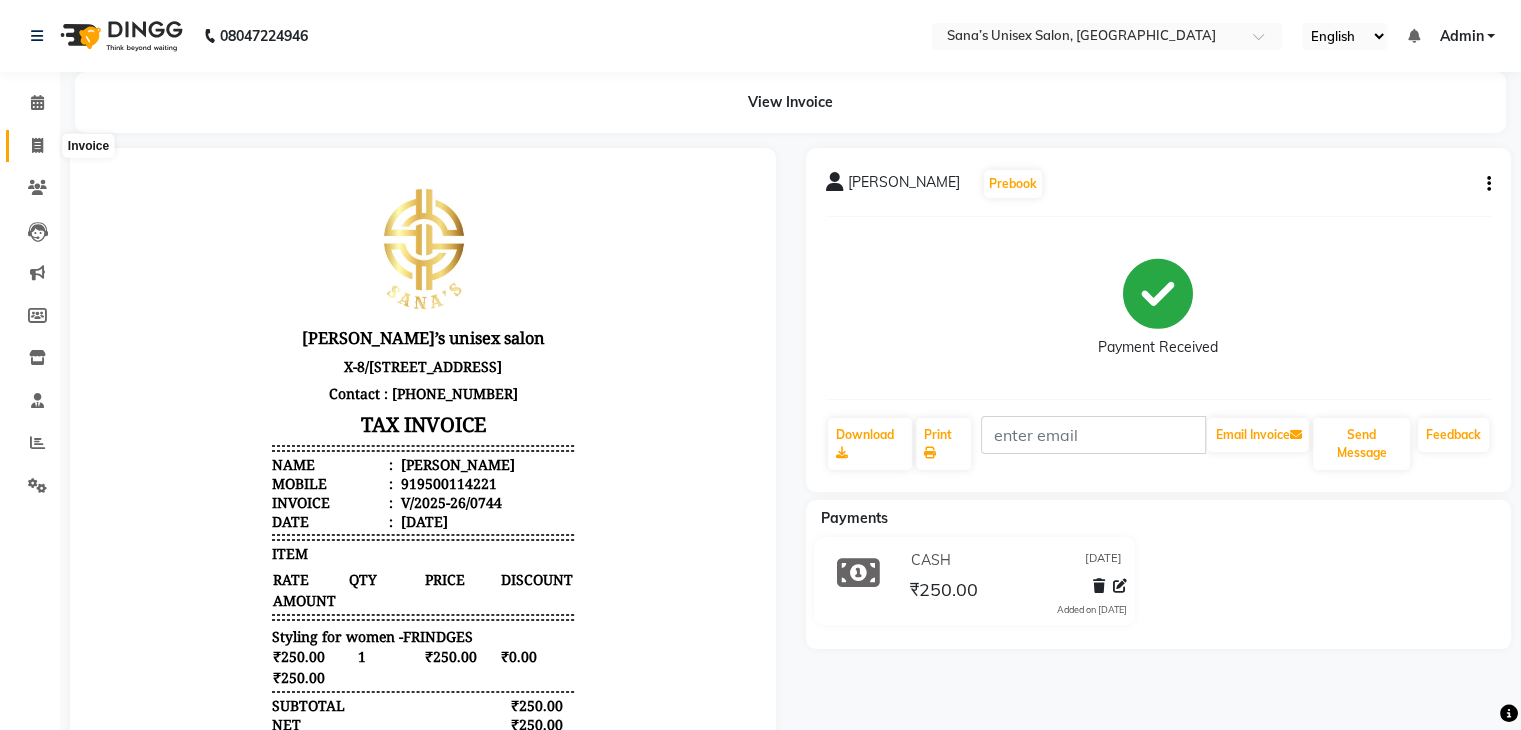 click 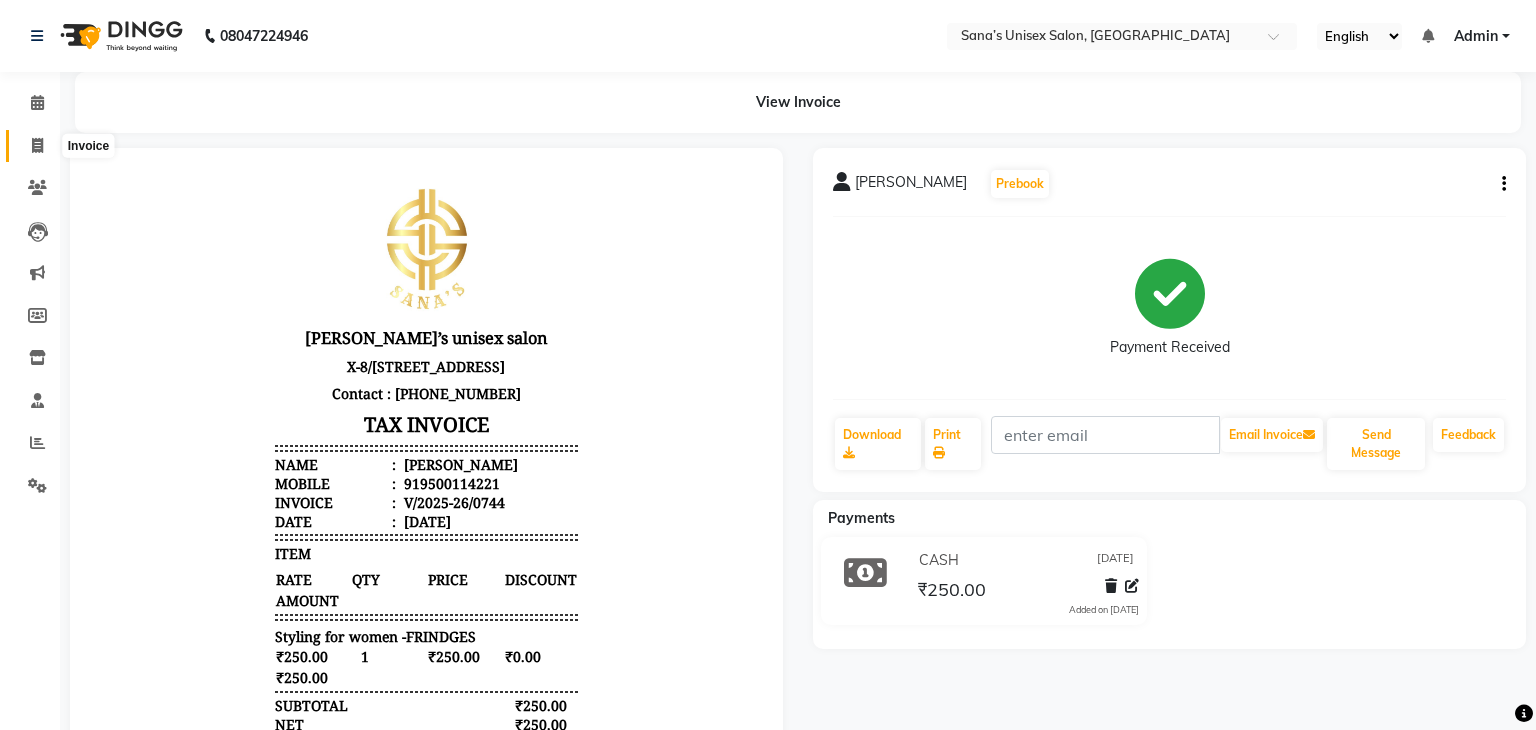 select on "service" 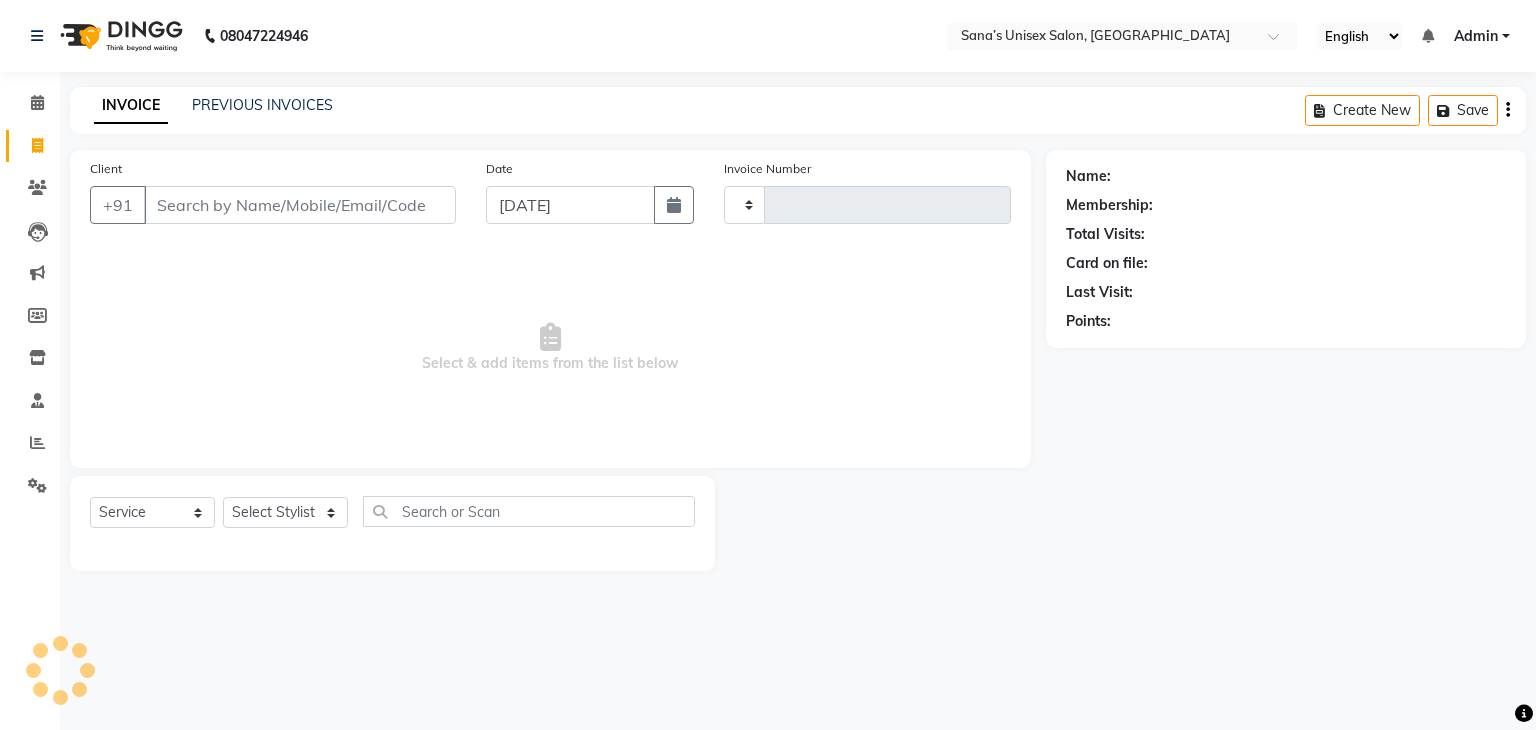 type on "0745" 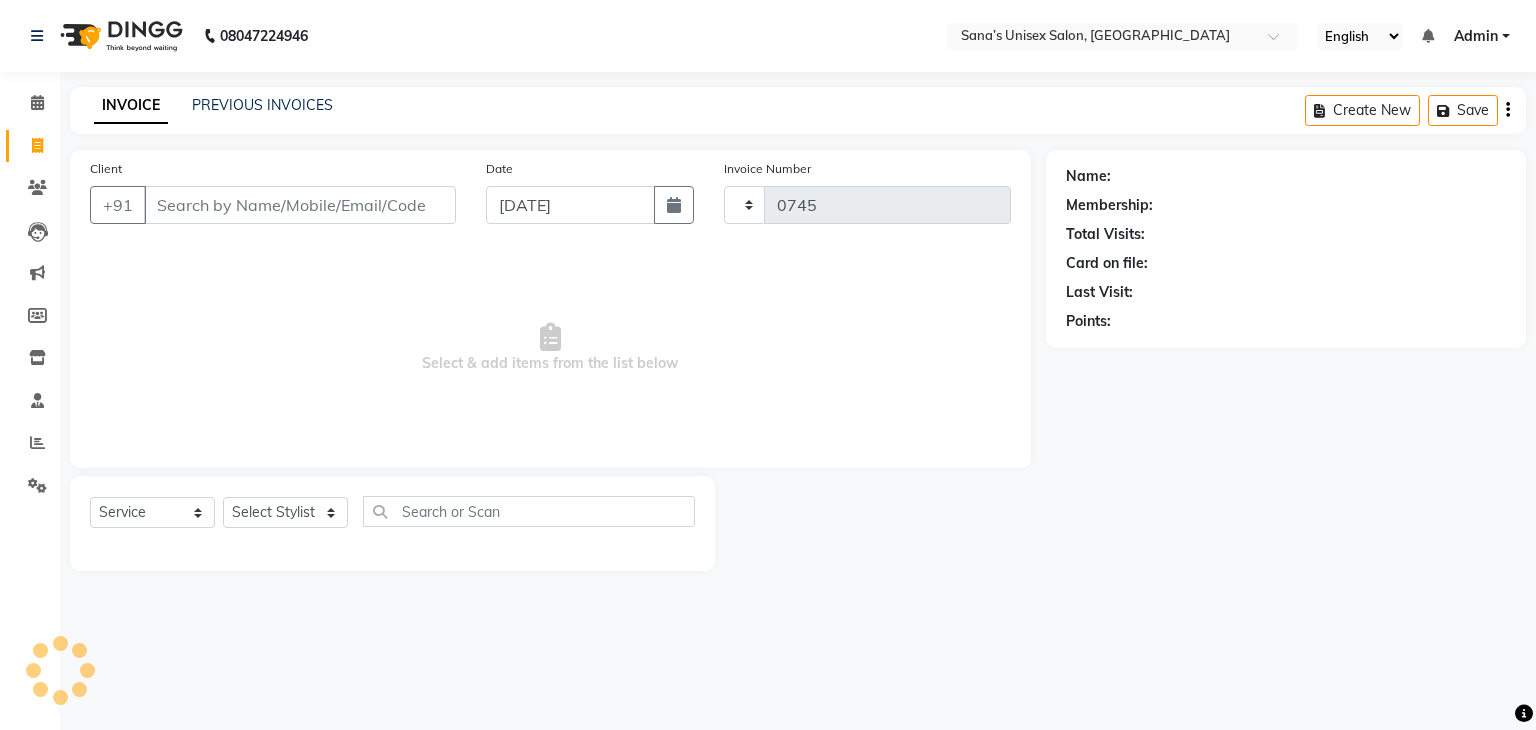 select on "6091" 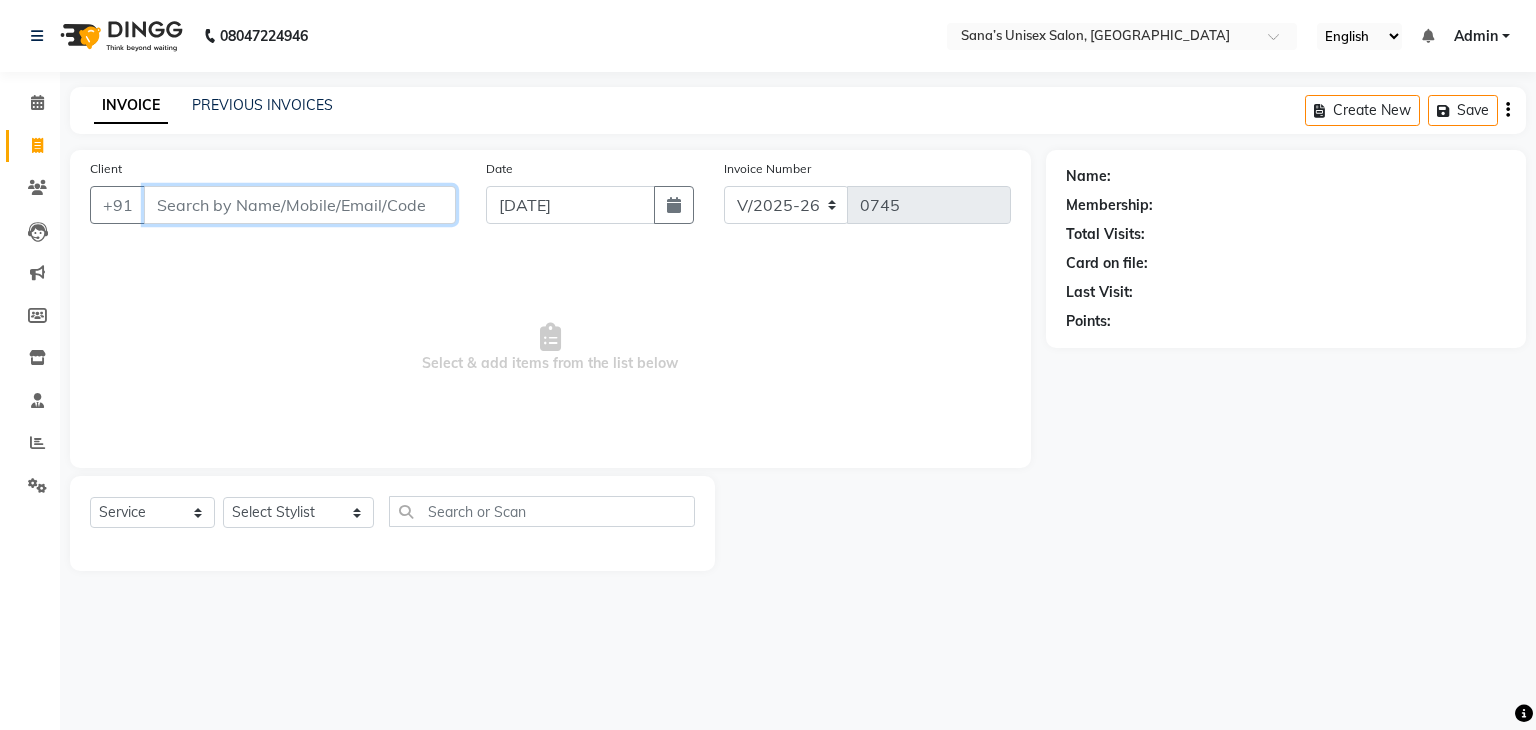 click on "Client" at bounding box center [300, 205] 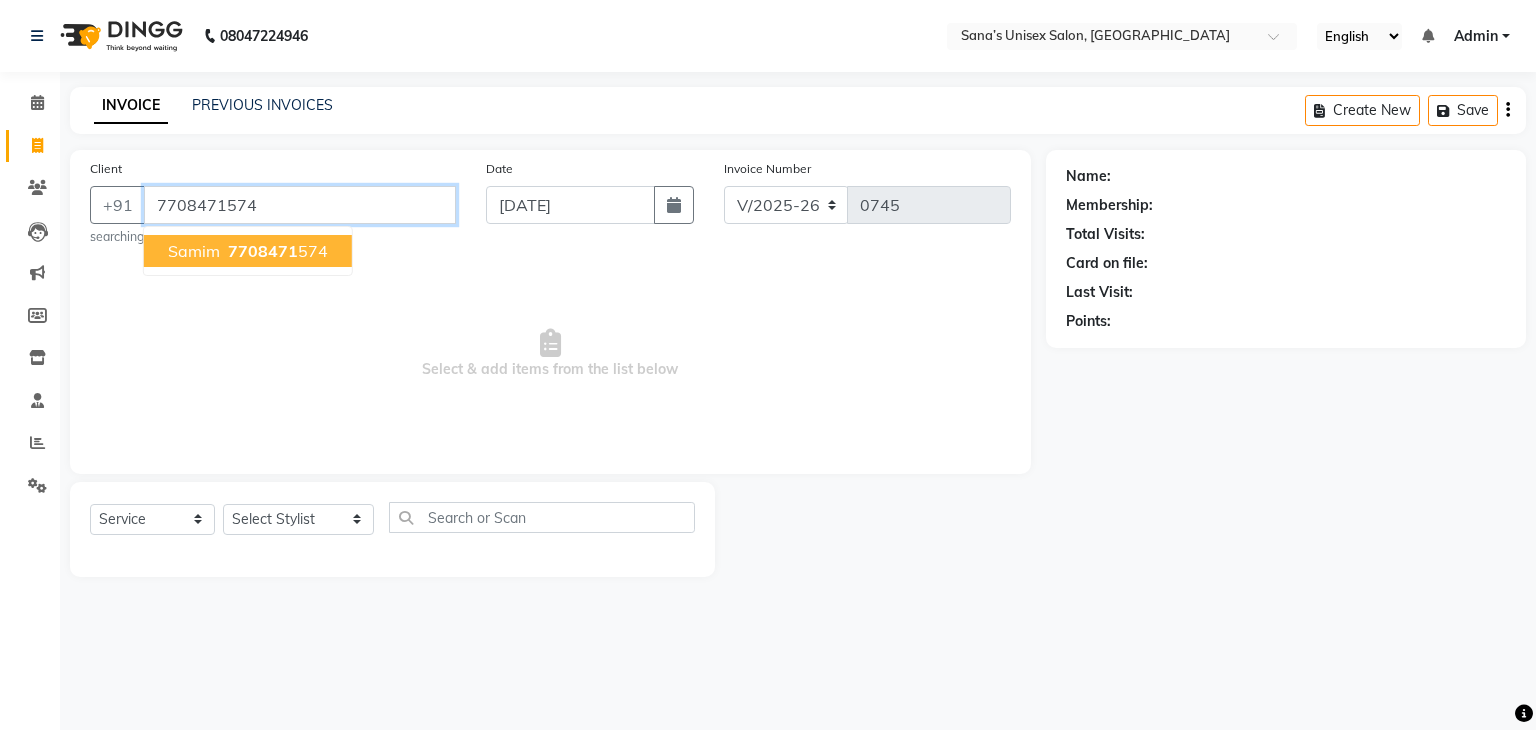 type on "7708471574" 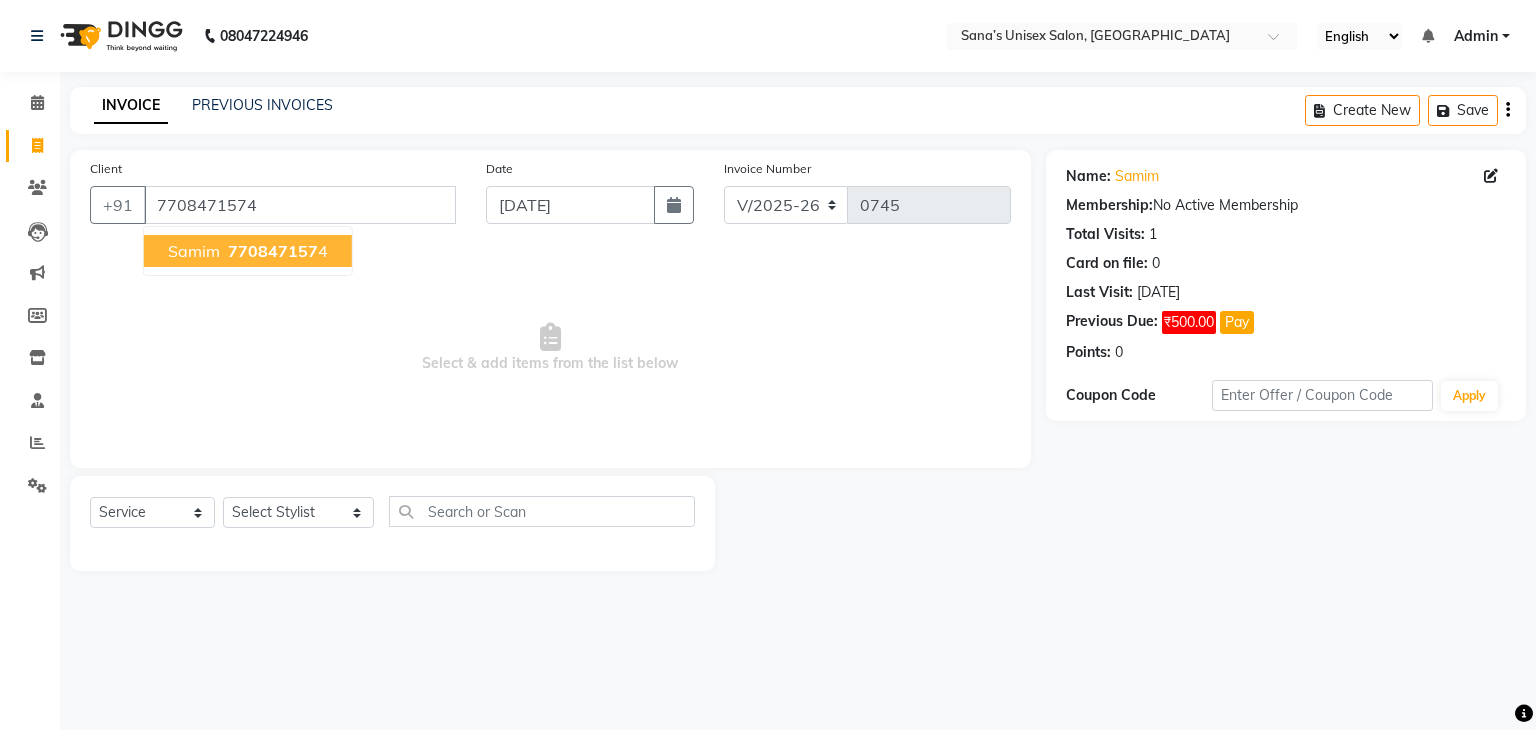 click on "samim" at bounding box center [194, 251] 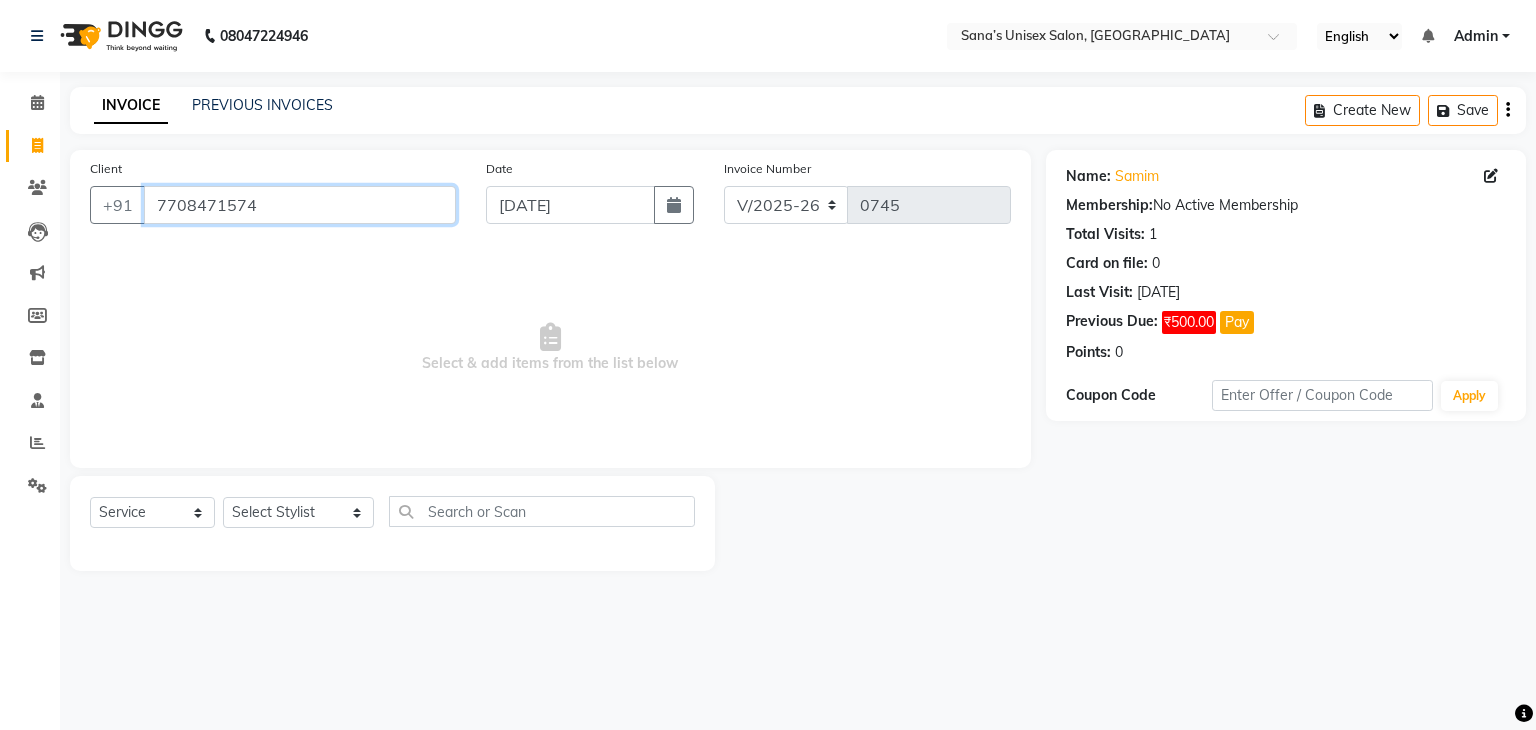 drag, startPoint x: 155, startPoint y: 199, endPoint x: 266, endPoint y: 204, distance: 111.11256 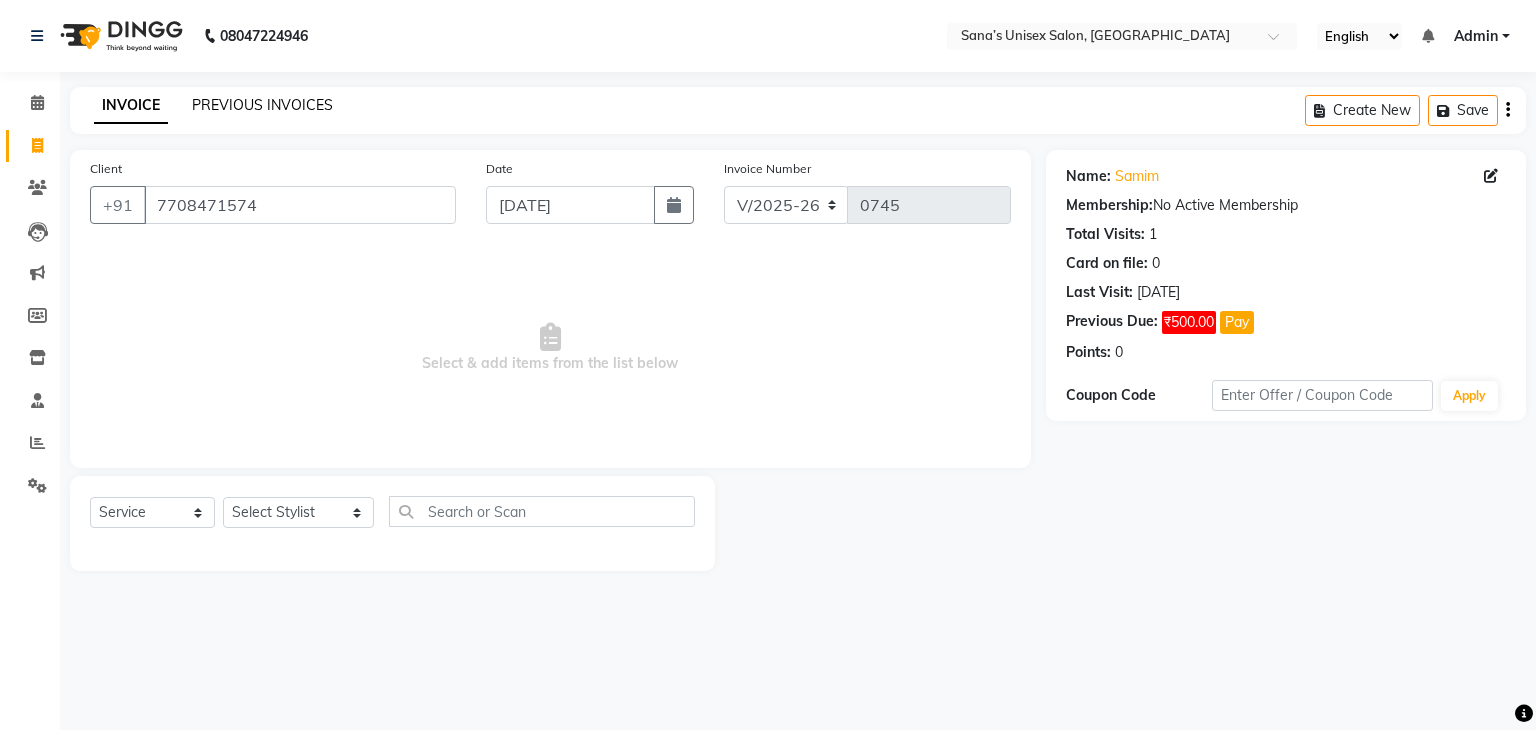 click on "PREVIOUS INVOICES" 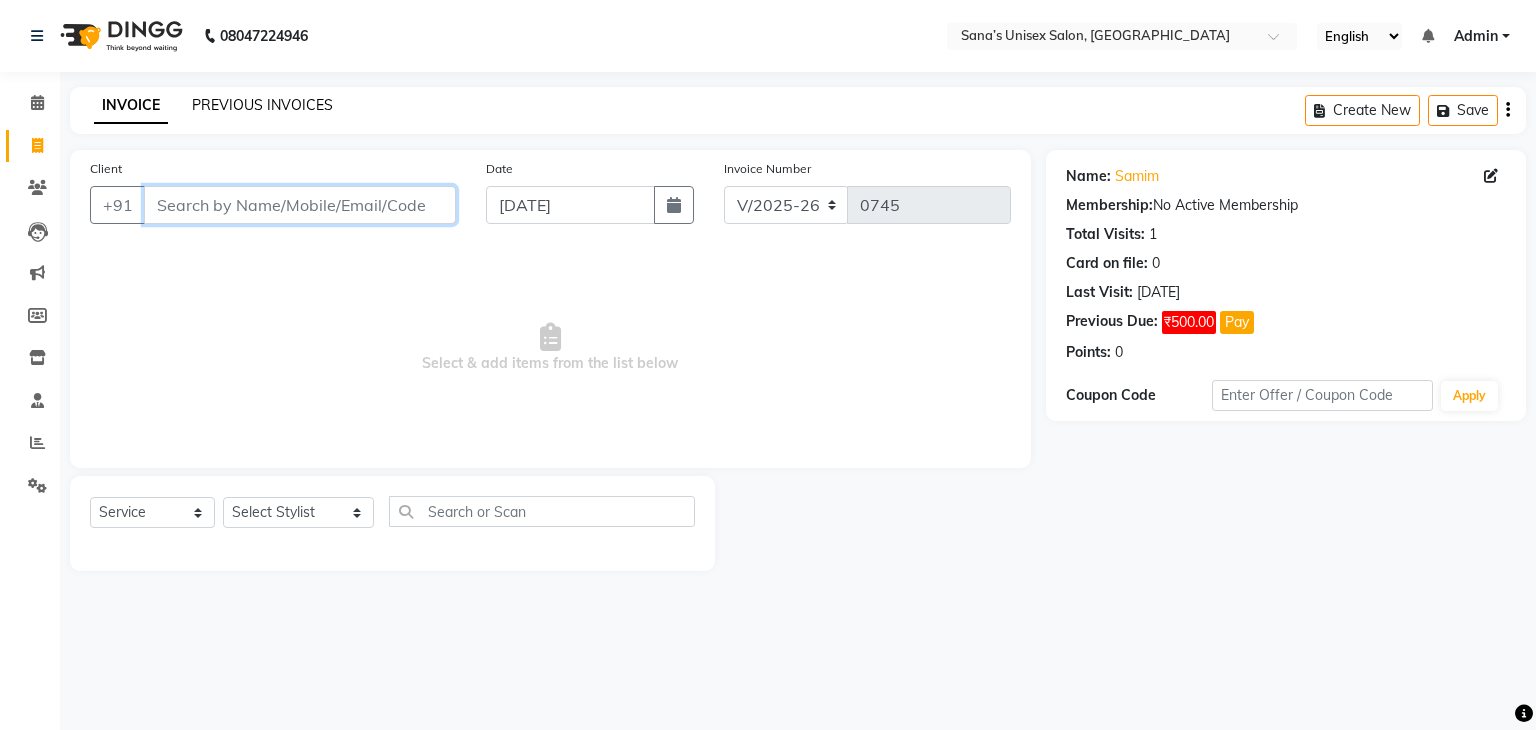 type 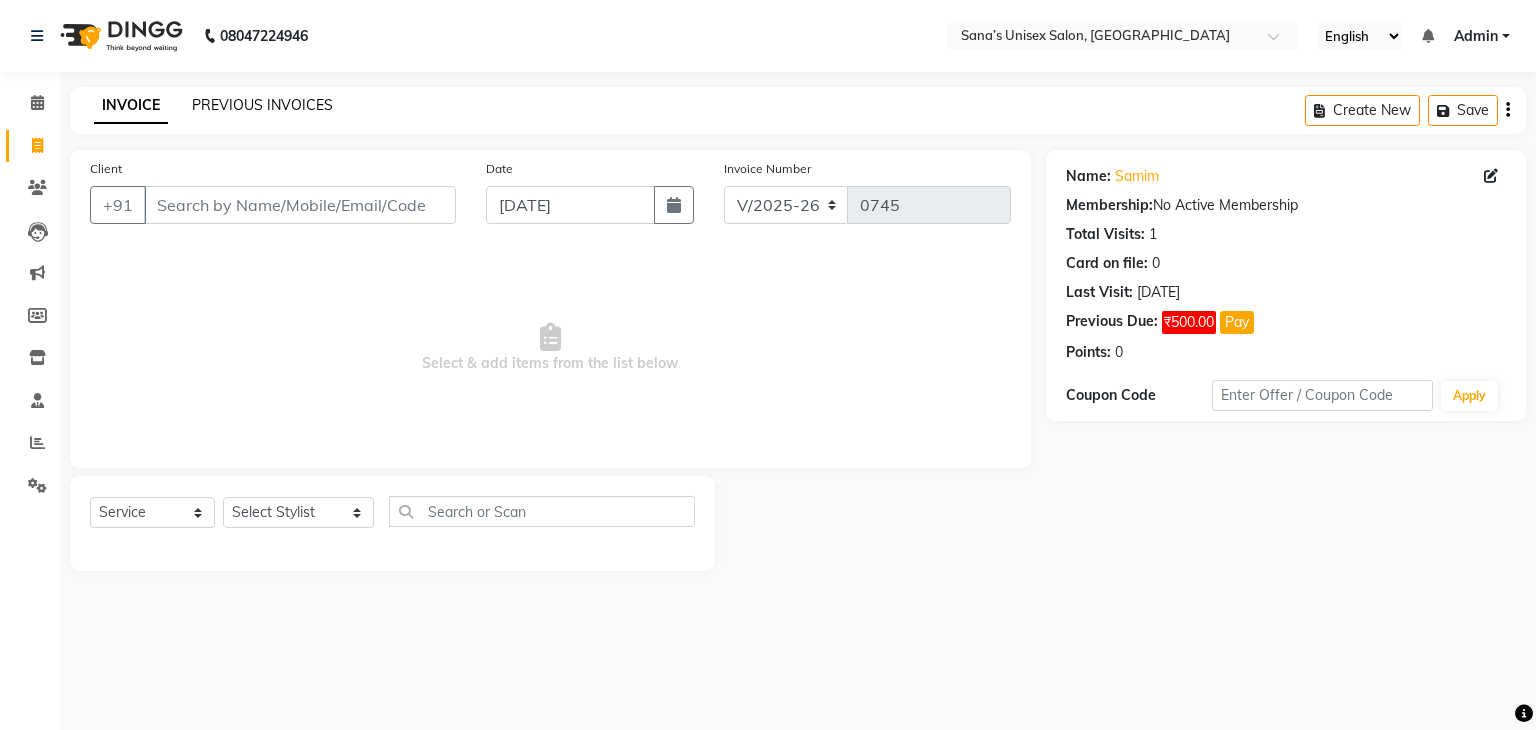 click on "PREVIOUS INVOICES" 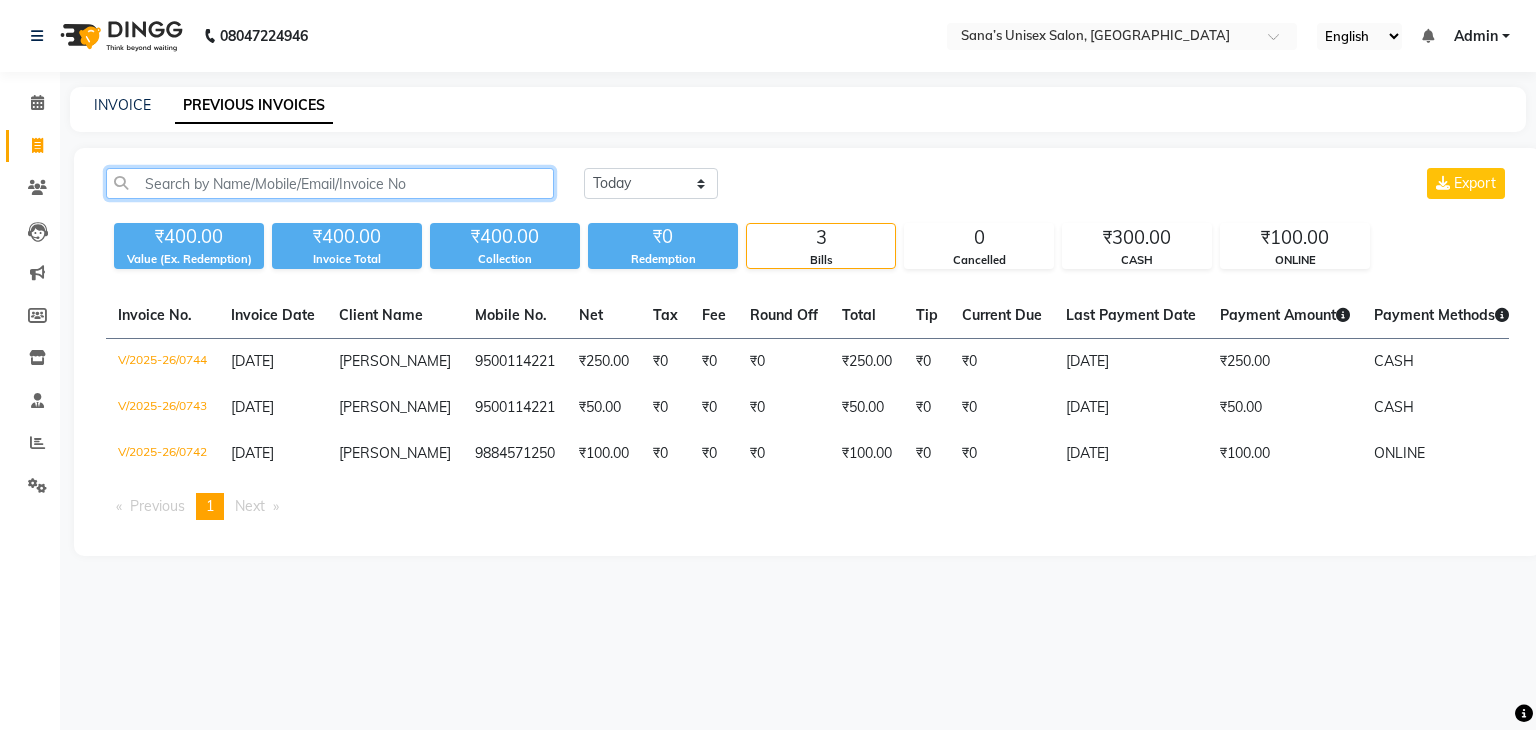 paste on "7708471574" 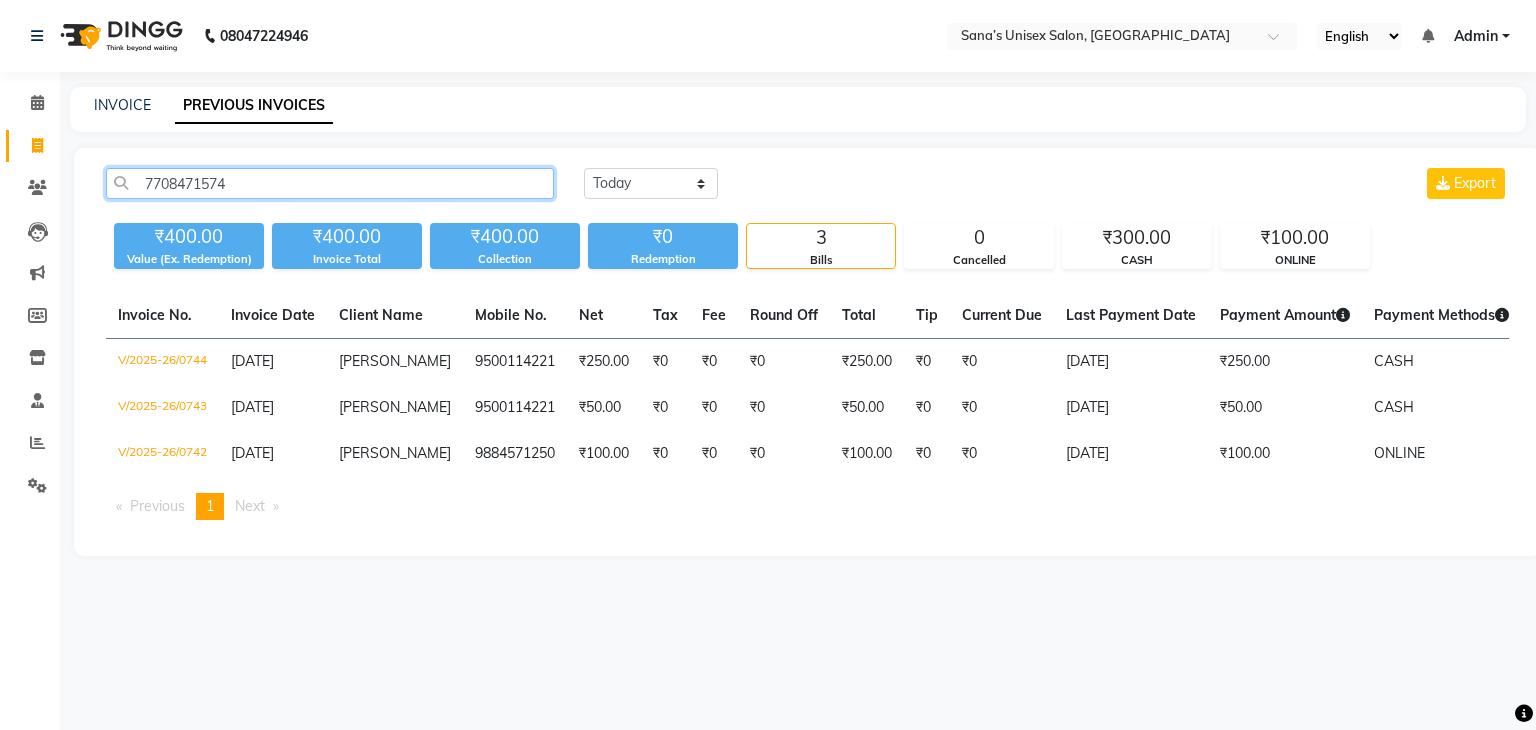 type on "7708471574" 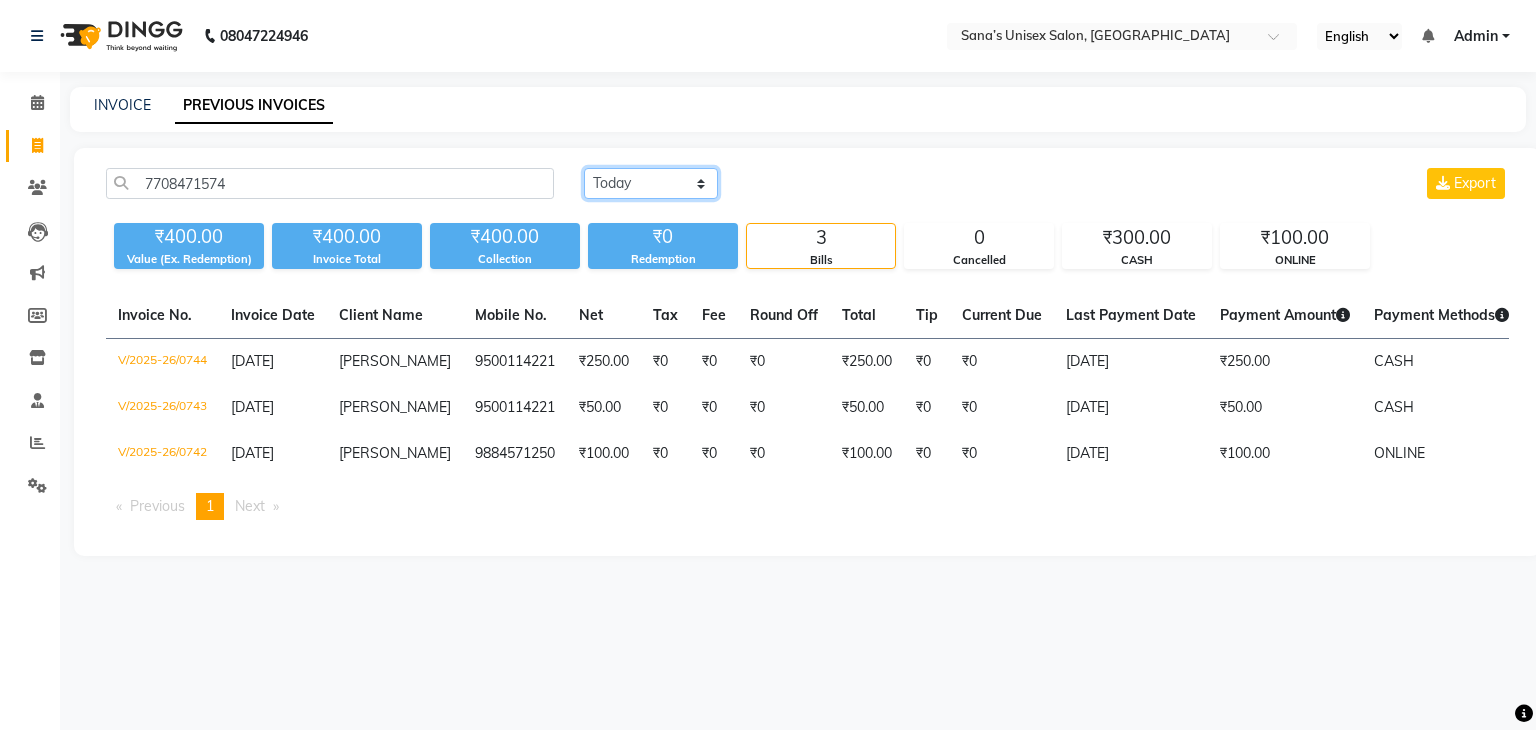 click on "Today Yesterday Custom Range" 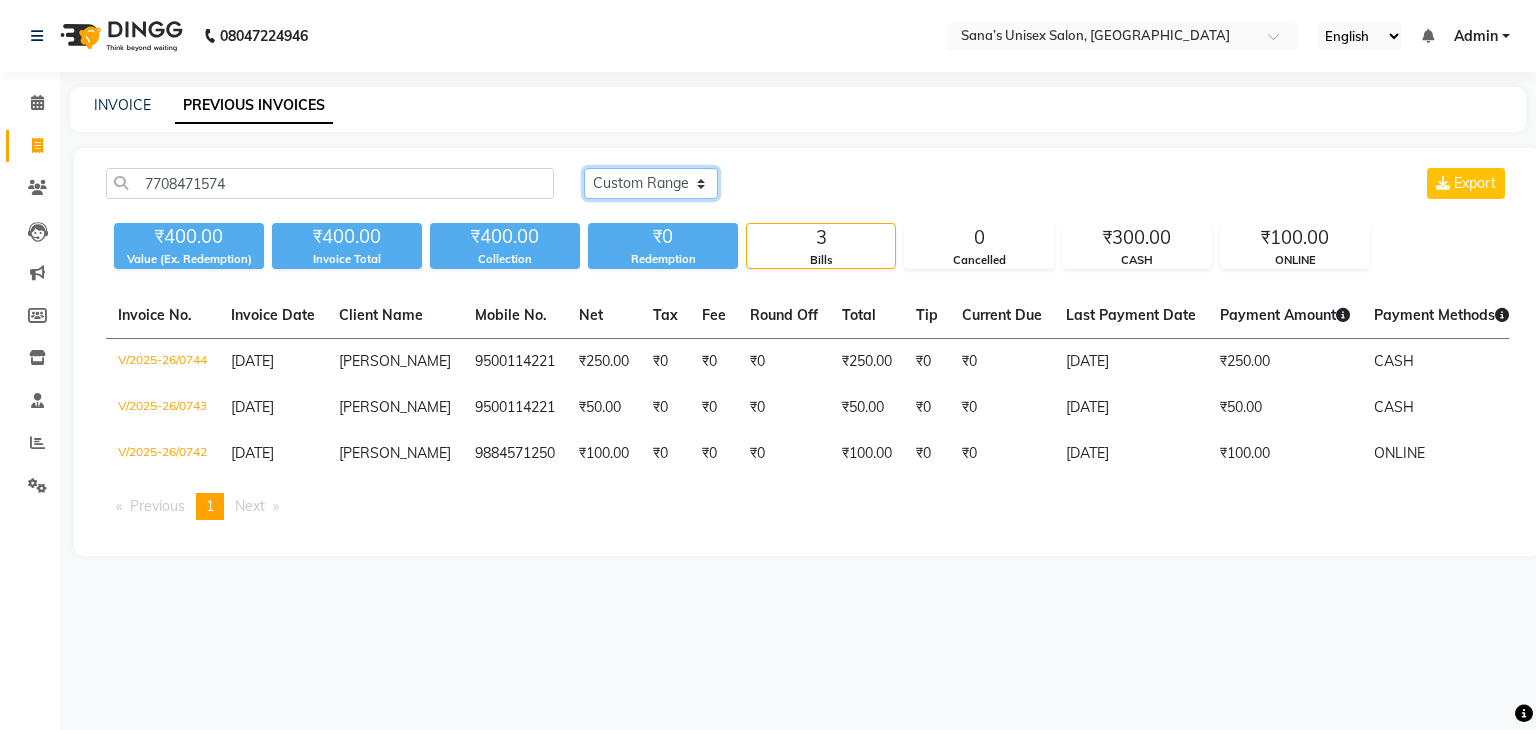click on "Today Yesterday Custom Range" 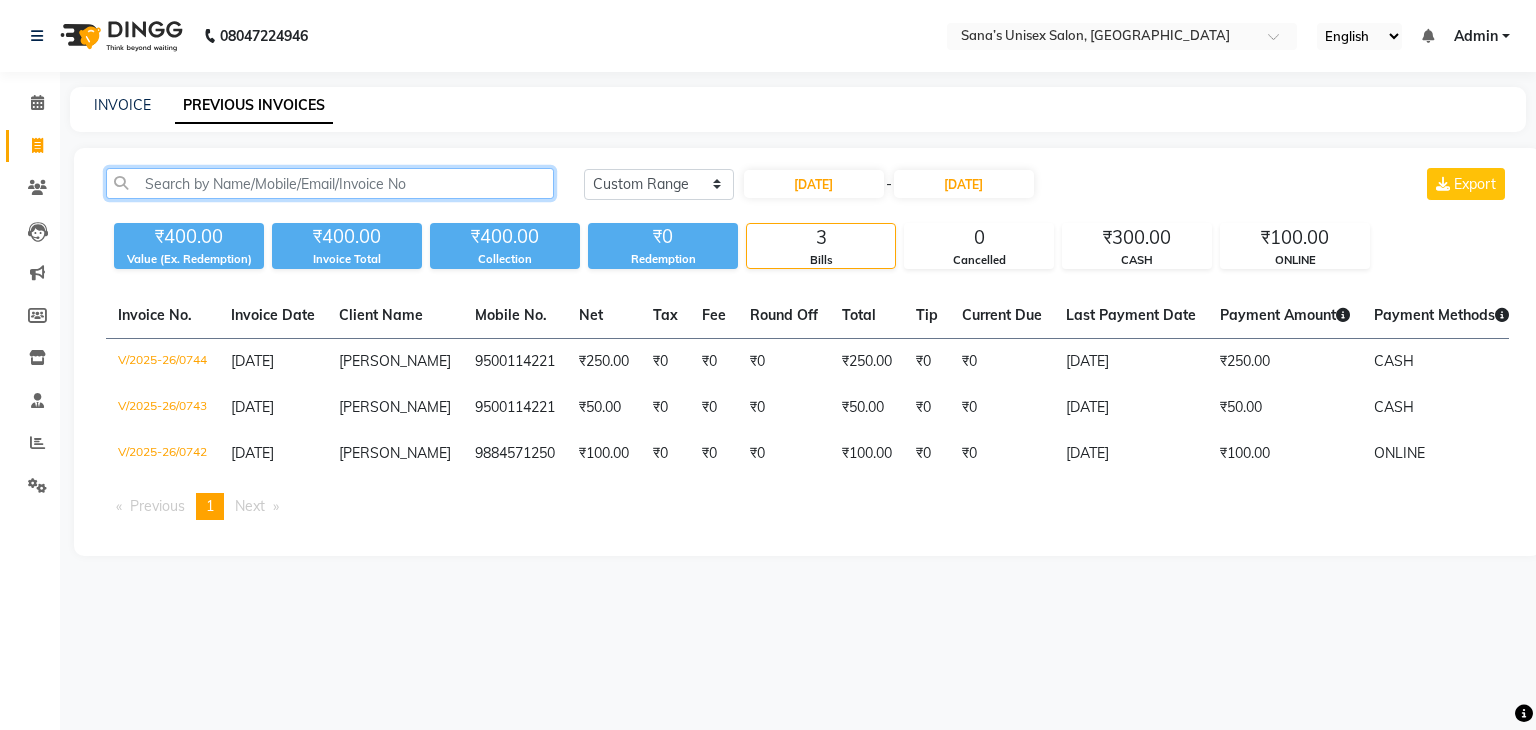paste on "7708471574" 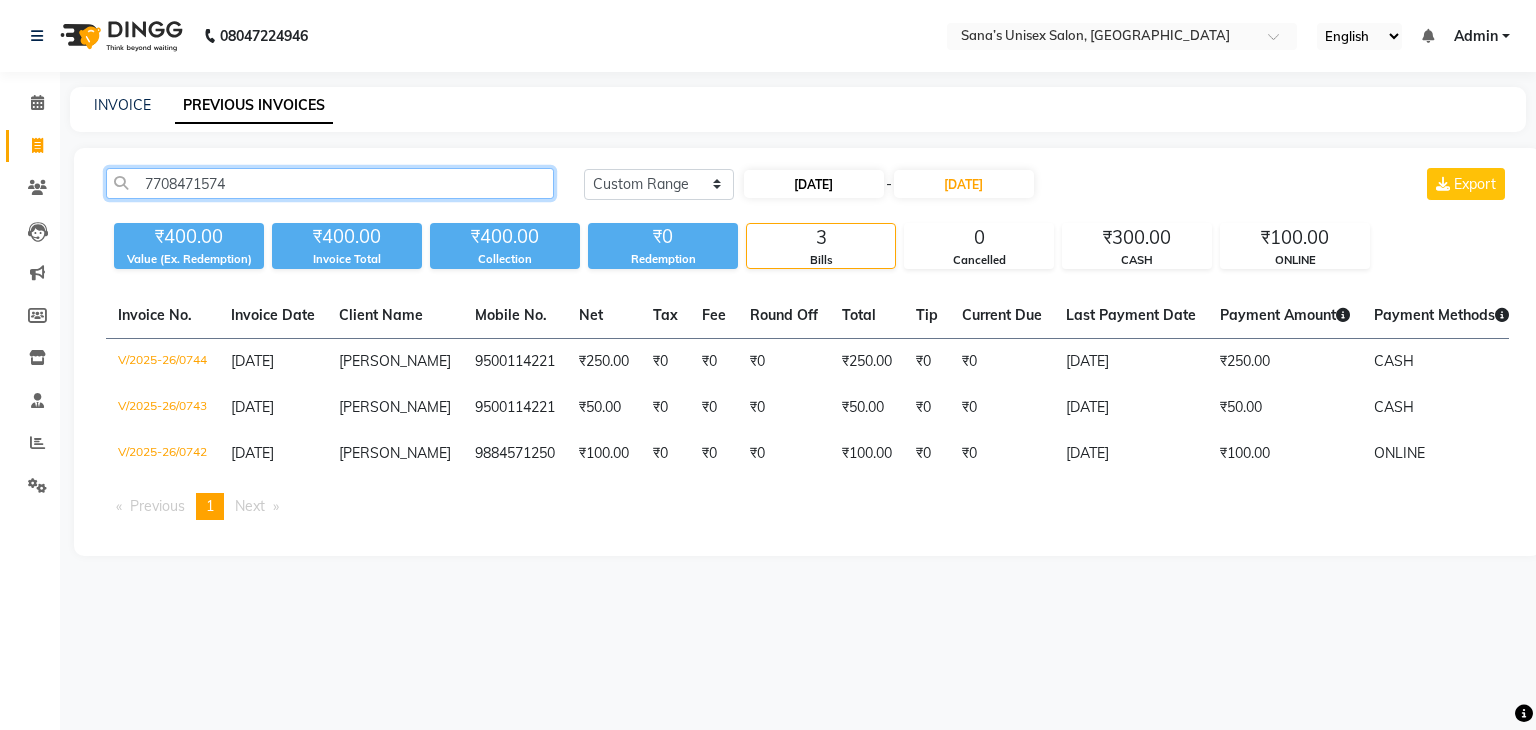 type on "7708471574" 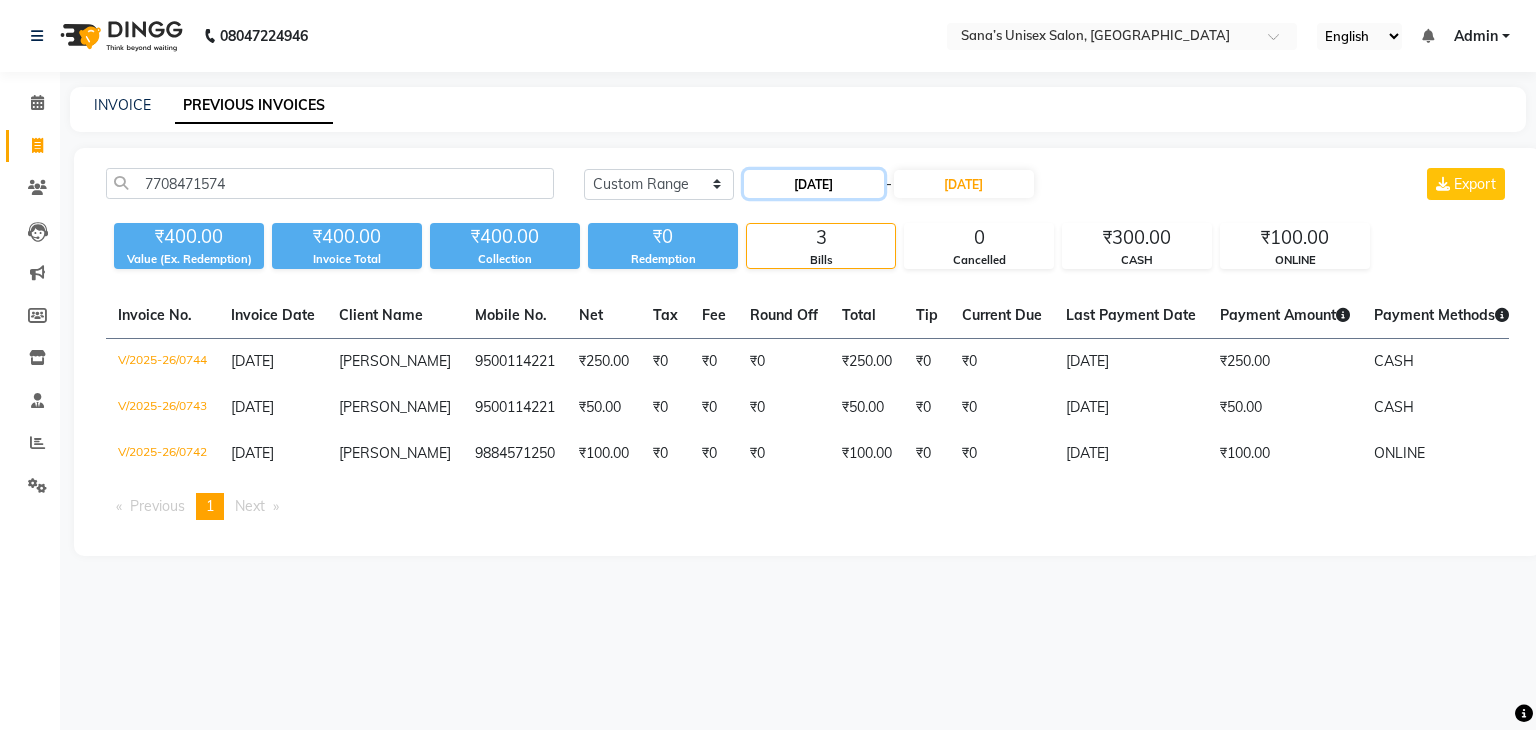 click on "[DATE]" 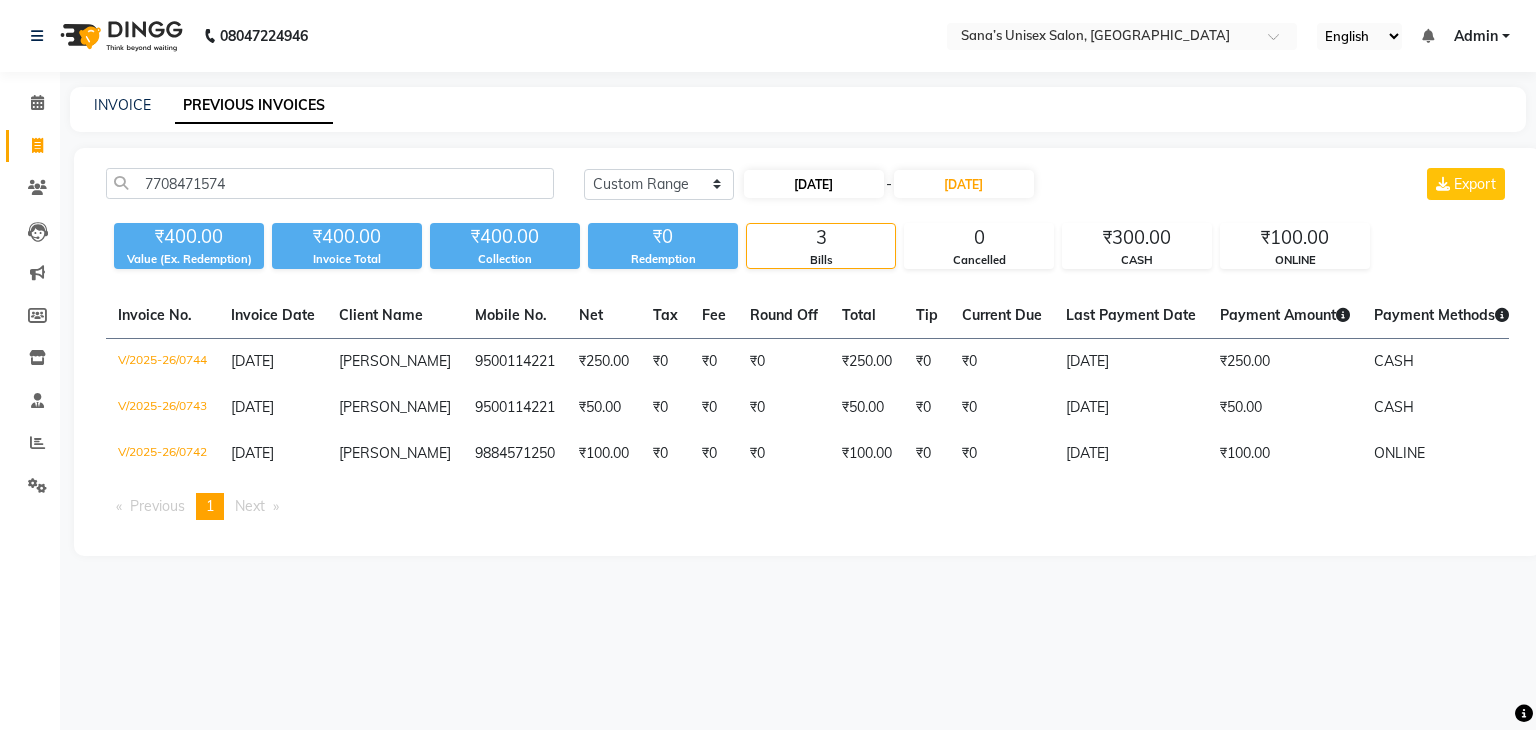 select on "7" 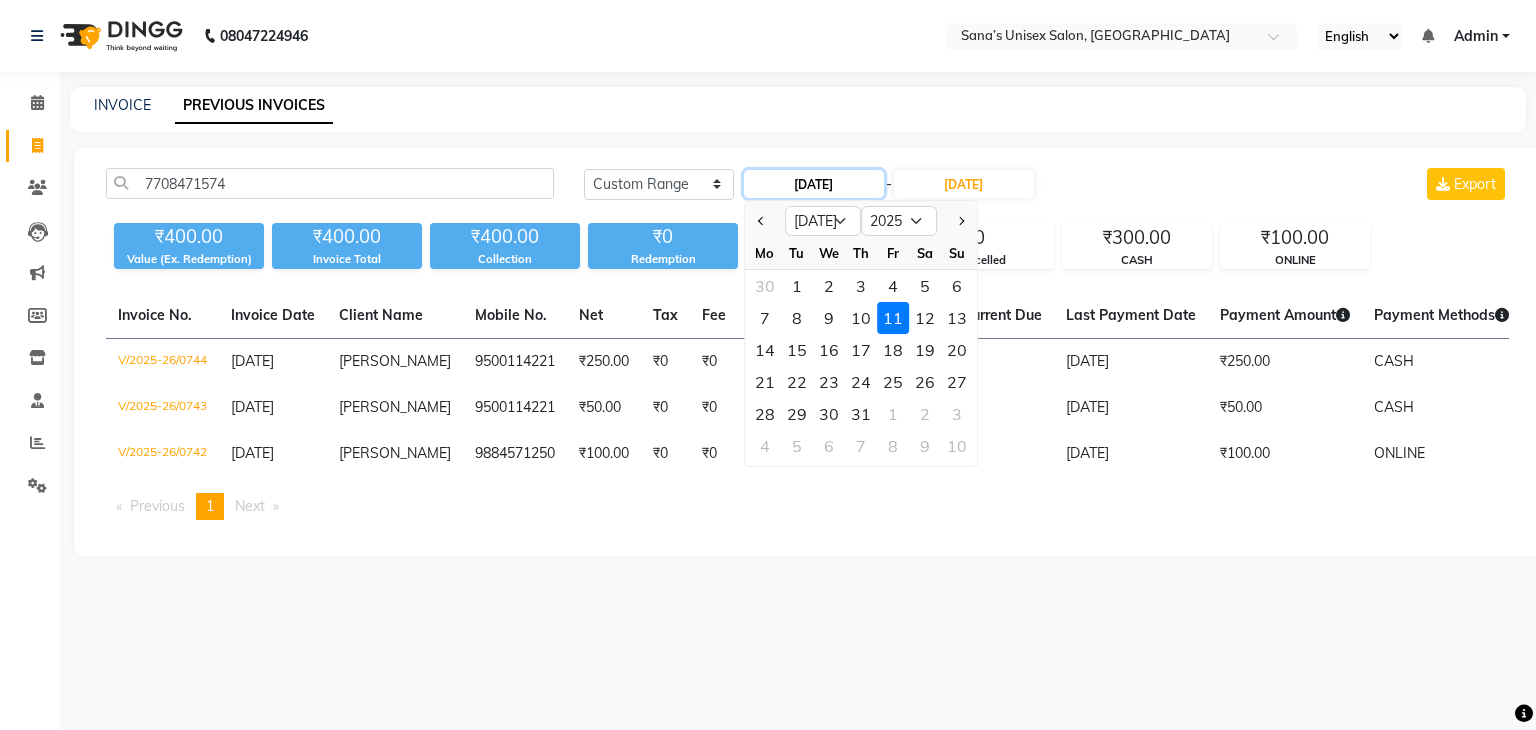 click on "[DATE]" 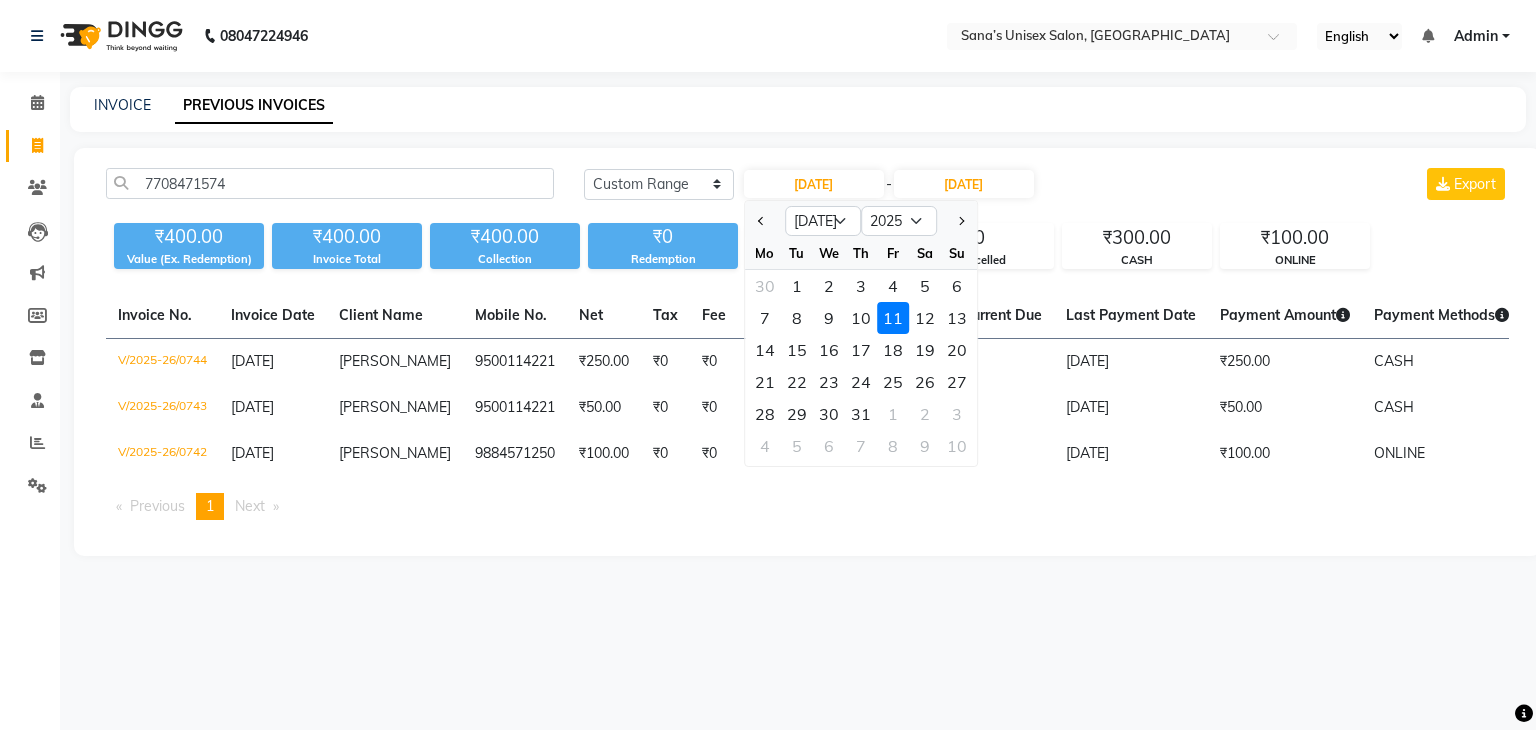 click on "Invoice No.   Invoice Date   Client Name   Mobile No.   Net   Tax   Fee   Round Off   Total   Tip   Current Due   Last Payment Date   Payment Amount   Payment Methods   Cancel Reason   Status   V/2025-26/0744  11-07-2025 Bharathi   9500114221 ₹250.00 ₹0  ₹0  ₹0 ₹250.00 ₹0 ₹0 11-07-2025 ₹250.00  CASH - PAID  V/2025-26/0743  11-07-2025 Bharathi   9500114221 ₹50.00 ₹0  ₹0  ₹0 ₹50.00 ₹0 ₹0 11-07-2025 ₹50.00  CASH - PAID  V/2025-26/0742  11-07-2025 maheshwari   9884571250 ₹100.00 ₹0  ₹0  ₹0 ₹100.00 ₹0 ₹0 11-07-2025 ₹100.00  ONLINE - PAID  Previous  page  1 / 1  You're on page  1  Next  page" 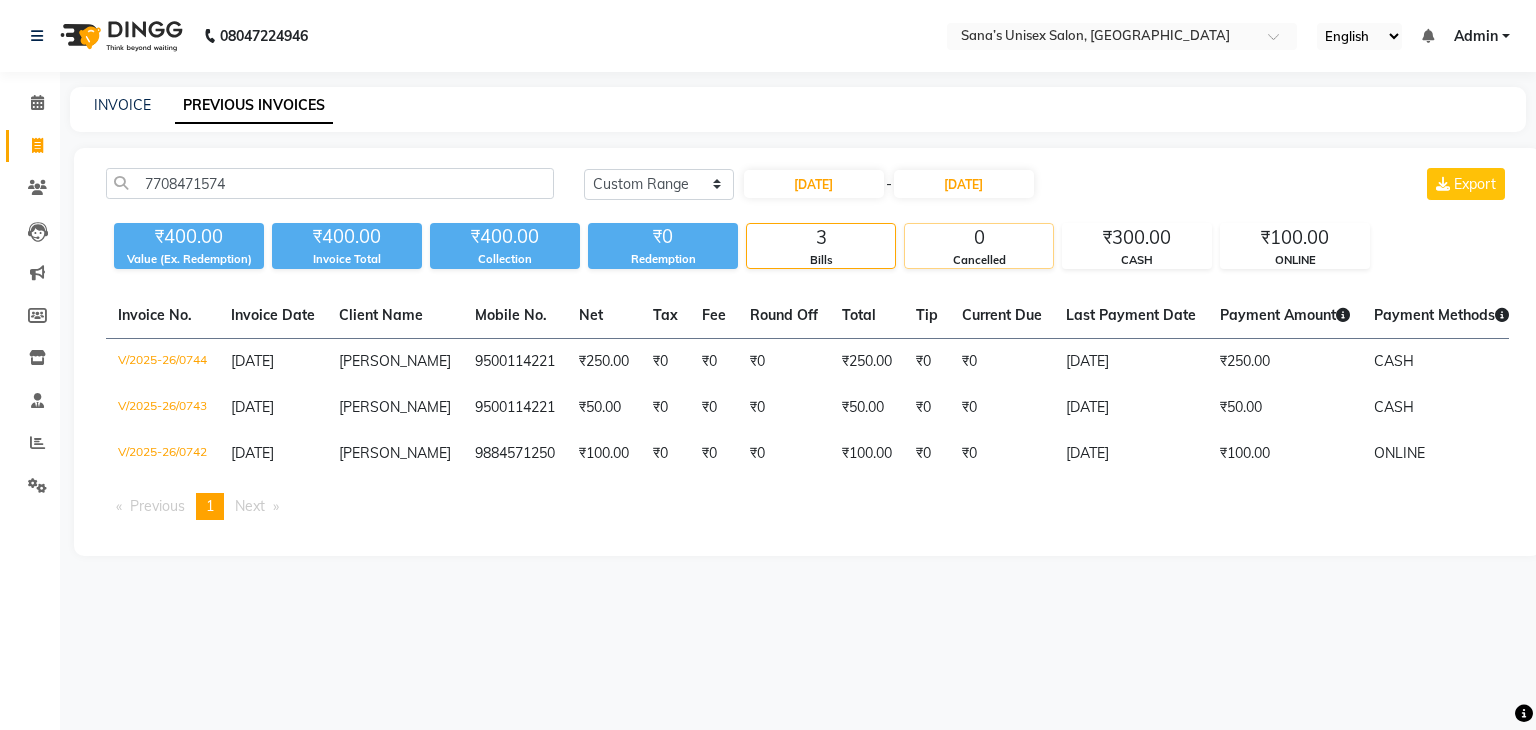 click on "Cancelled" 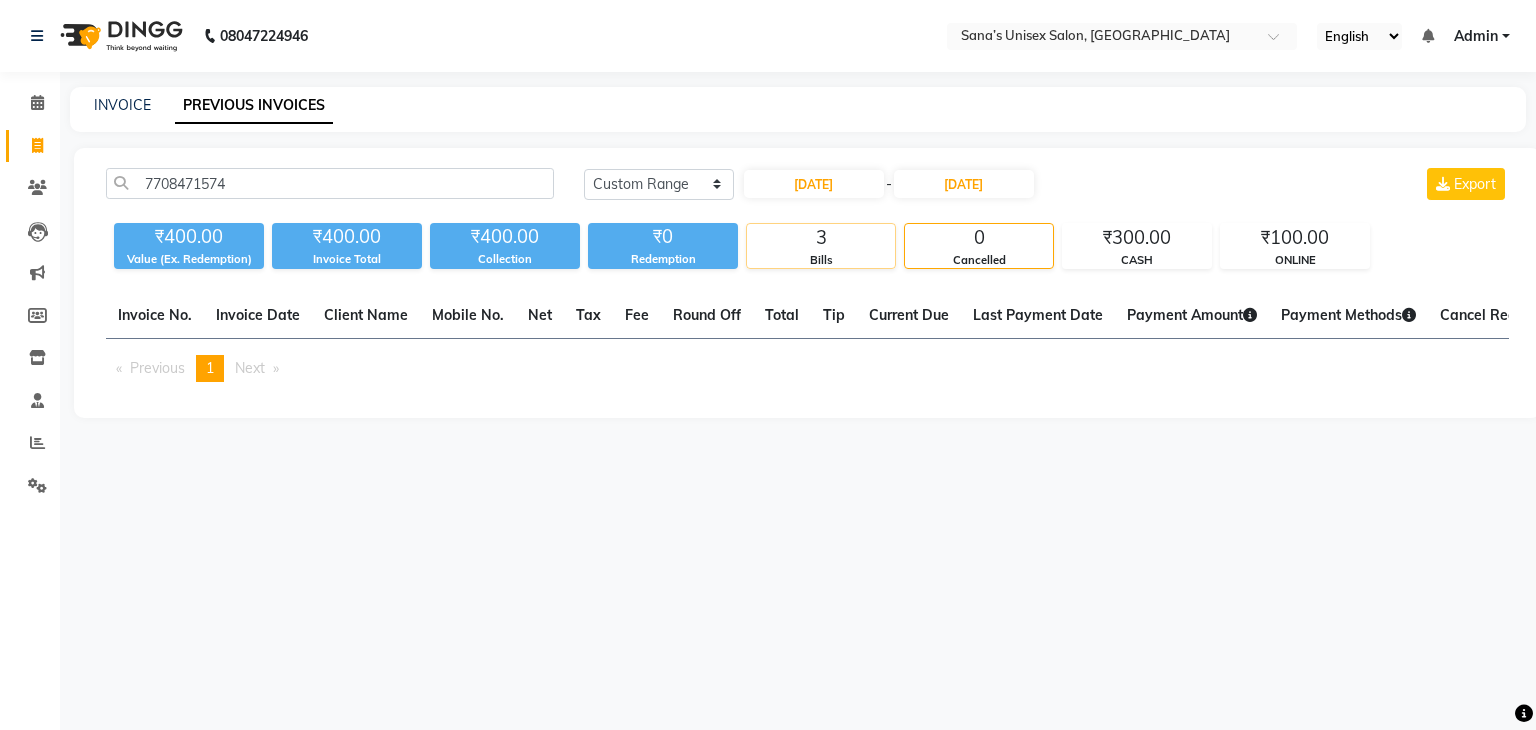 click on "3" 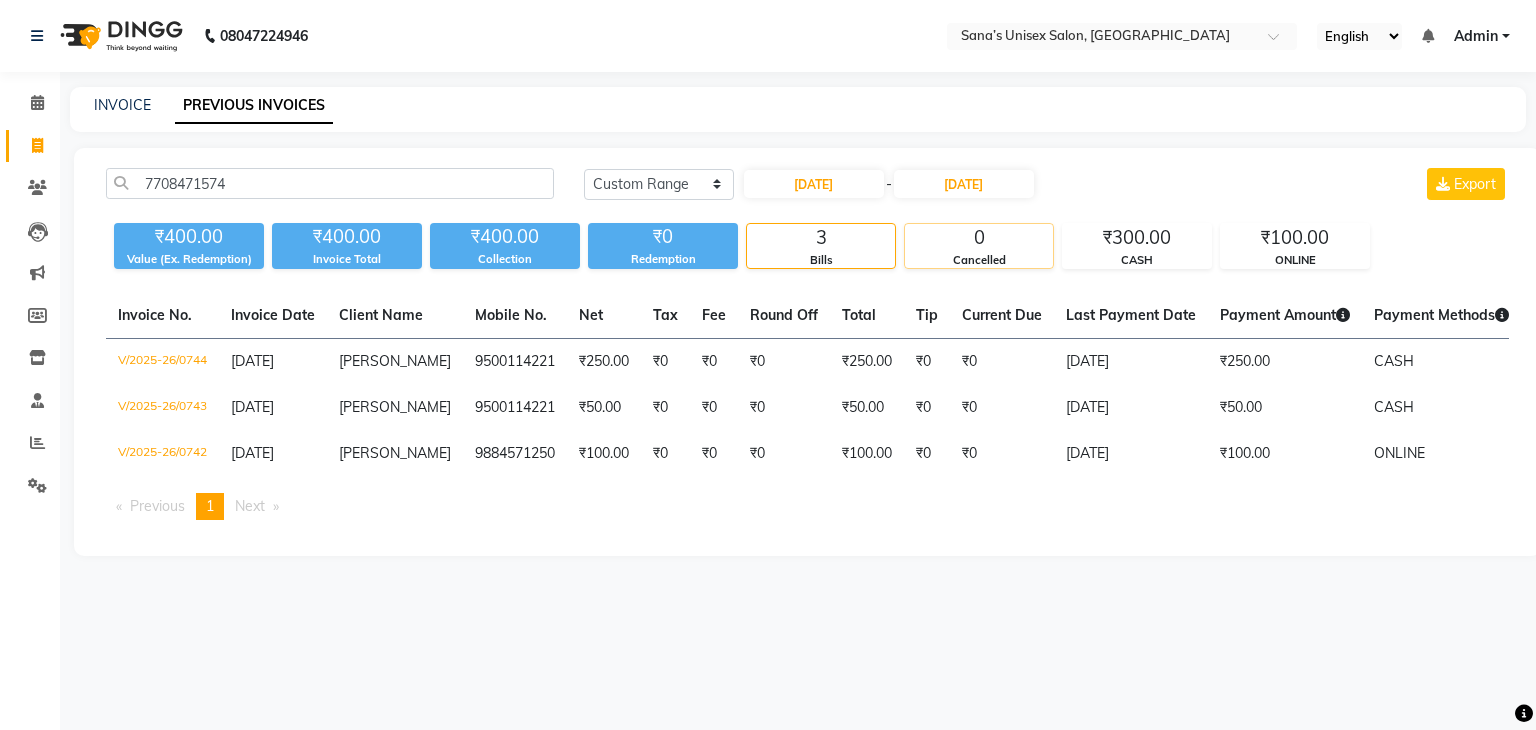 click on "Cancelled" 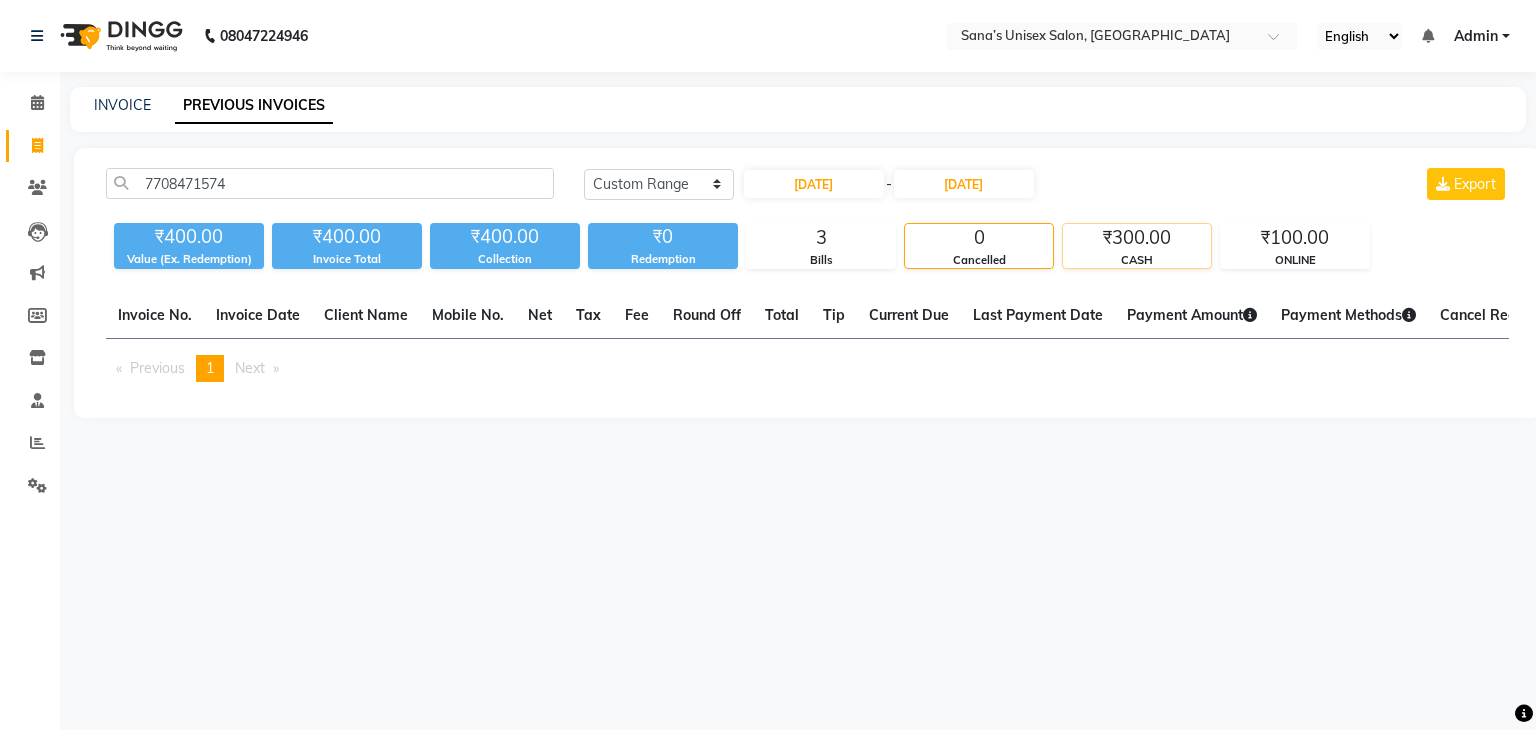 click on "CASH" 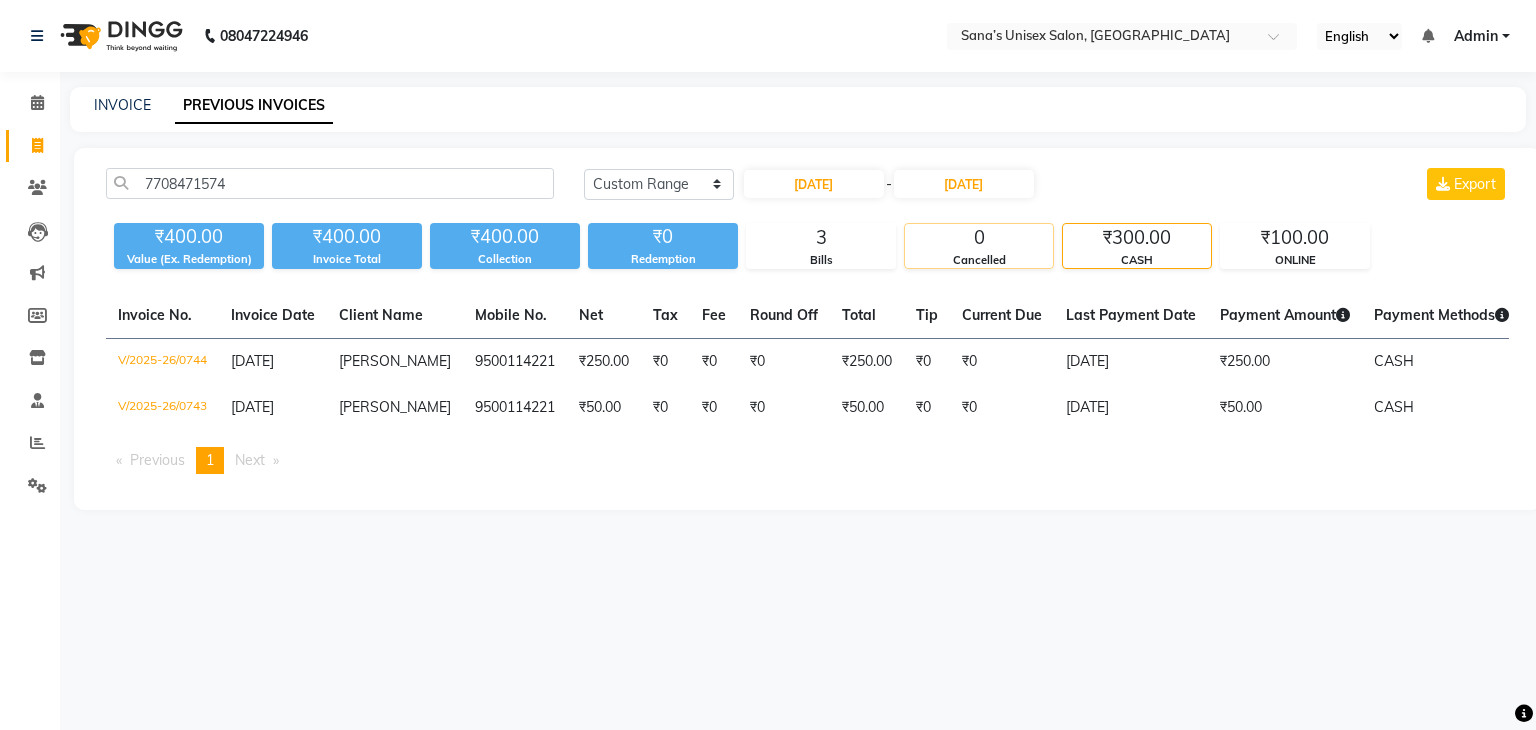click on "0" 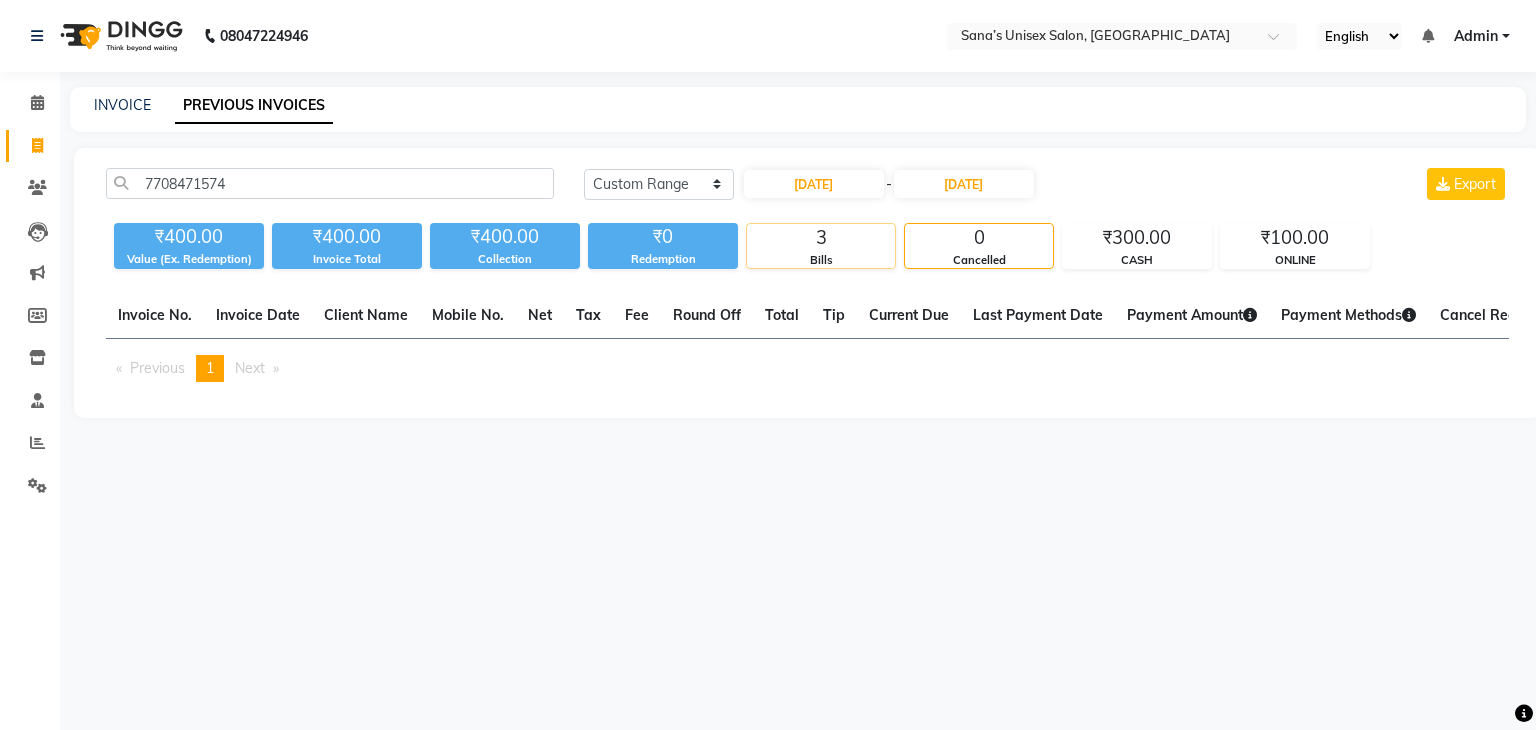 click on "Bills" 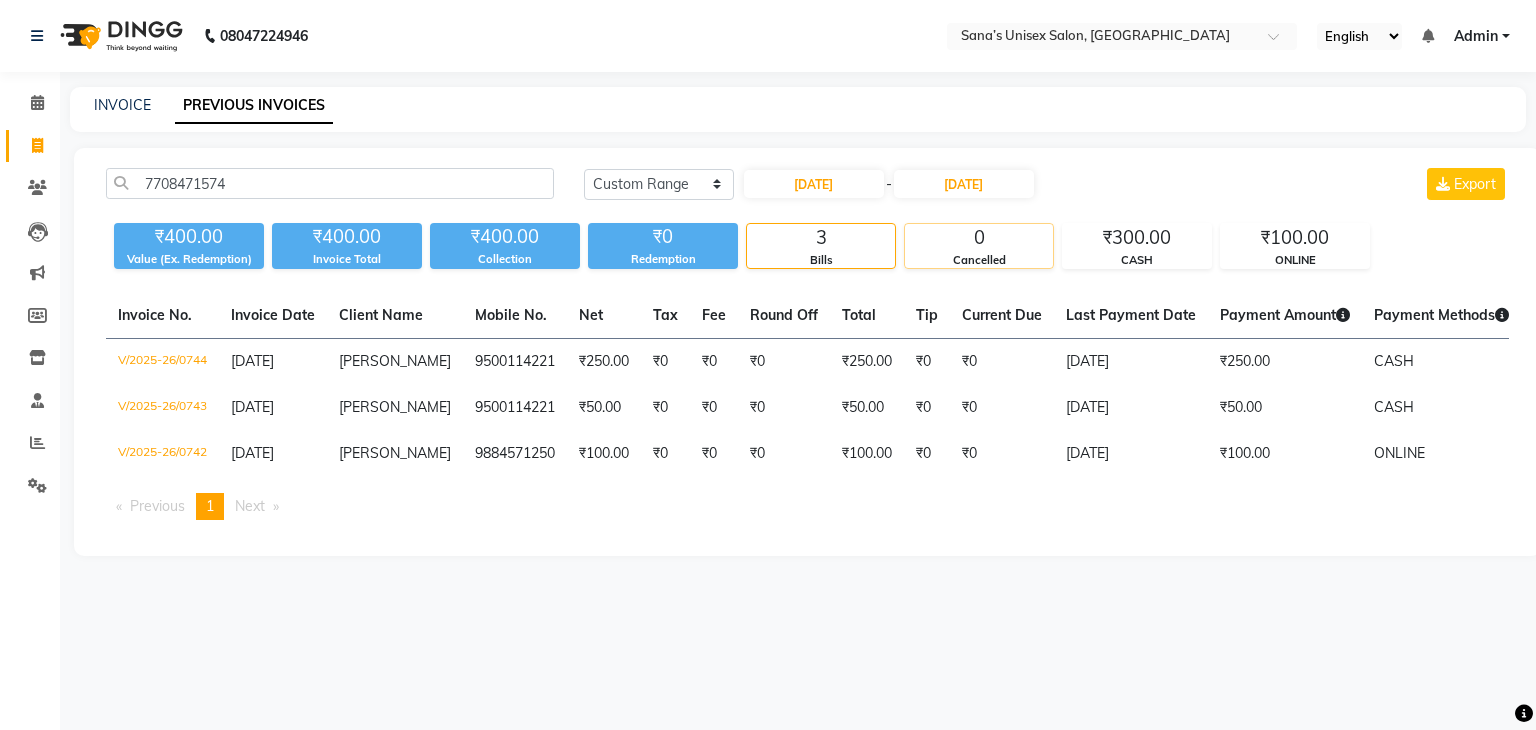 click on "Cancelled" 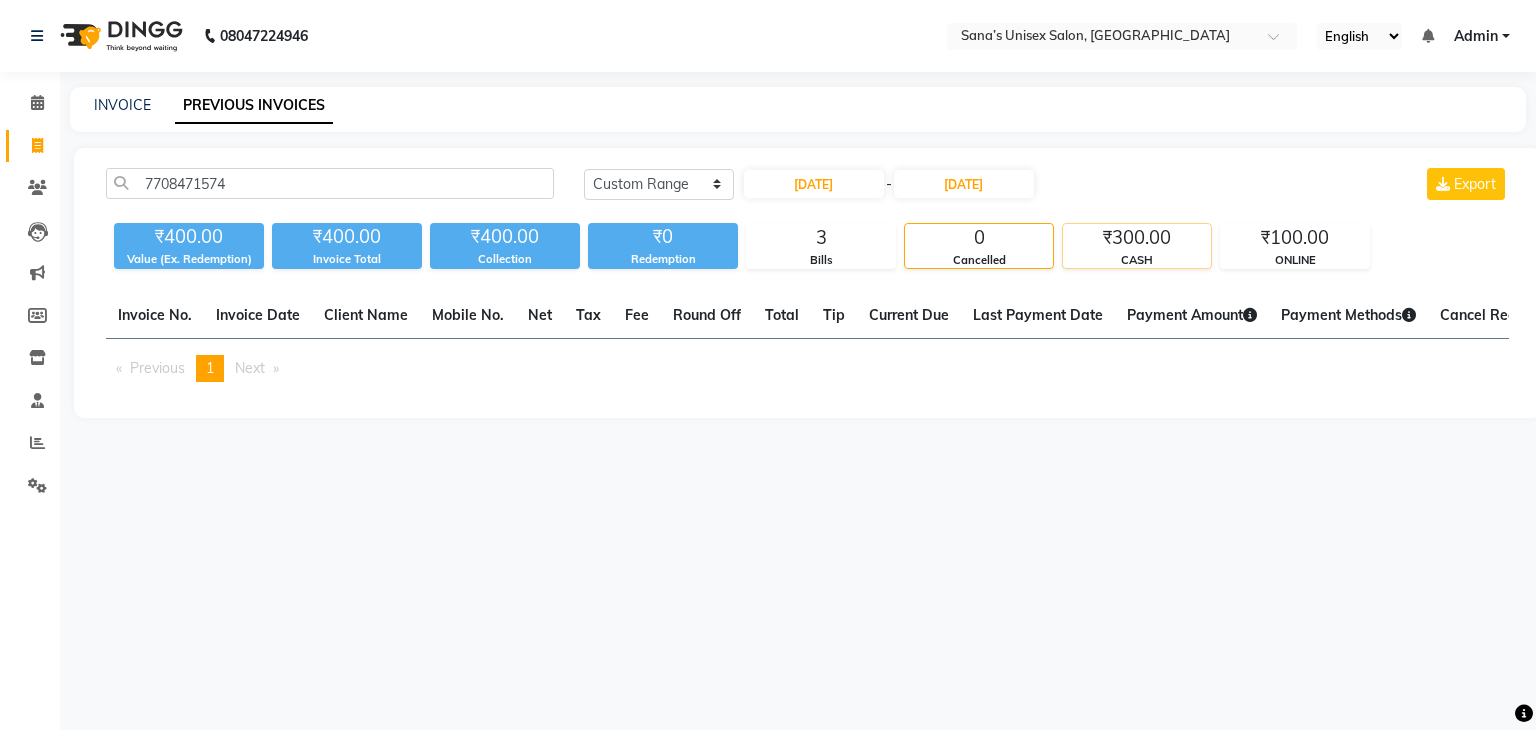 click on "CASH" 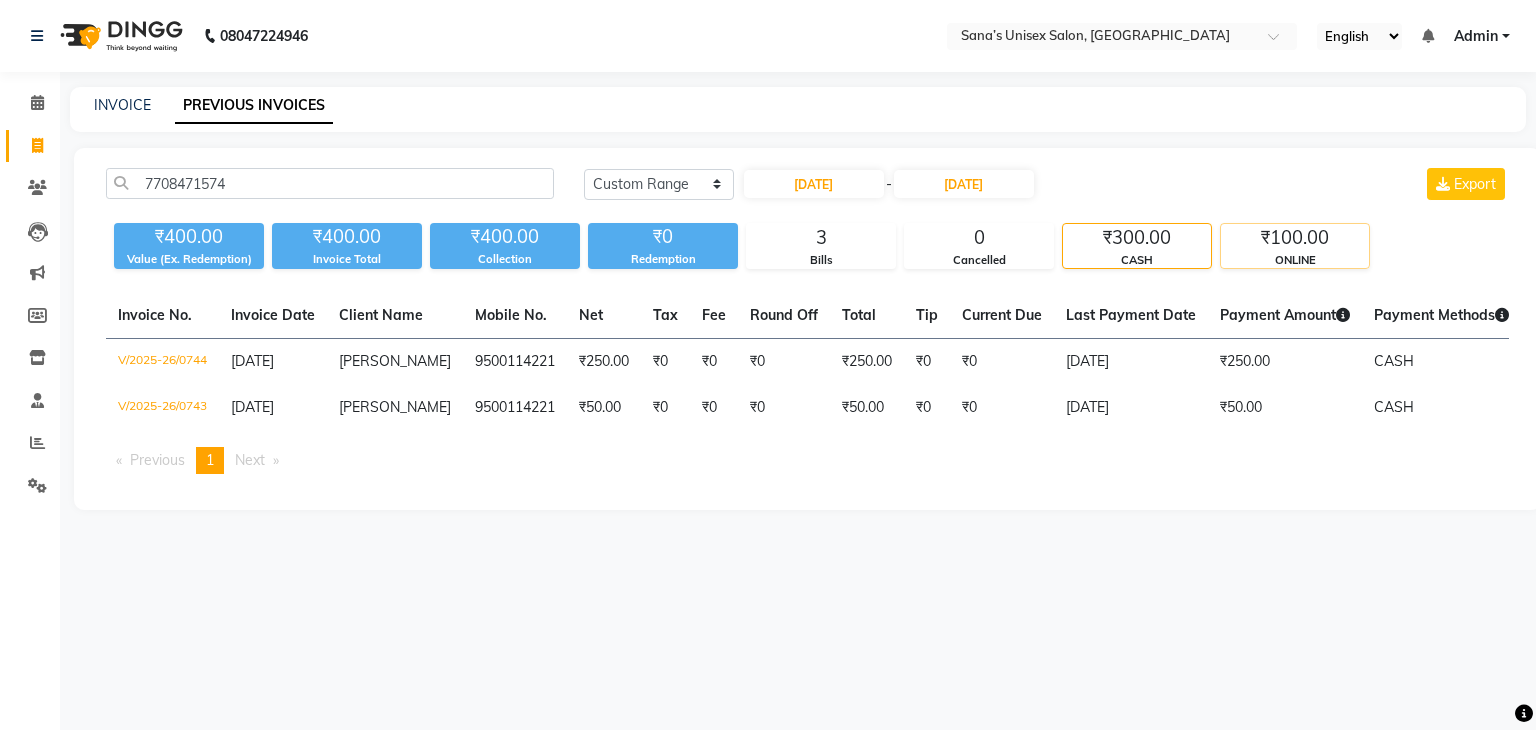 click on "ONLINE" 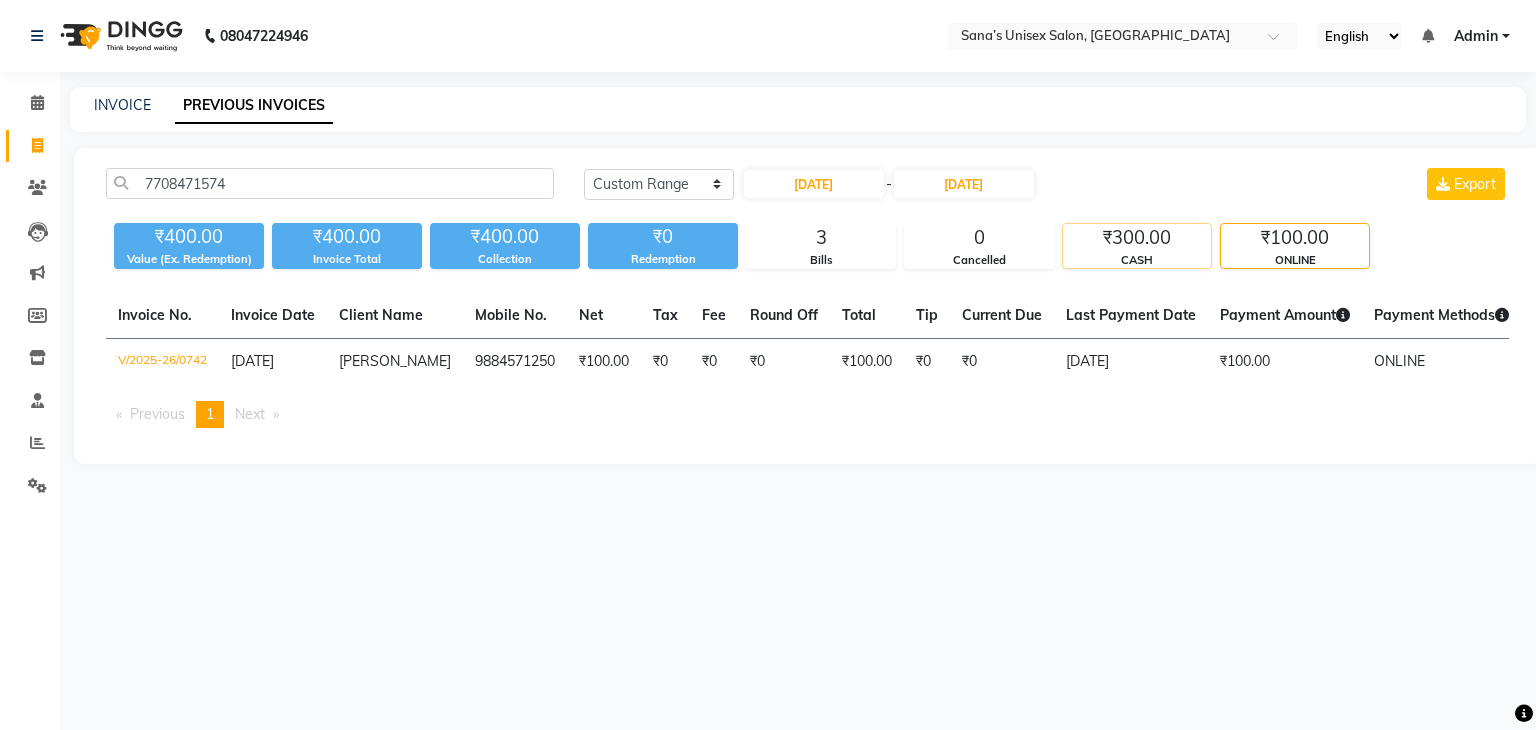 drag, startPoint x: 1148, startPoint y: 250, endPoint x: 1124, endPoint y: 255, distance: 24.5153 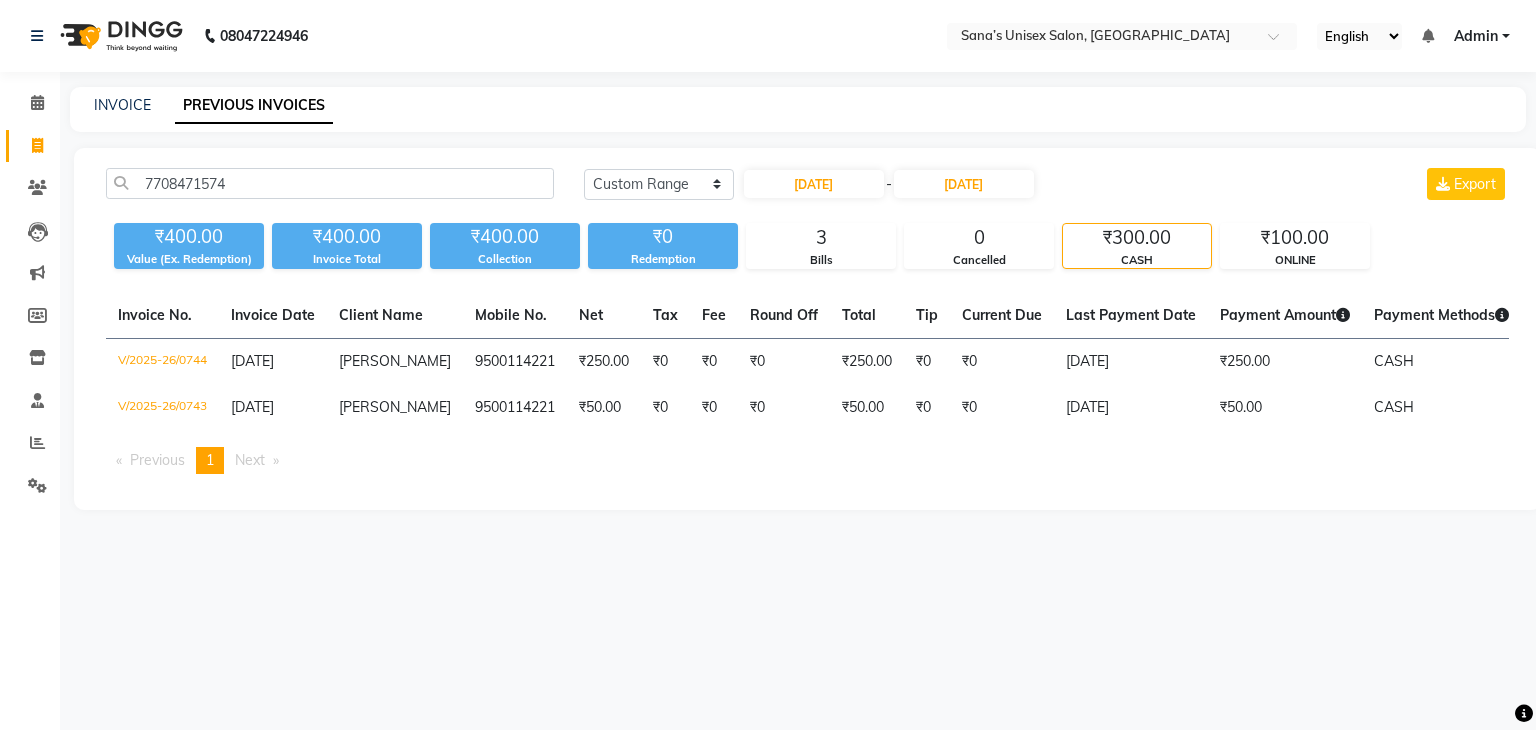click on "7708471574 Today Yesterday Custom Range 11-07-2025 - 11-07-2025 Export ₹400.00 Value (Ex. Redemption) ₹400.00 Invoice Total  ₹400.00 Collection ₹0 Redemption 3 Bills 0 Cancelled ₹300.00 CASH ₹100.00 ONLINE  Invoice No.   Invoice Date   Client Name   Mobile No.   Net   Tax   Fee   Round Off   Total   Tip   Current Due   Last Payment Date   Payment Amount   Payment Methods   Cancel Reason   Status   V/2025-26/0744  11-07-2025 Bharathi   9500114221 ₹250.00 ₹0  ₹0  ₹0 ₹250.00 ₹0 ₹0 11-07-2025 ₹250.00  CASH - PAID  V/2025-26/0743  11-07-2025 Bharathi   9500114221 ₹50.00 ₹0  ₹0  ₹0 ₹50.00 ₹0 ₹0 11-07-2025 ₹50.00  CASH - PAID  Previous  page  1 / 1  You're on page  1  Next  page" 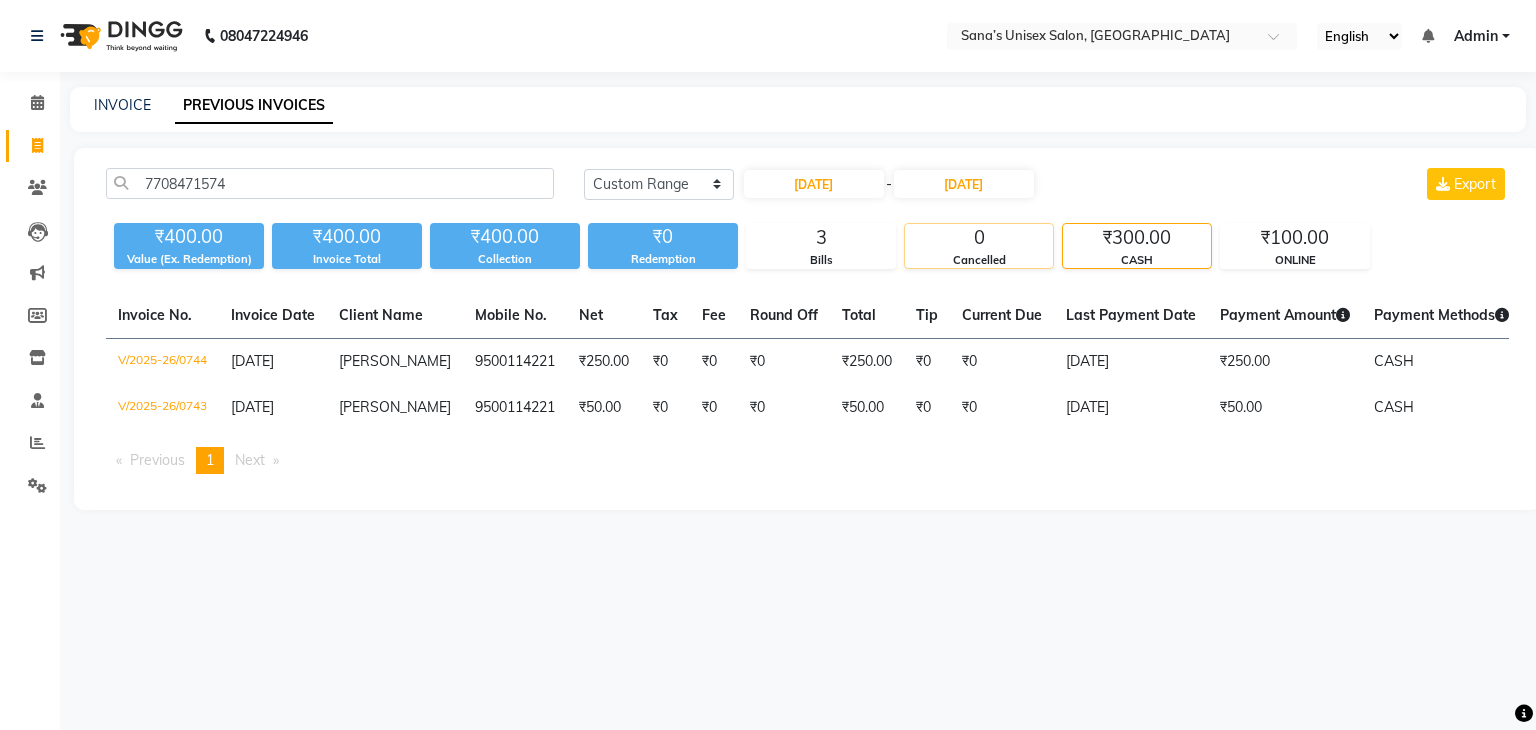 click on "Cancelled" 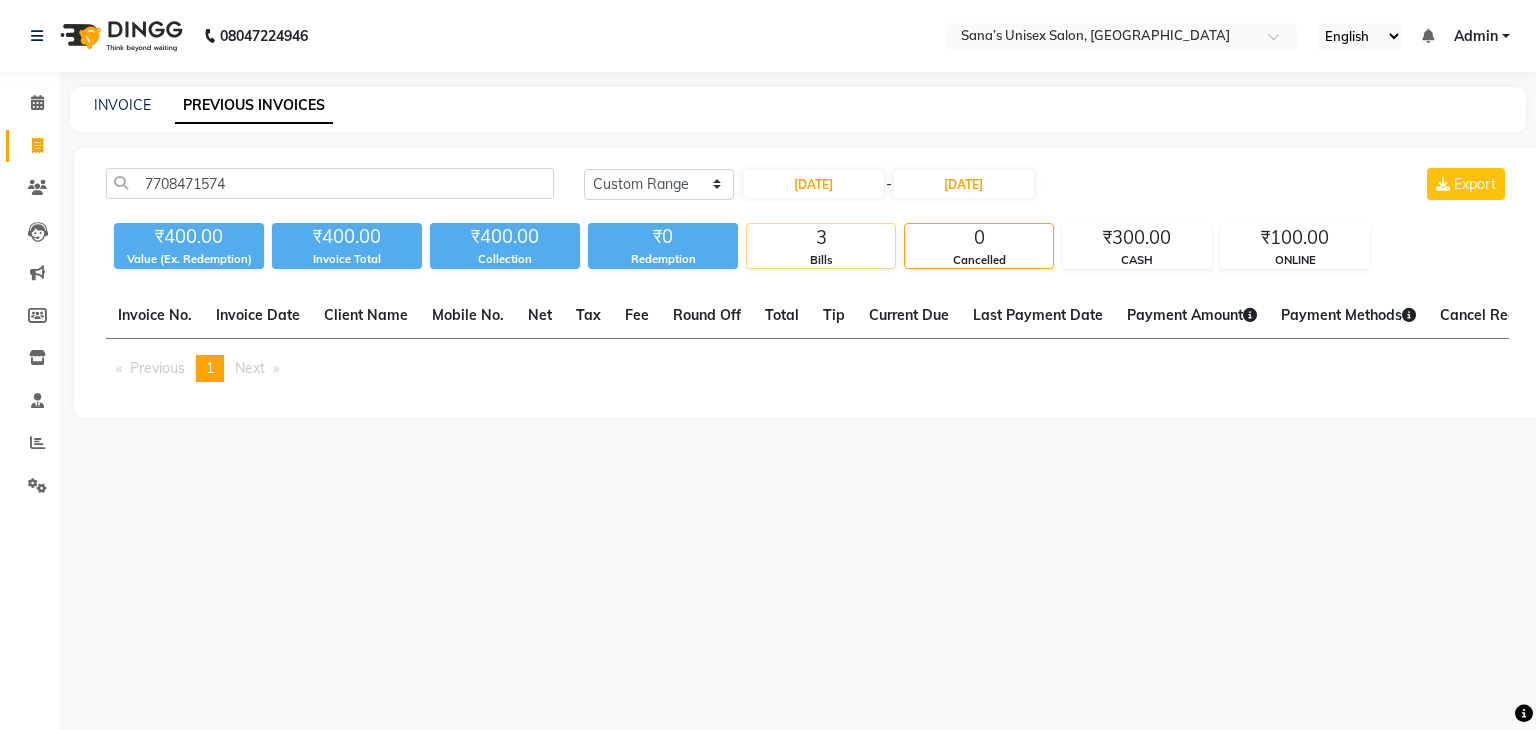click on "3" 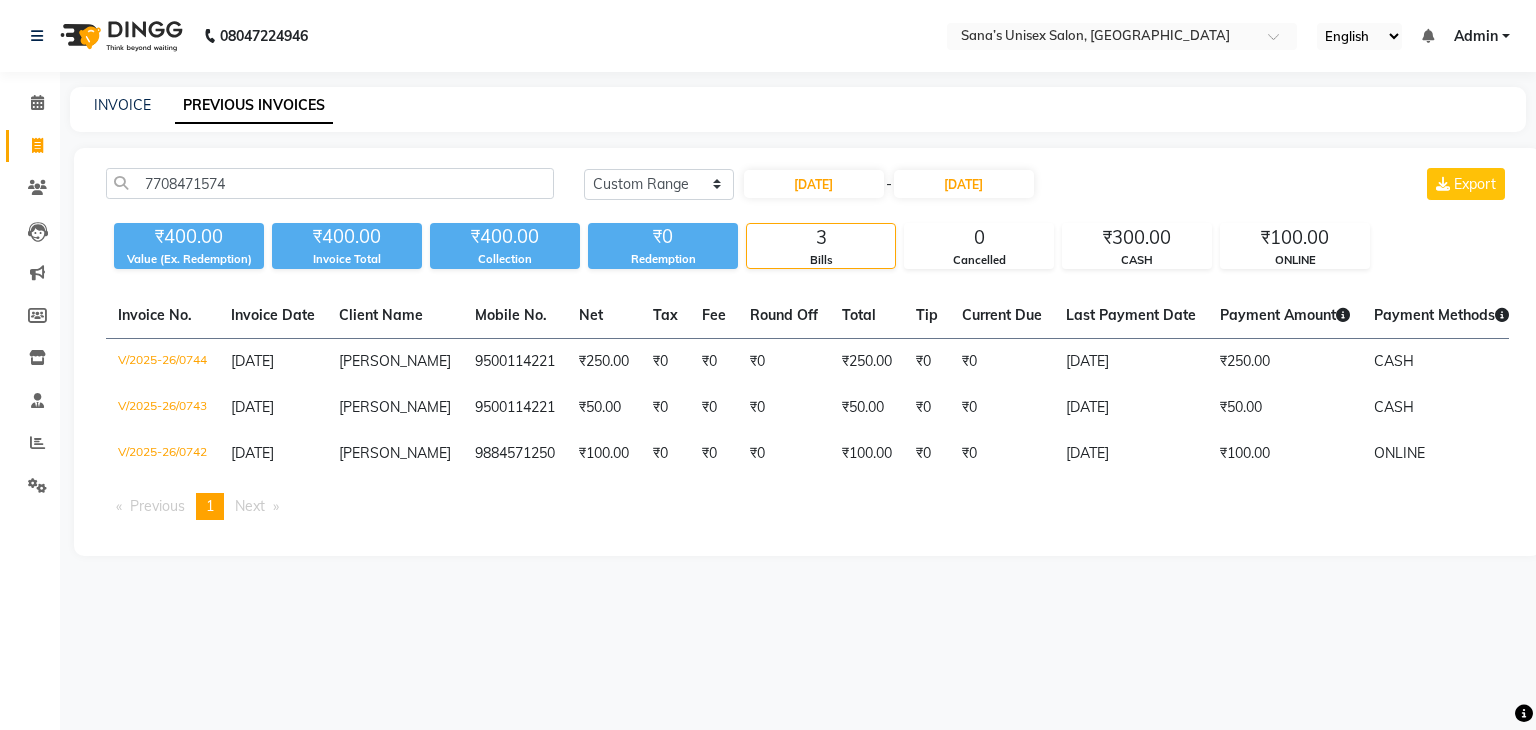 click on "Previous  page" at bounding box center (157, 506) 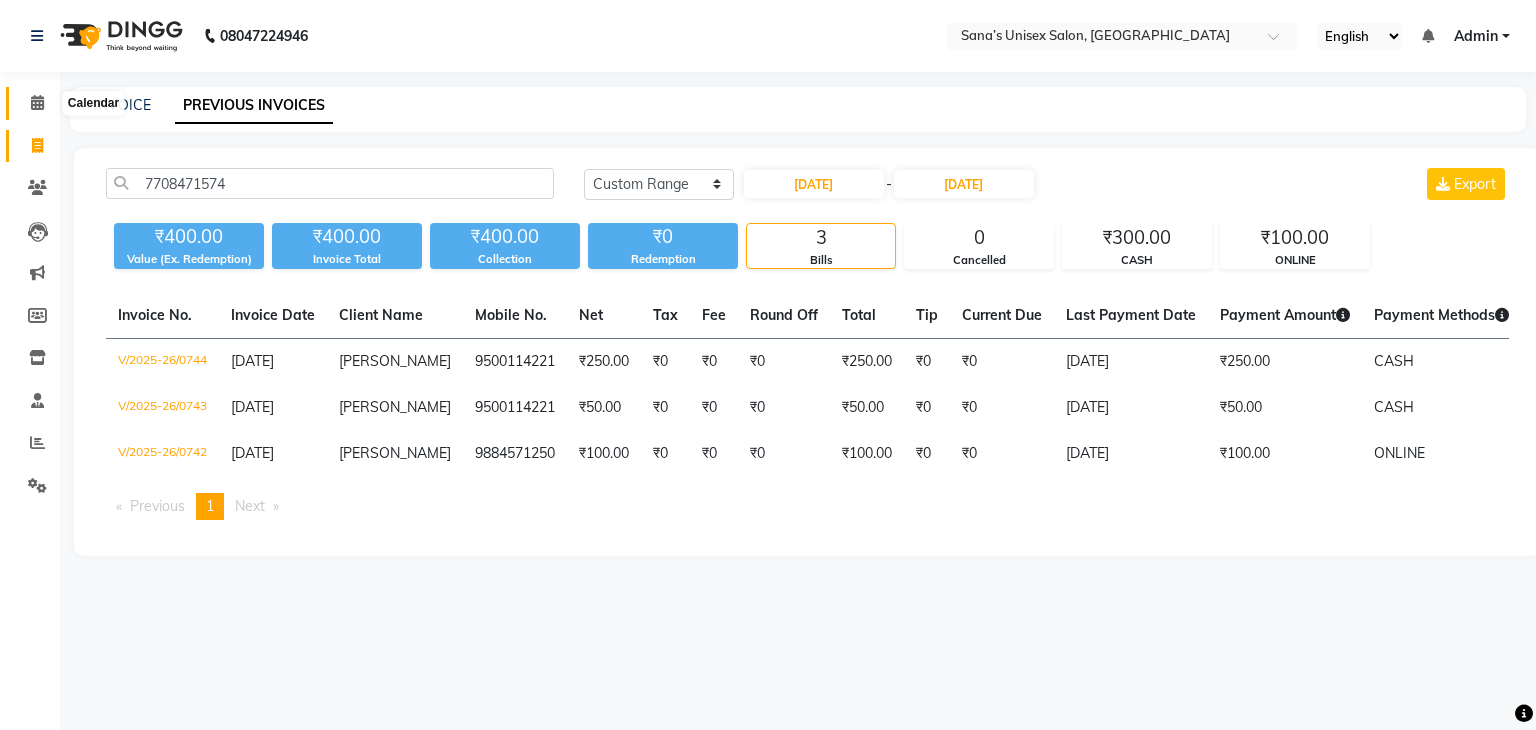 click 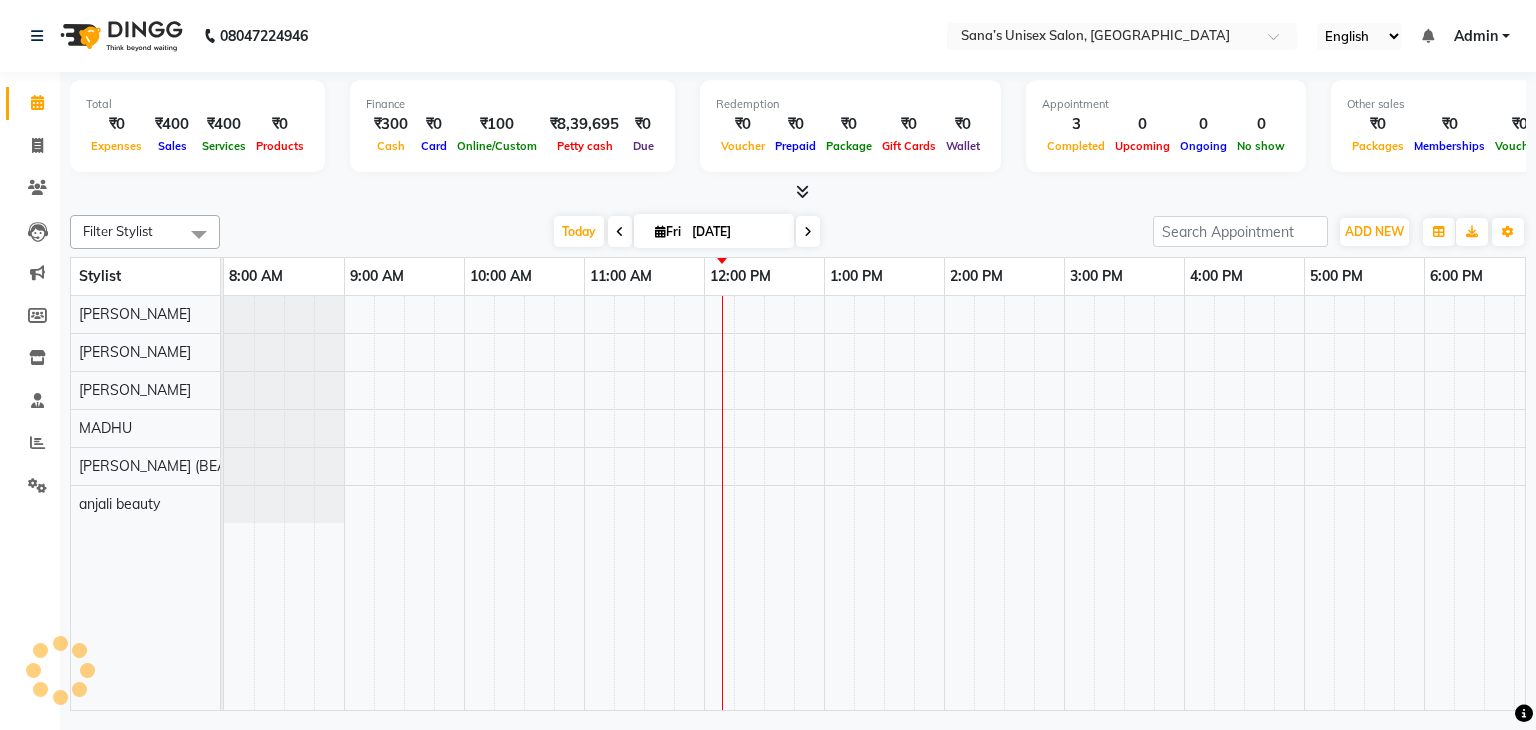scroll, scrollTop: 0, scrollLeft: 258, axis: horizontal 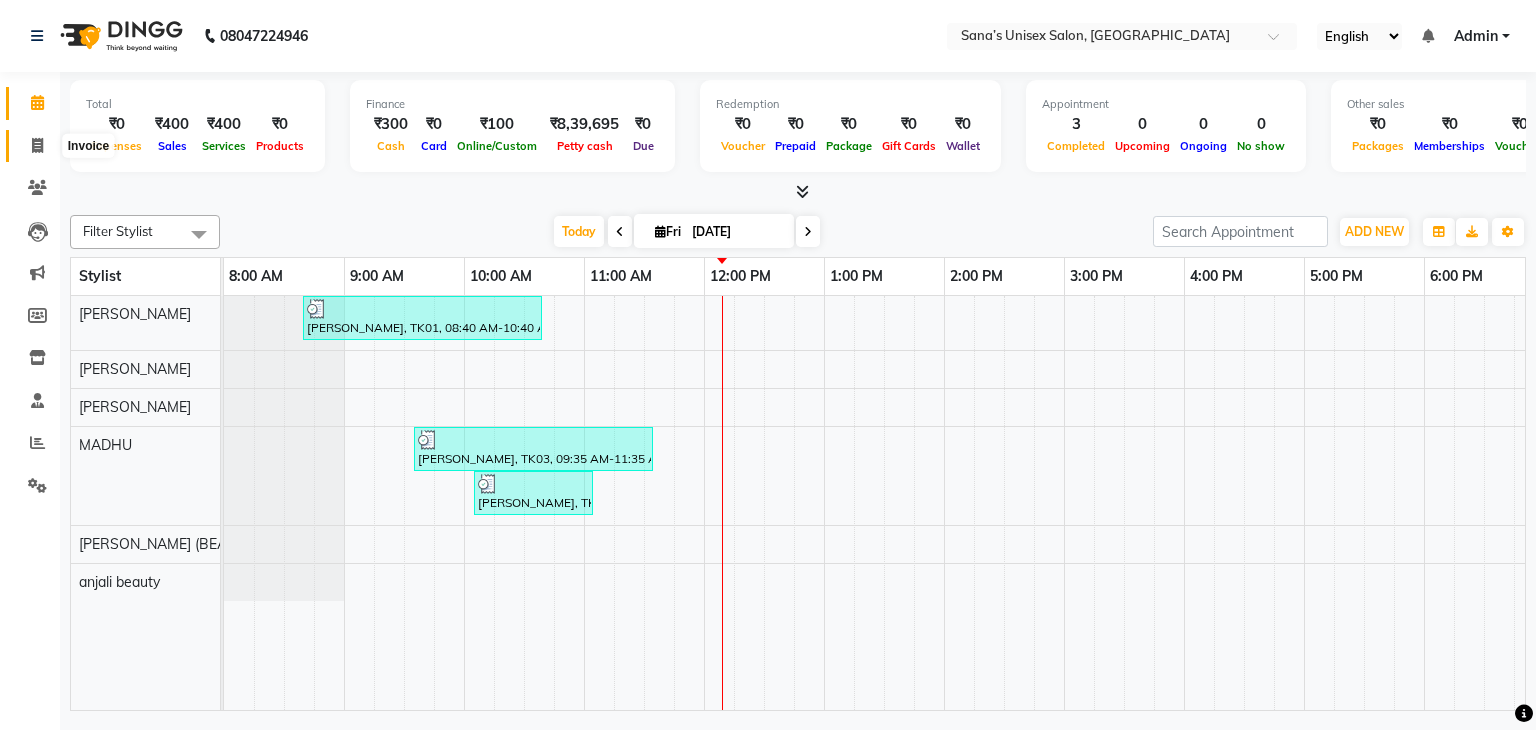 click 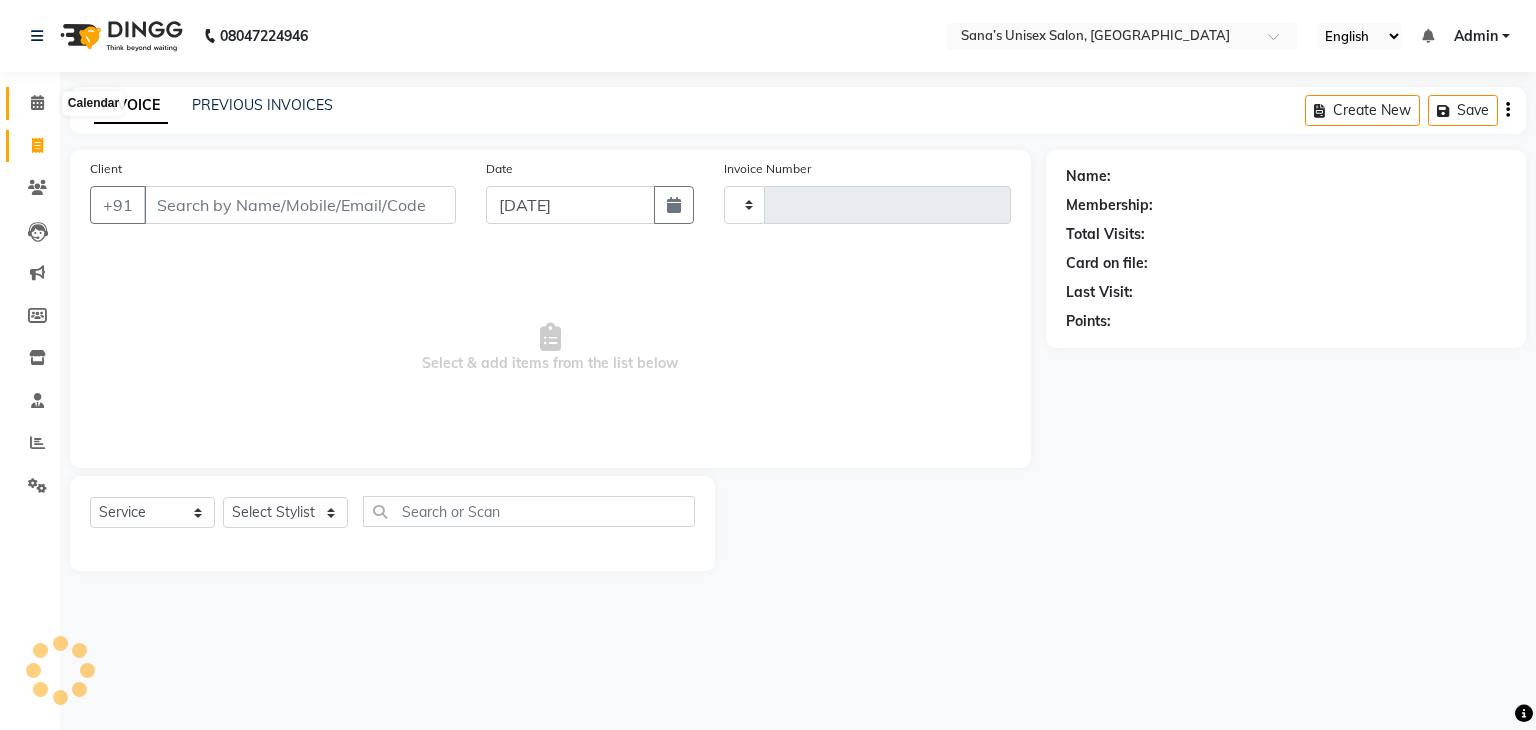 type on "0745" 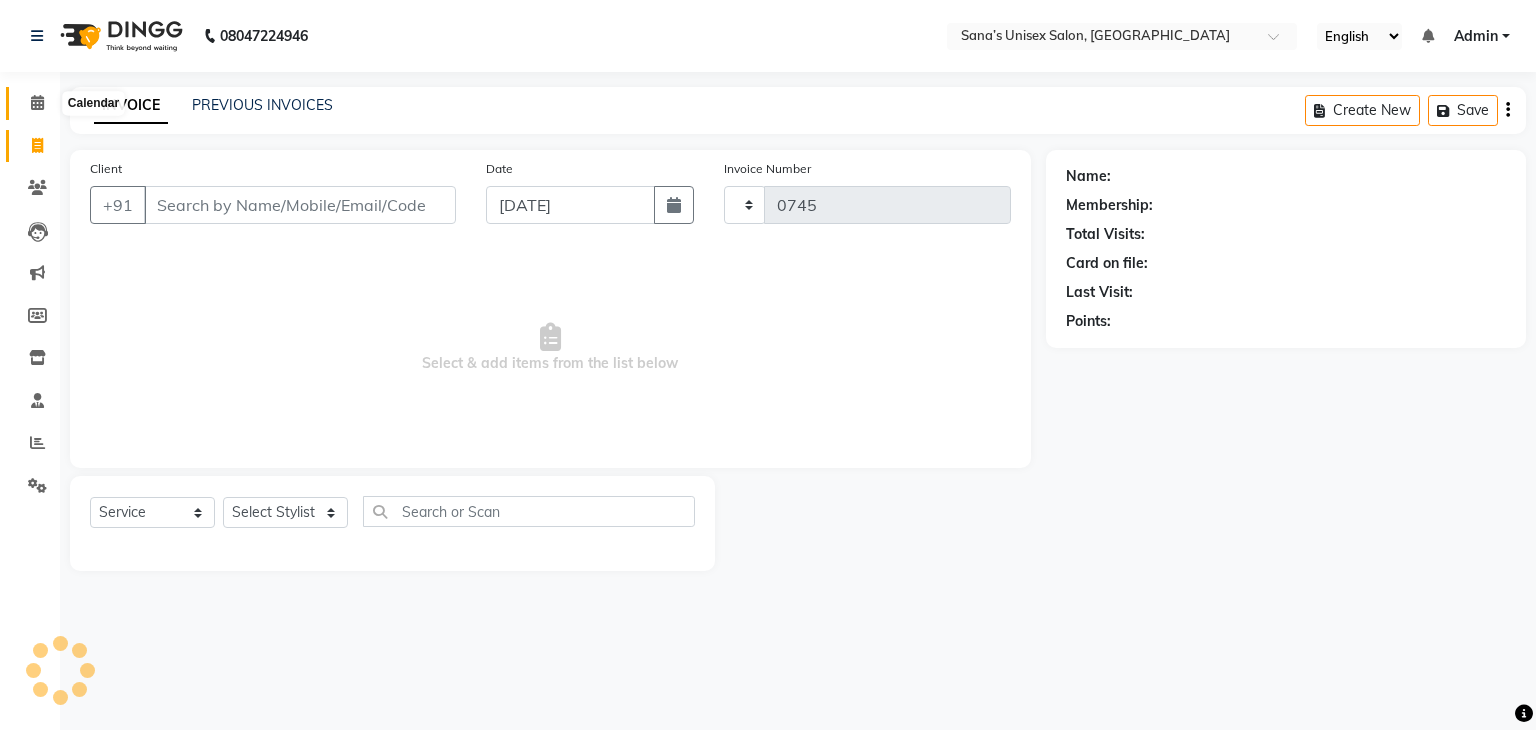 click 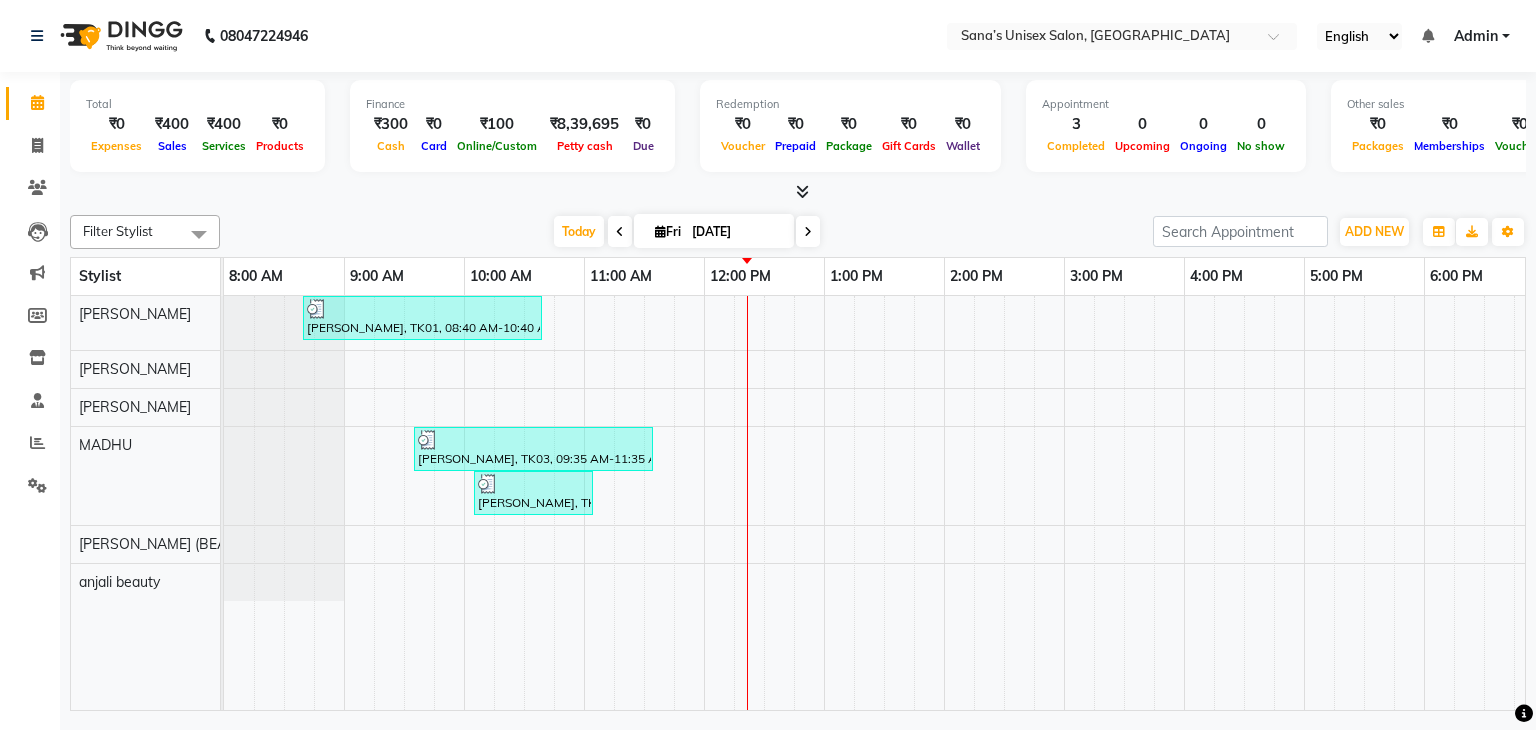 scroll, scrollTop: 0, scrollLeft: 0, axis: both 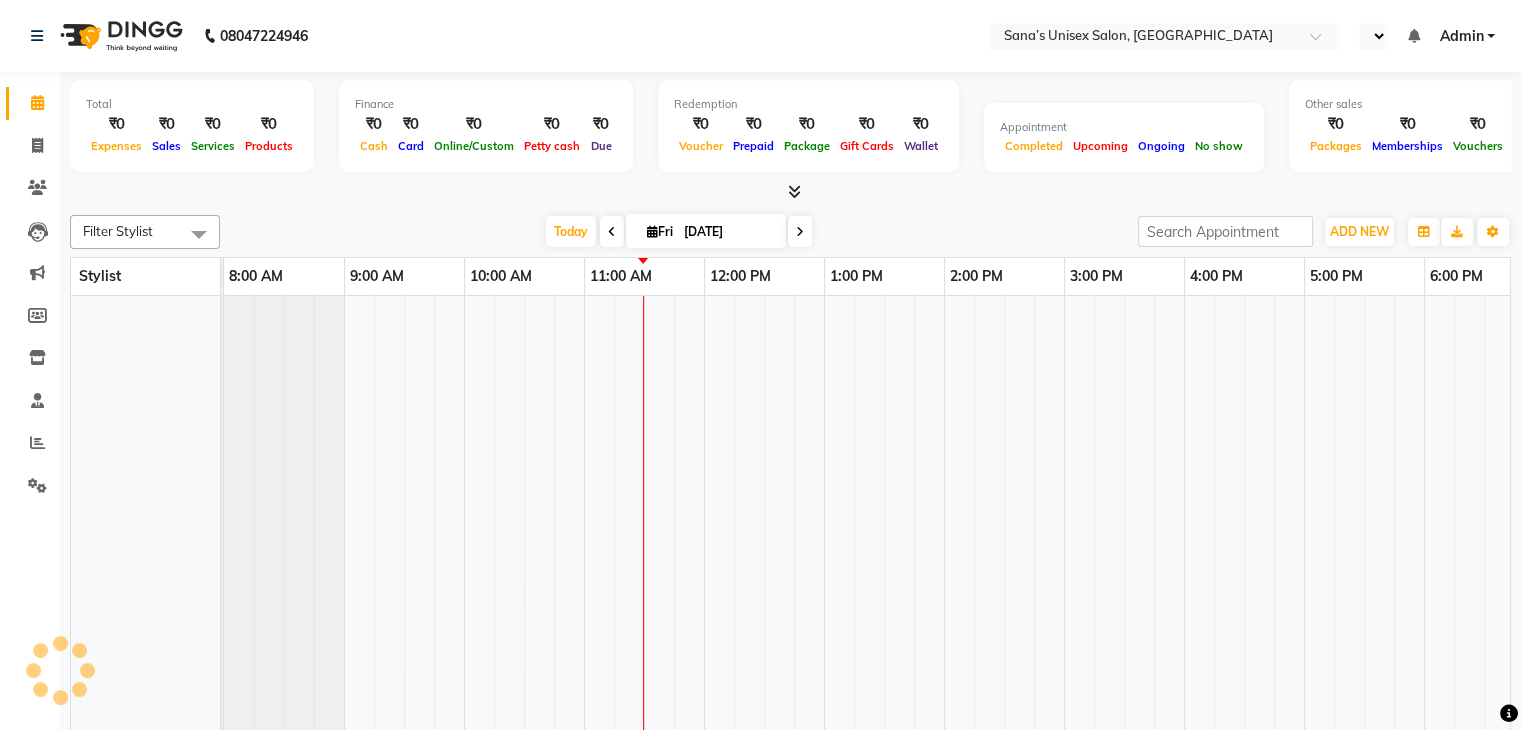 select on "en" 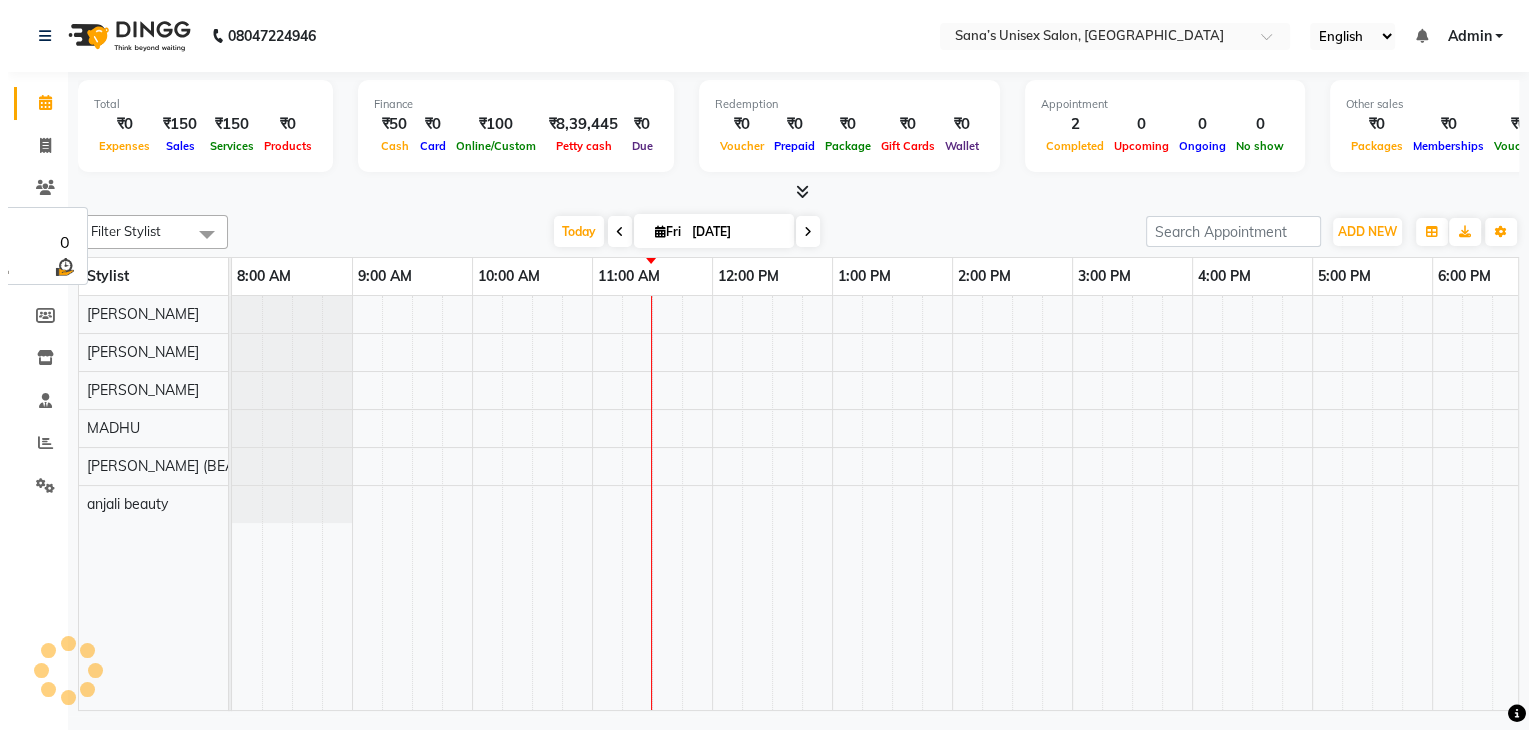 scroll, scrollTop: 0, scrollLeft: 0, axis: both 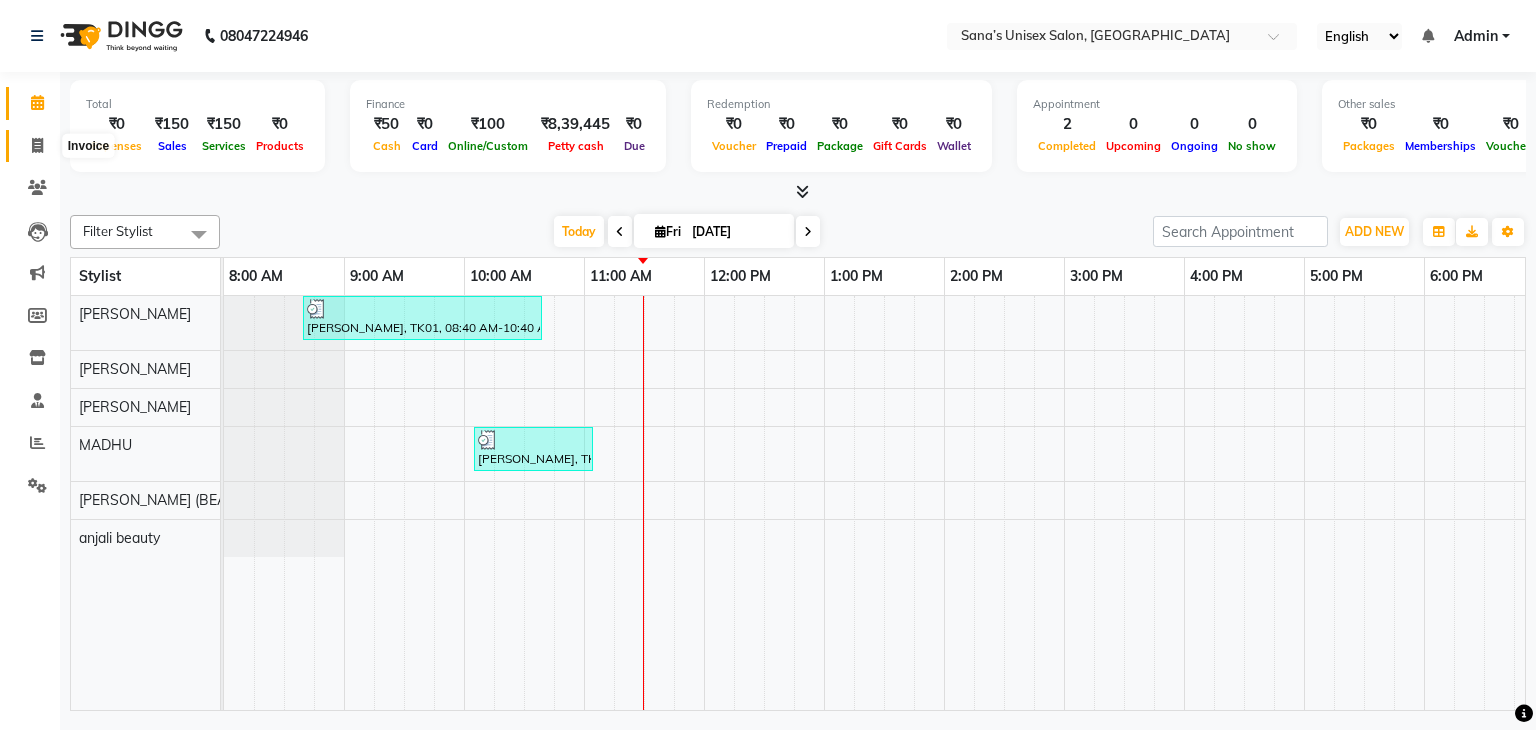 click 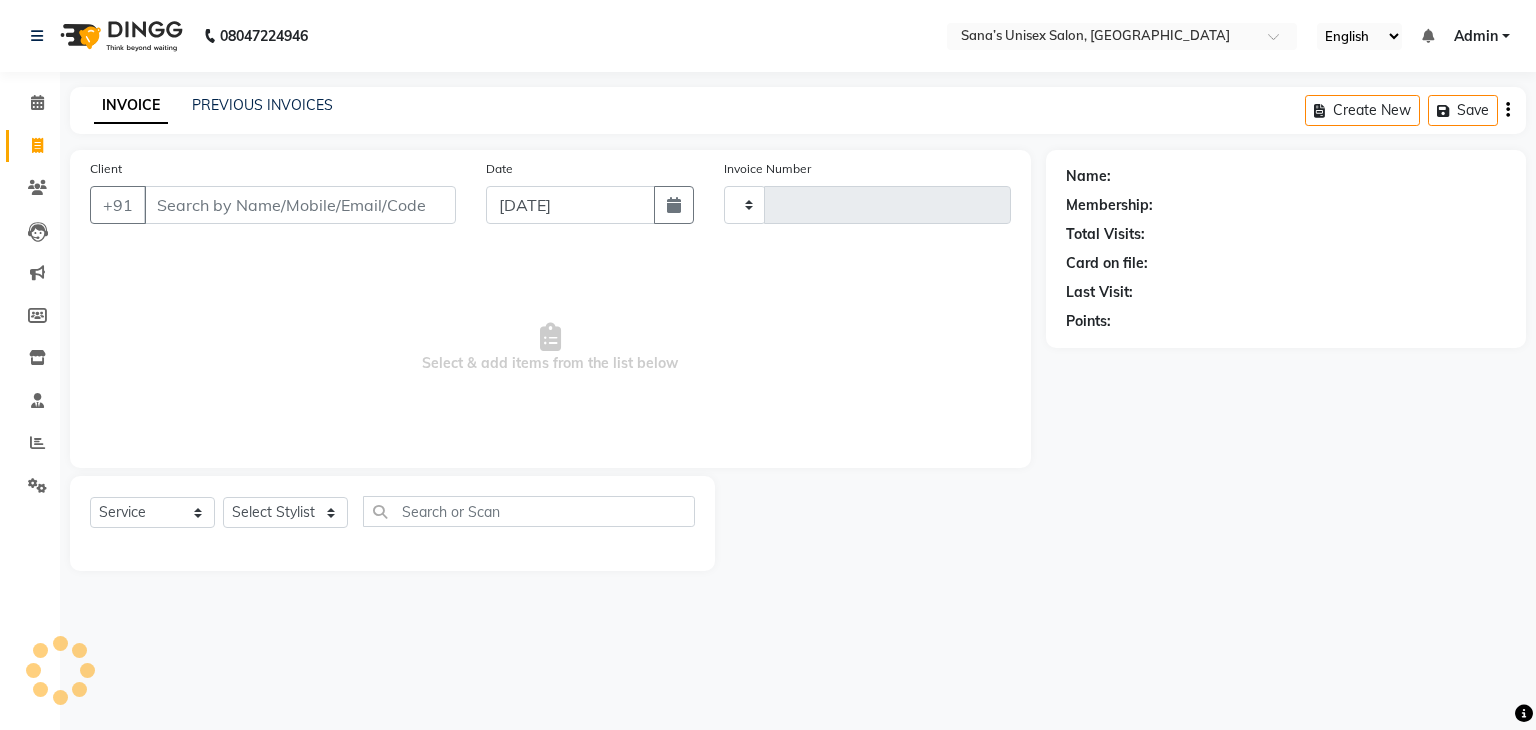 type on "0744" 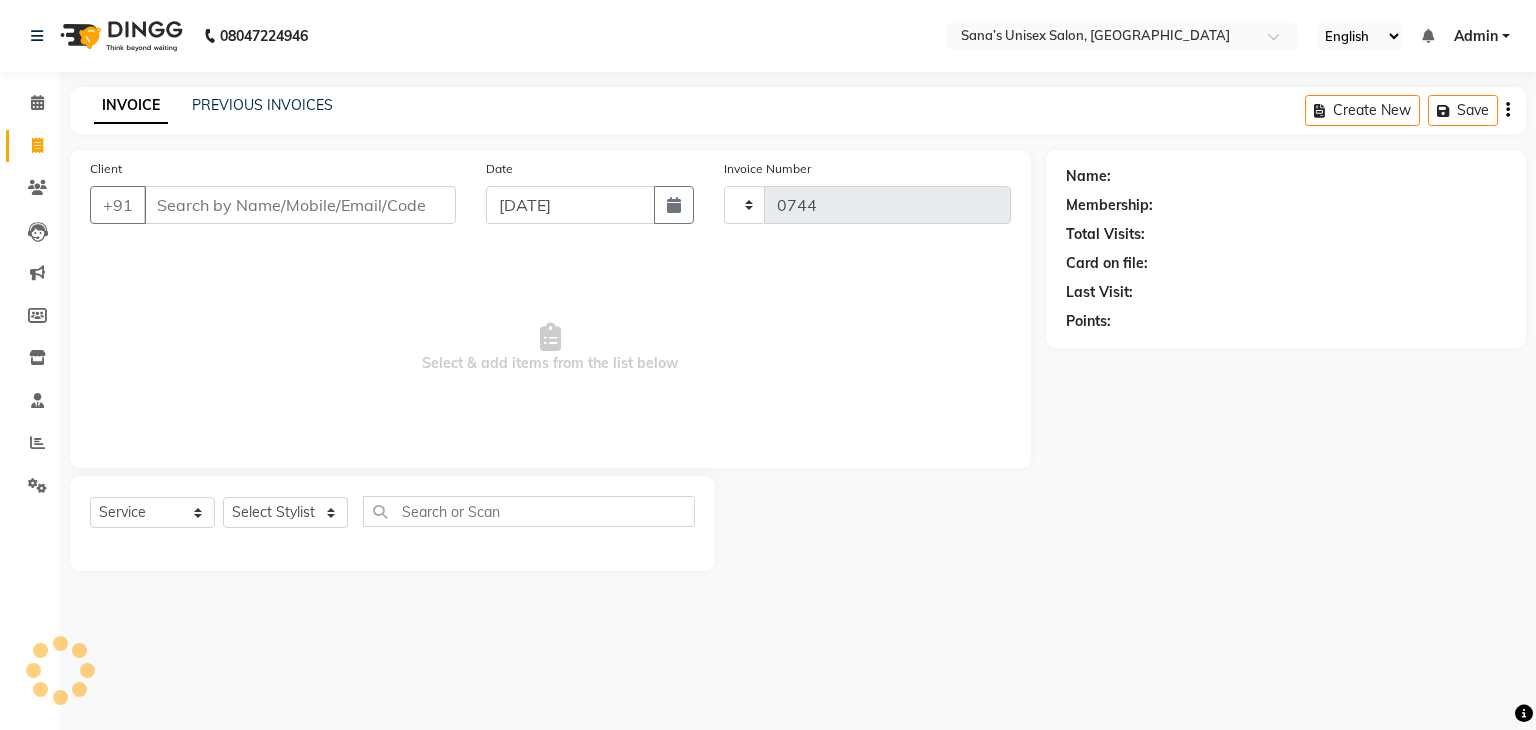 select on "6091" 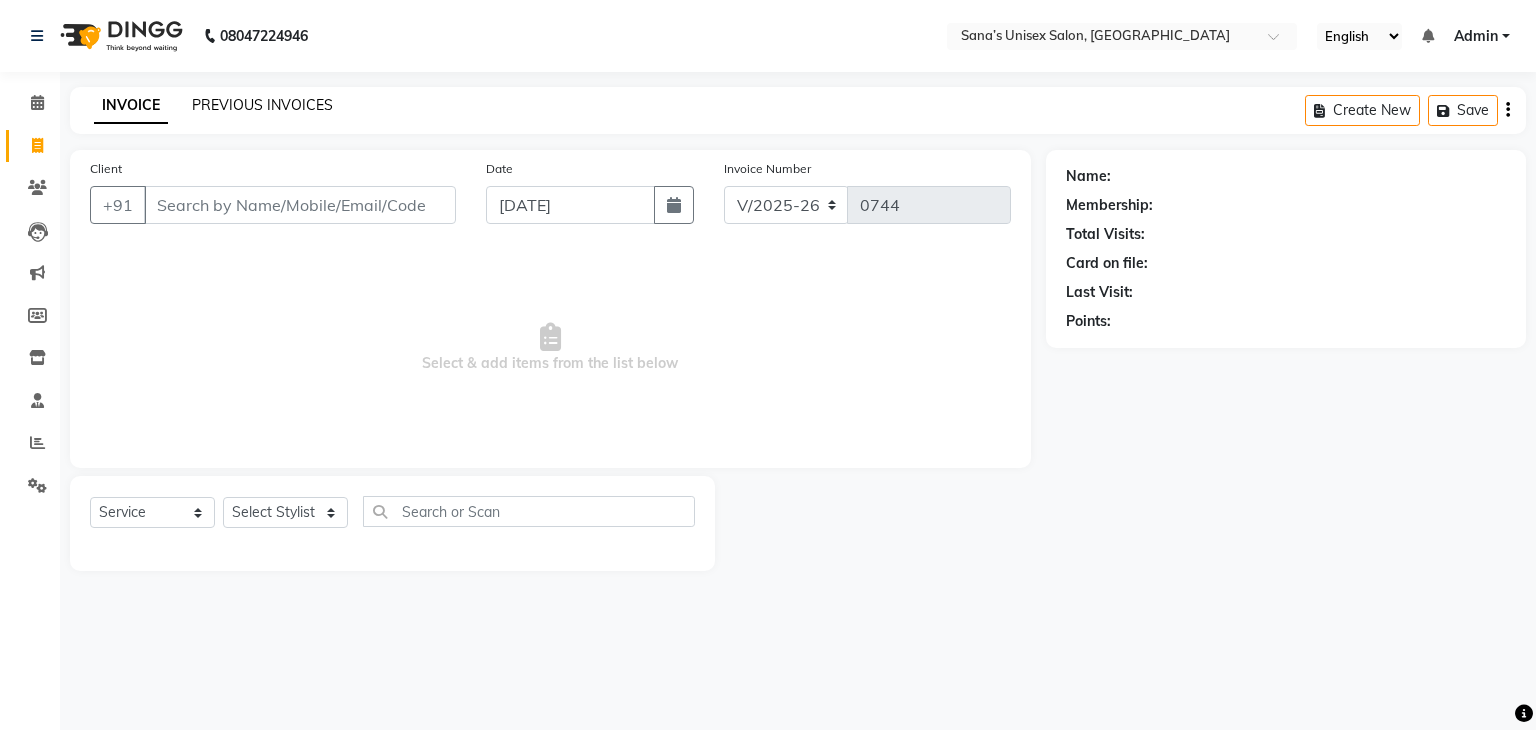 click on "PREVIOUS INVOICES" 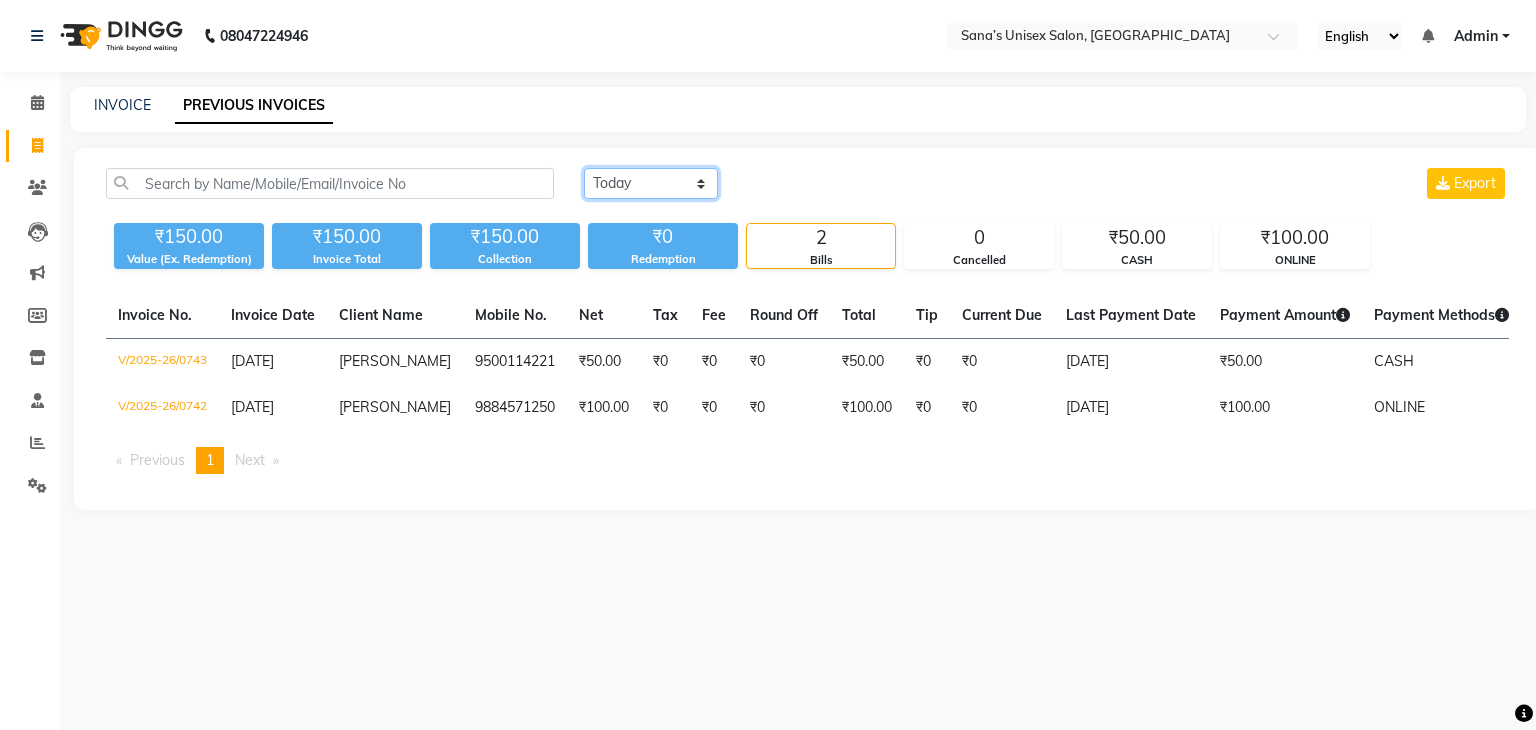 click on "Today Yesterday Custom Range" 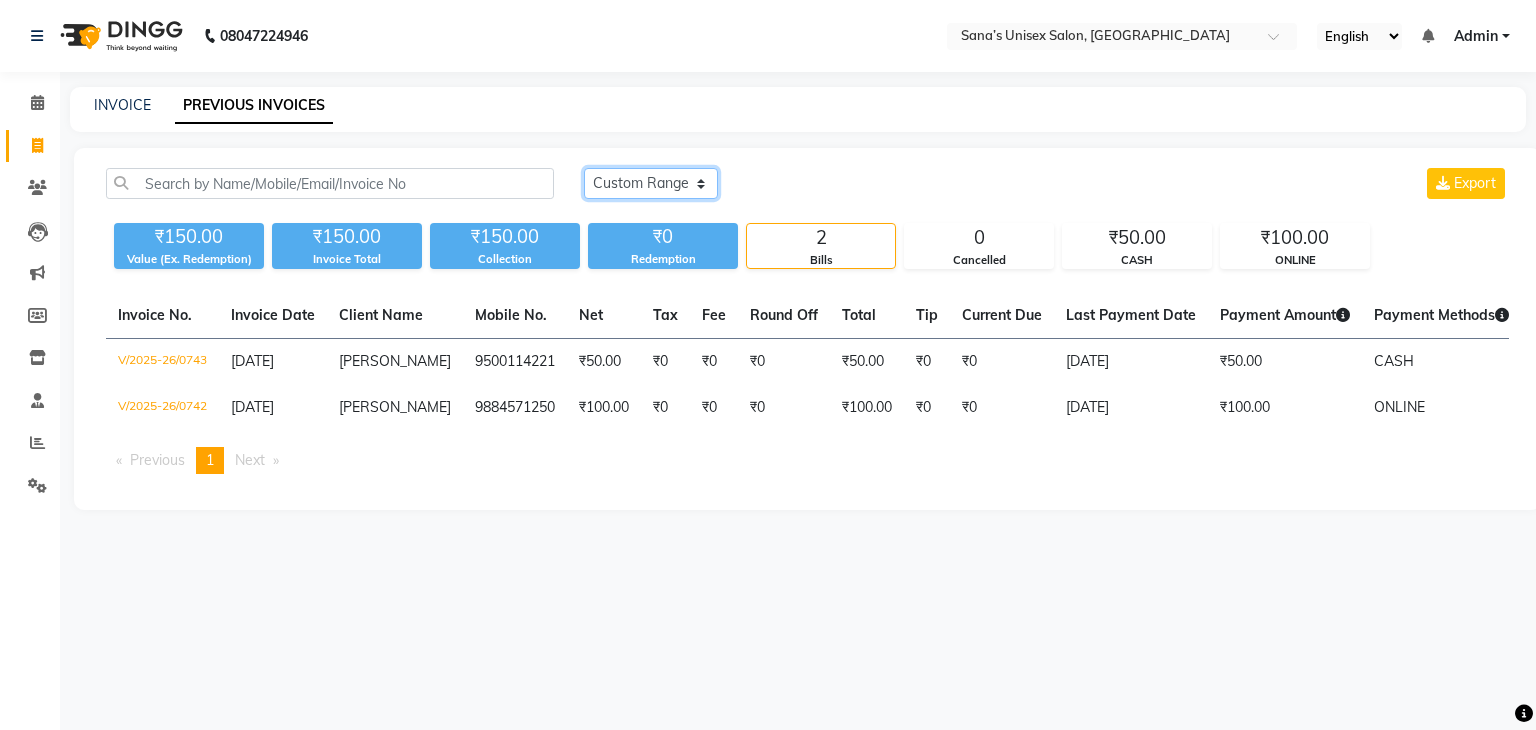 click on "Today Yesterday Custom Range" 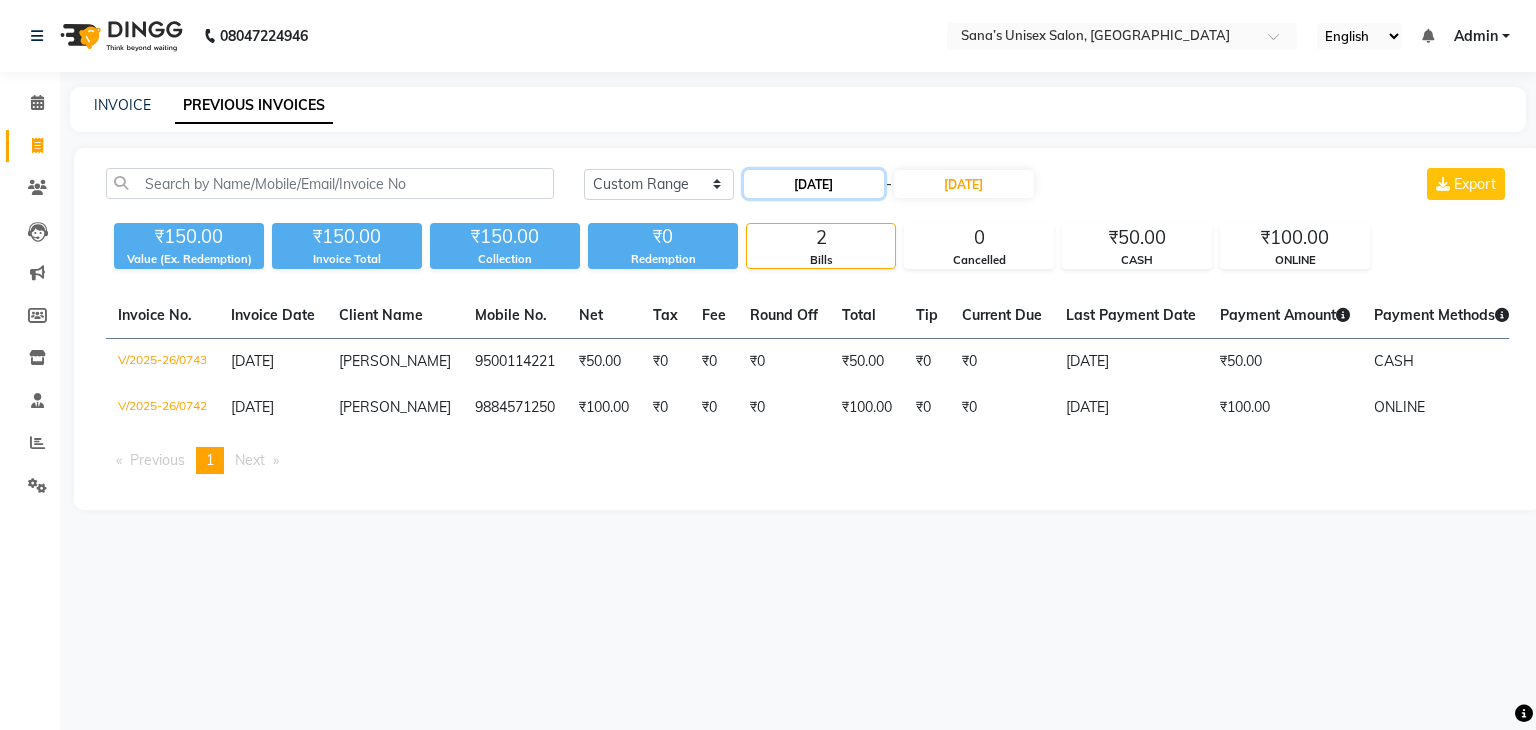 click on "[DATE]" 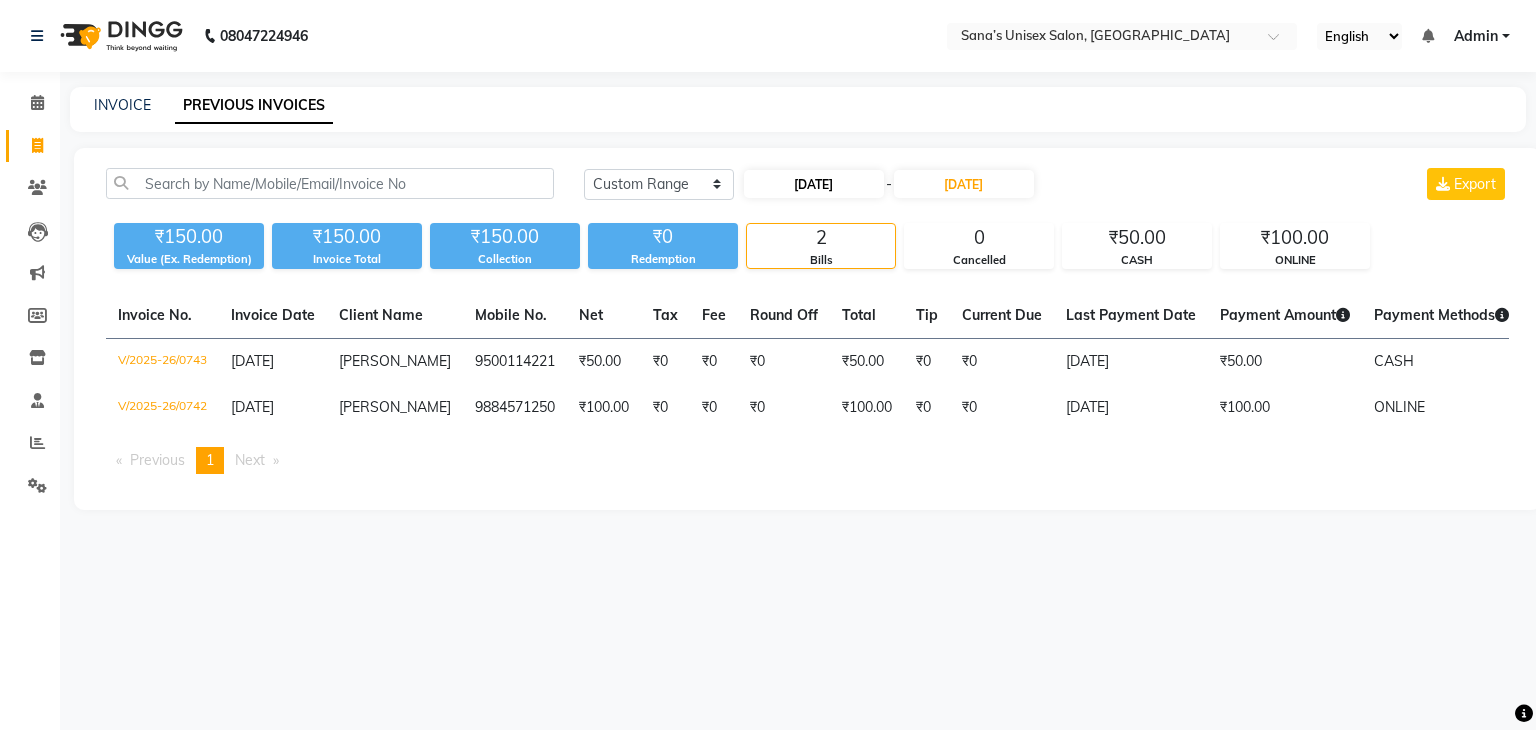 select on "7" 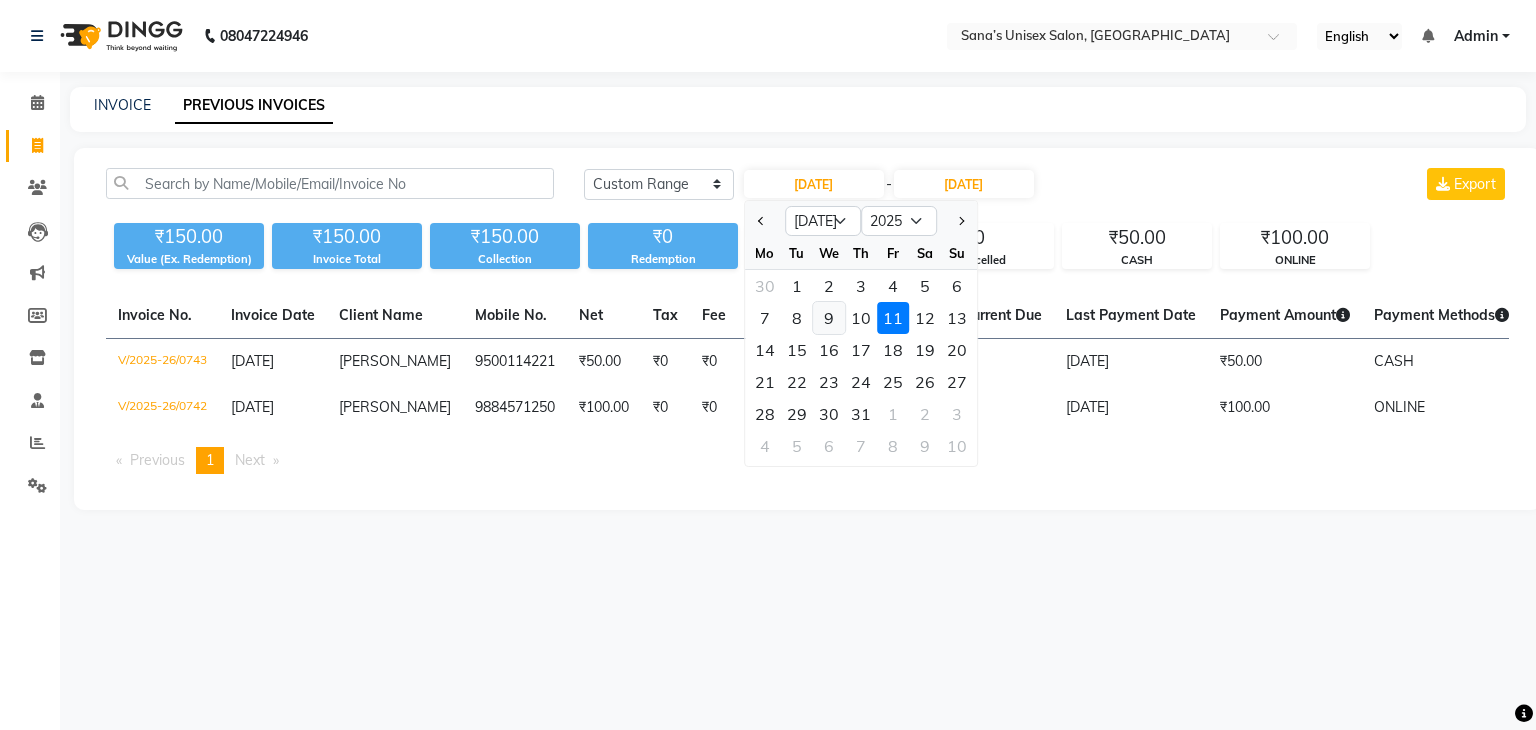 click on "9" 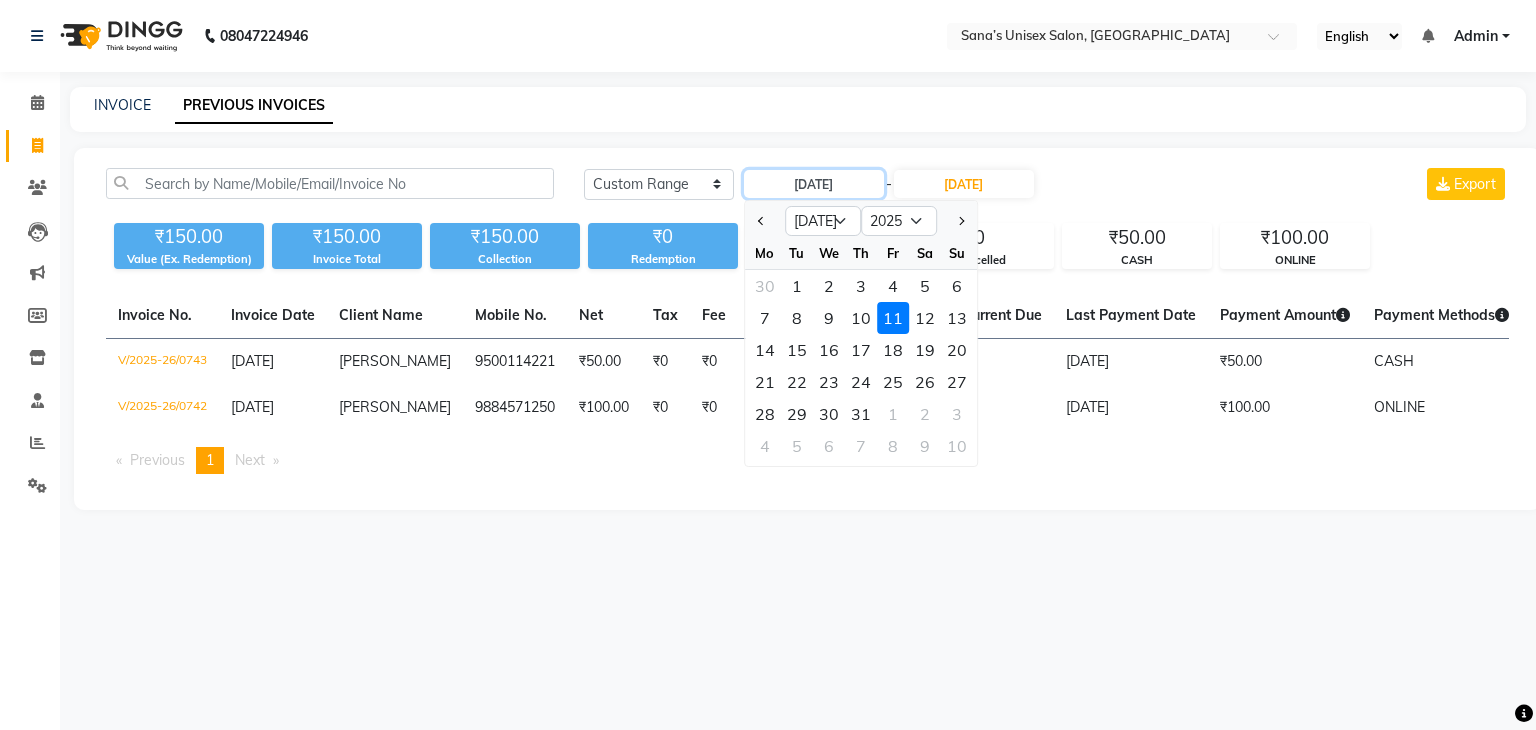 type on "09-07-2025" 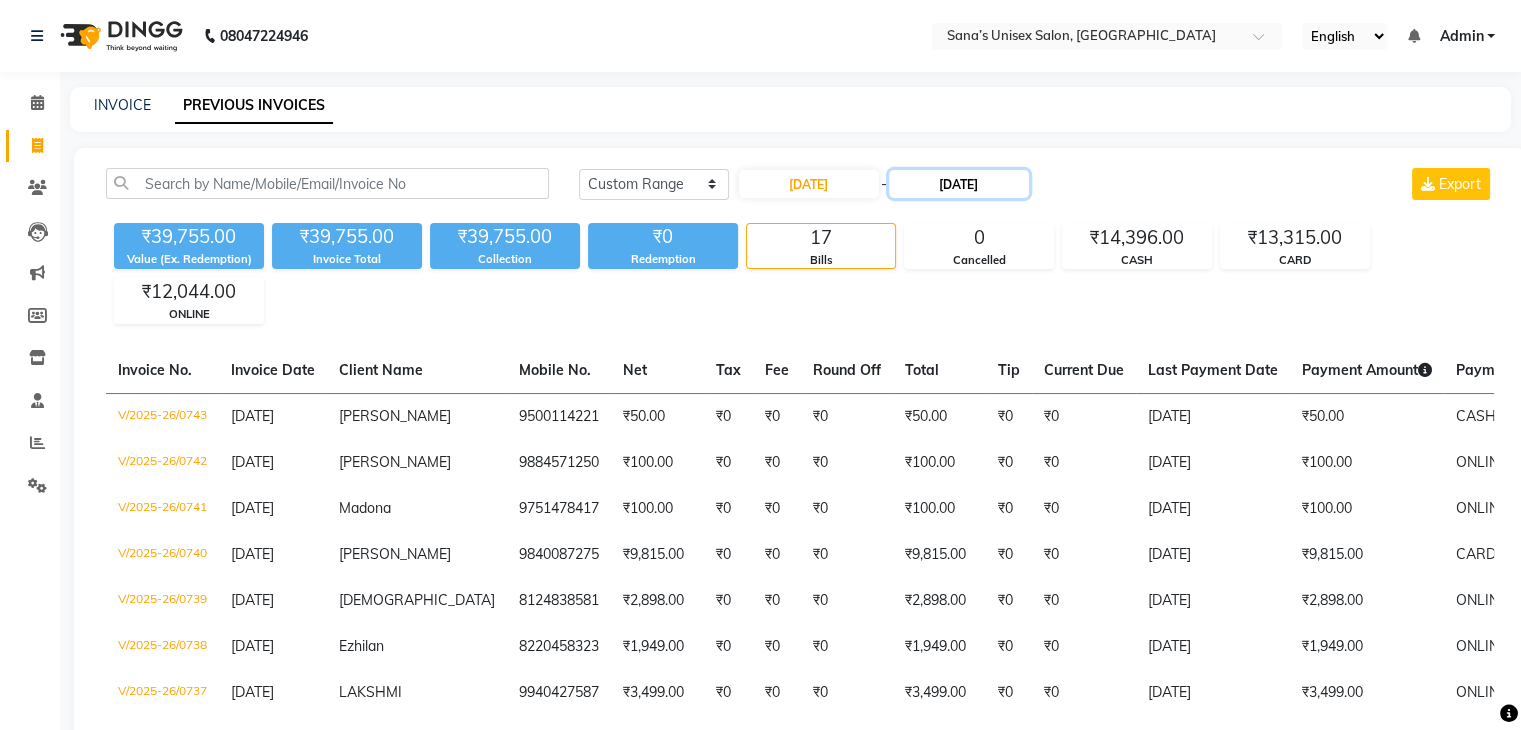 click on "[DATE]" 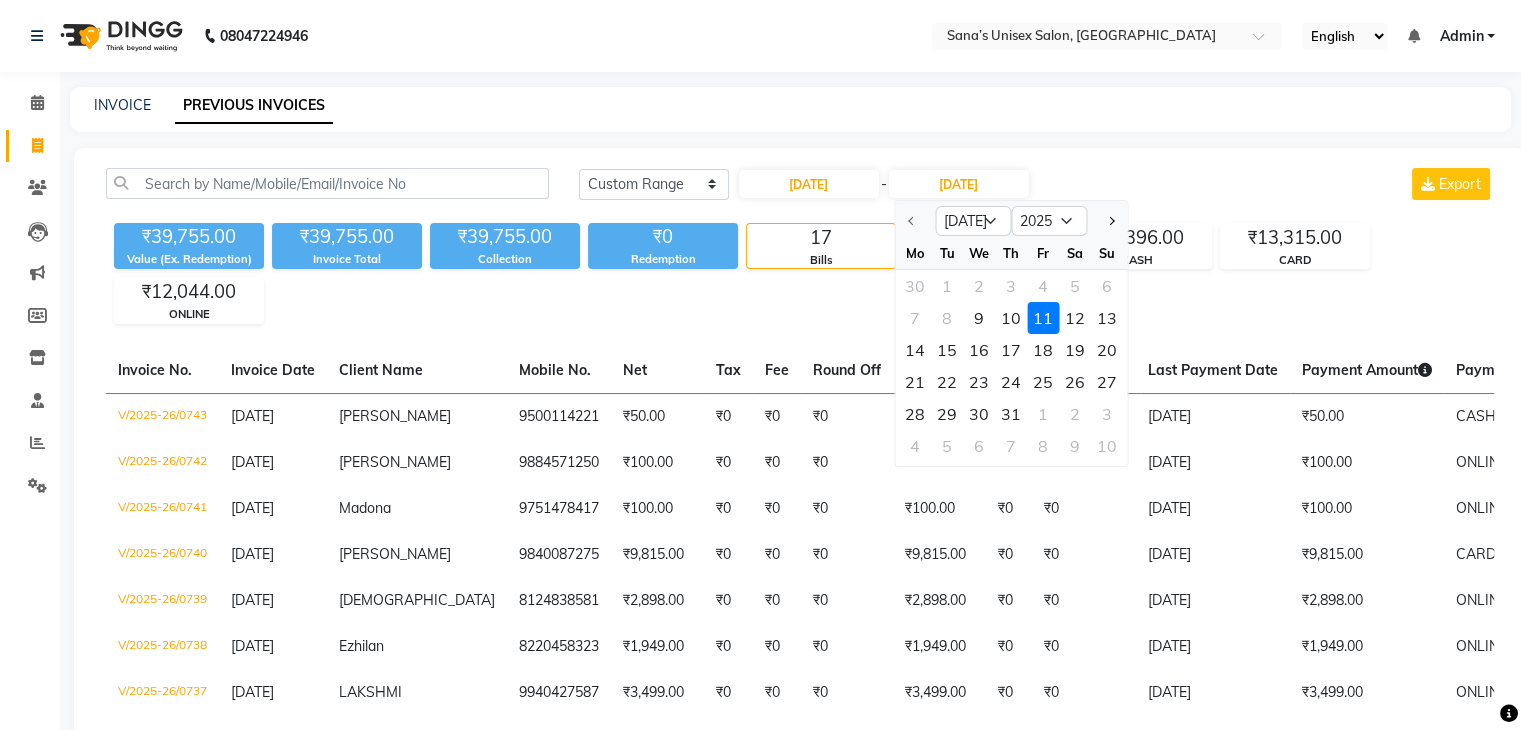 click on "9" 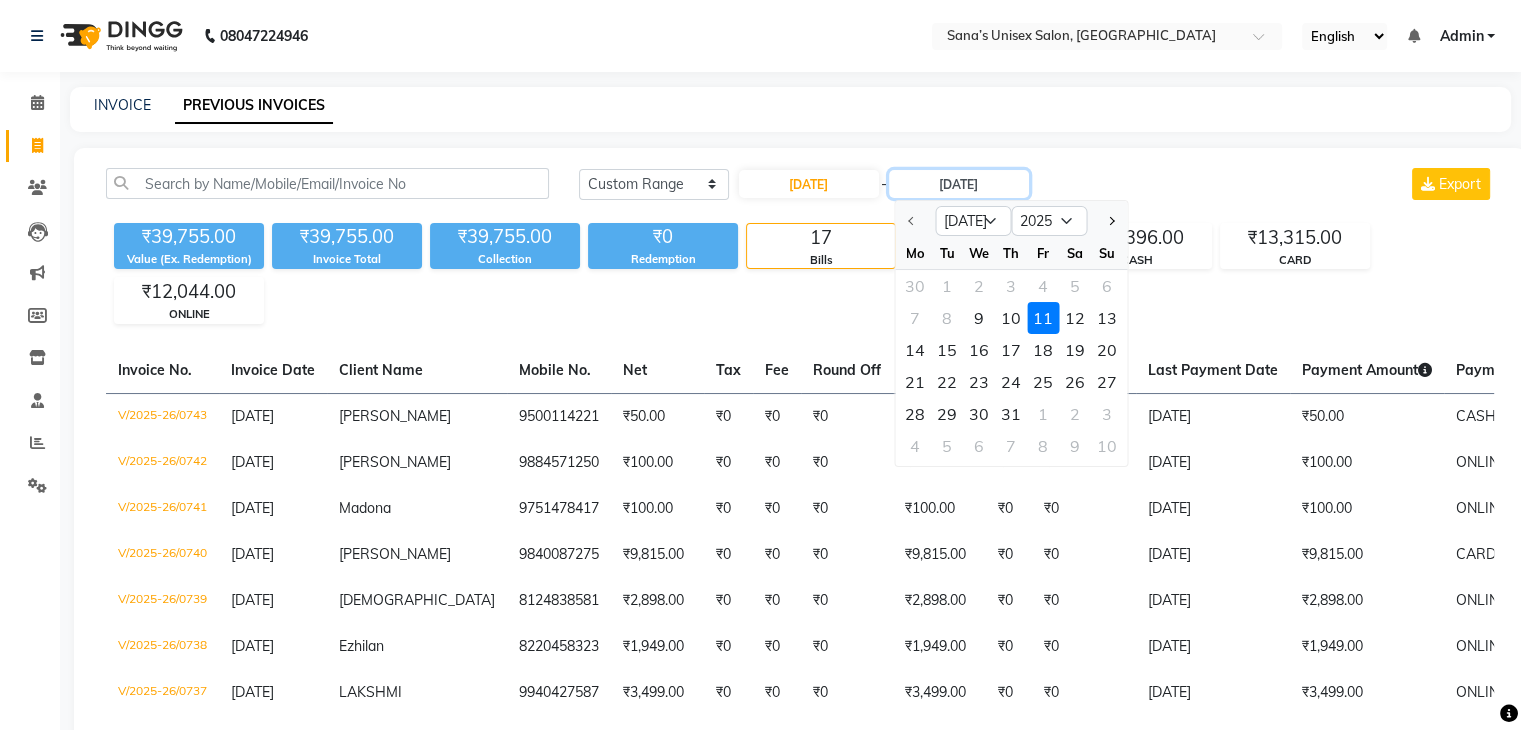 type on "09-07-2025" 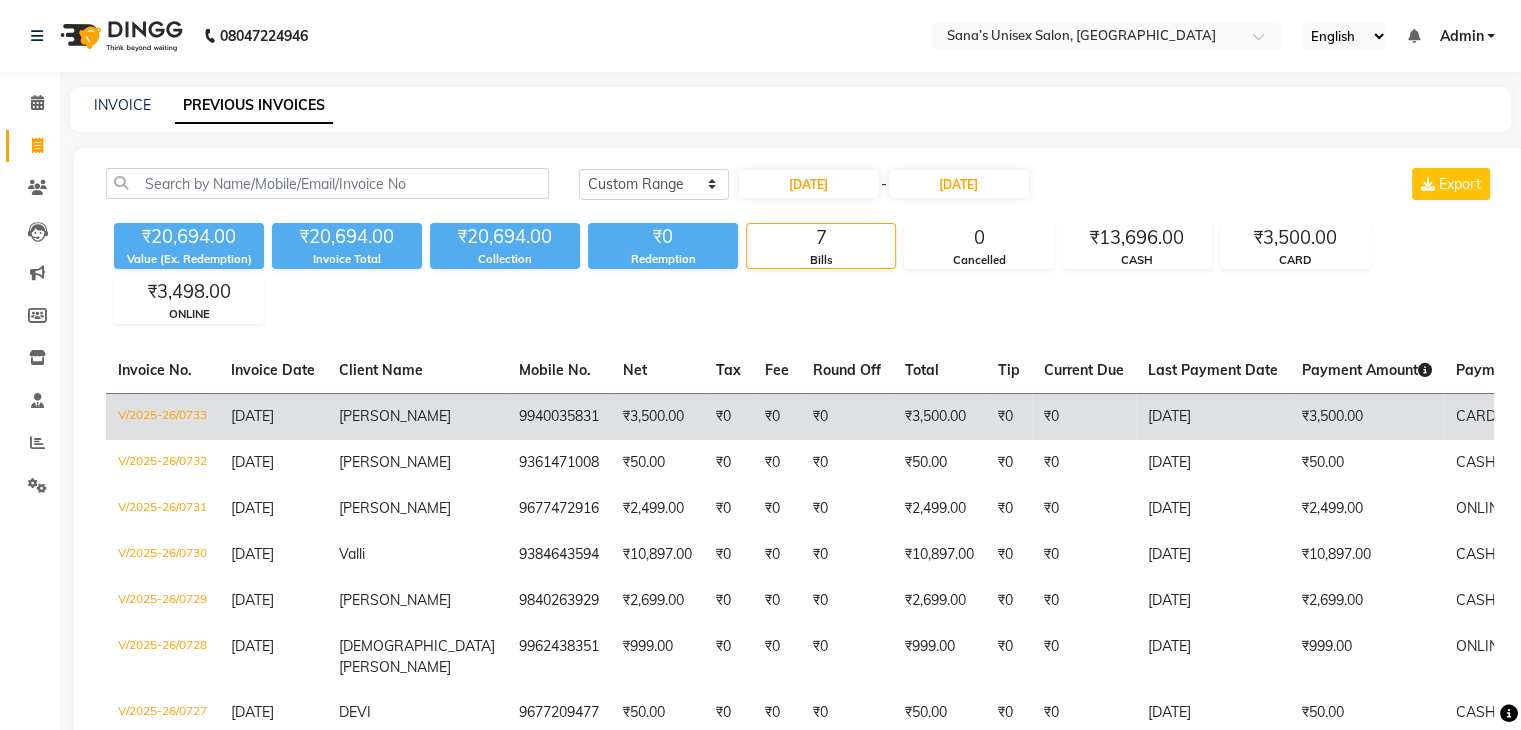 click on "₹3,500.00" 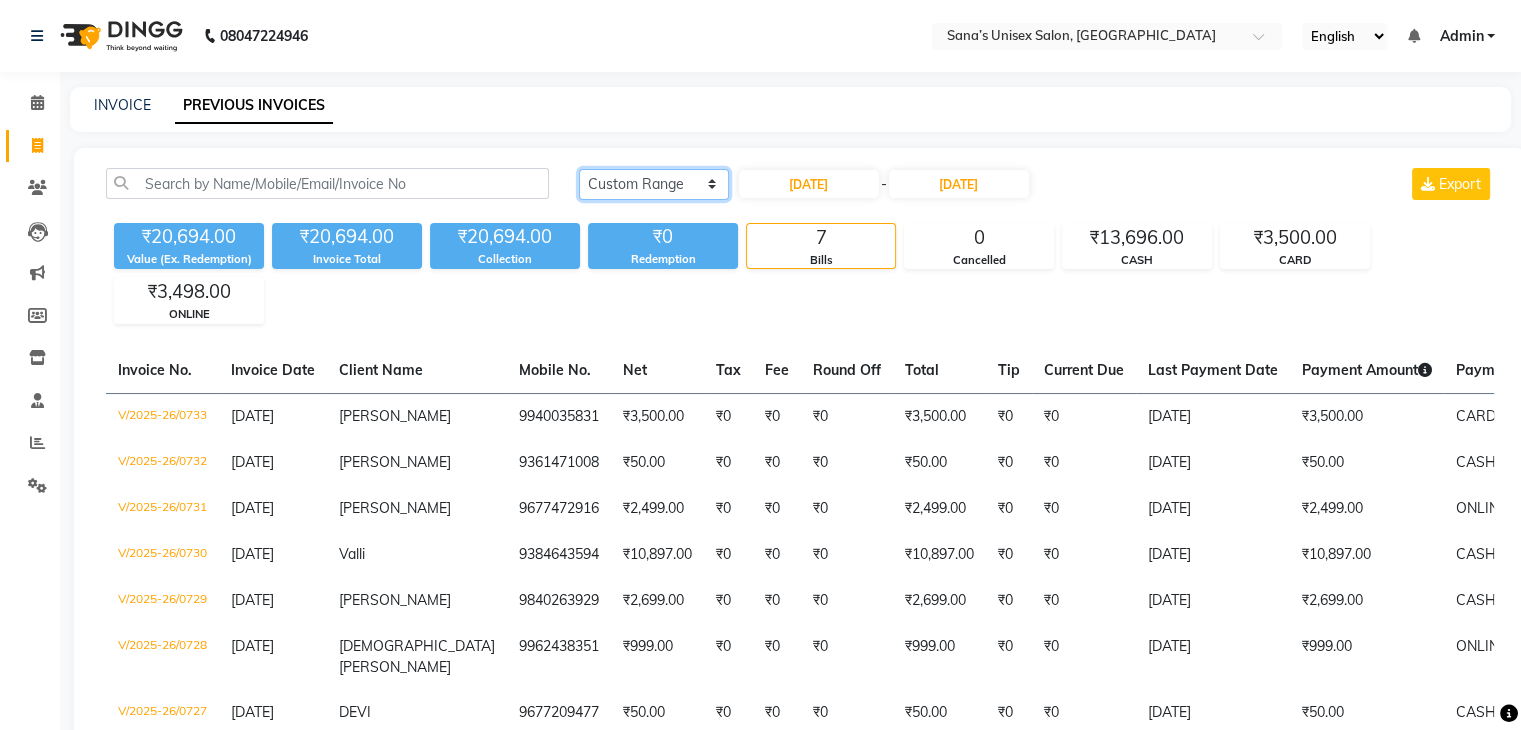 click on "Today Yesterday Custom Range" 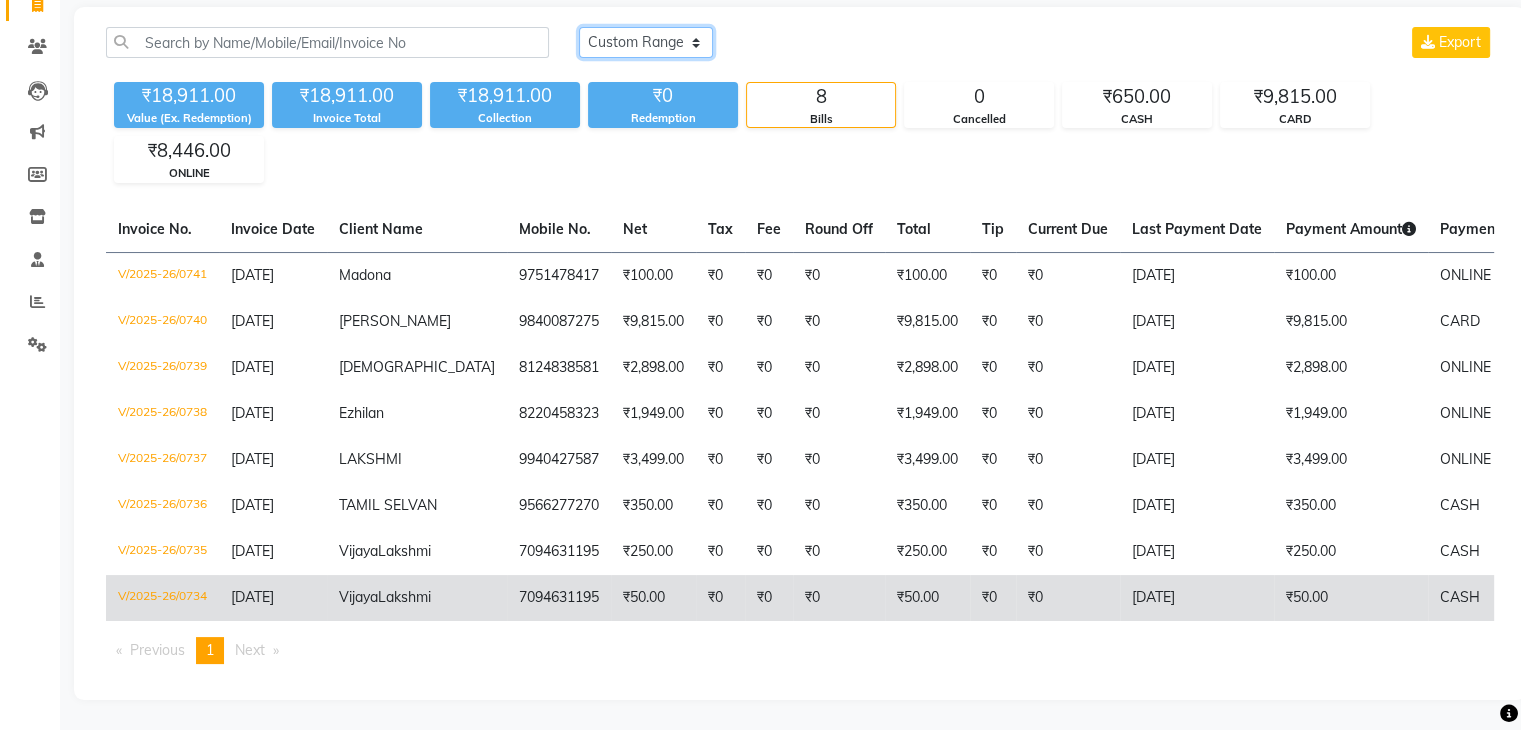 scroll, scrollTop: 200, scrollLeft: 0, axis: vertical 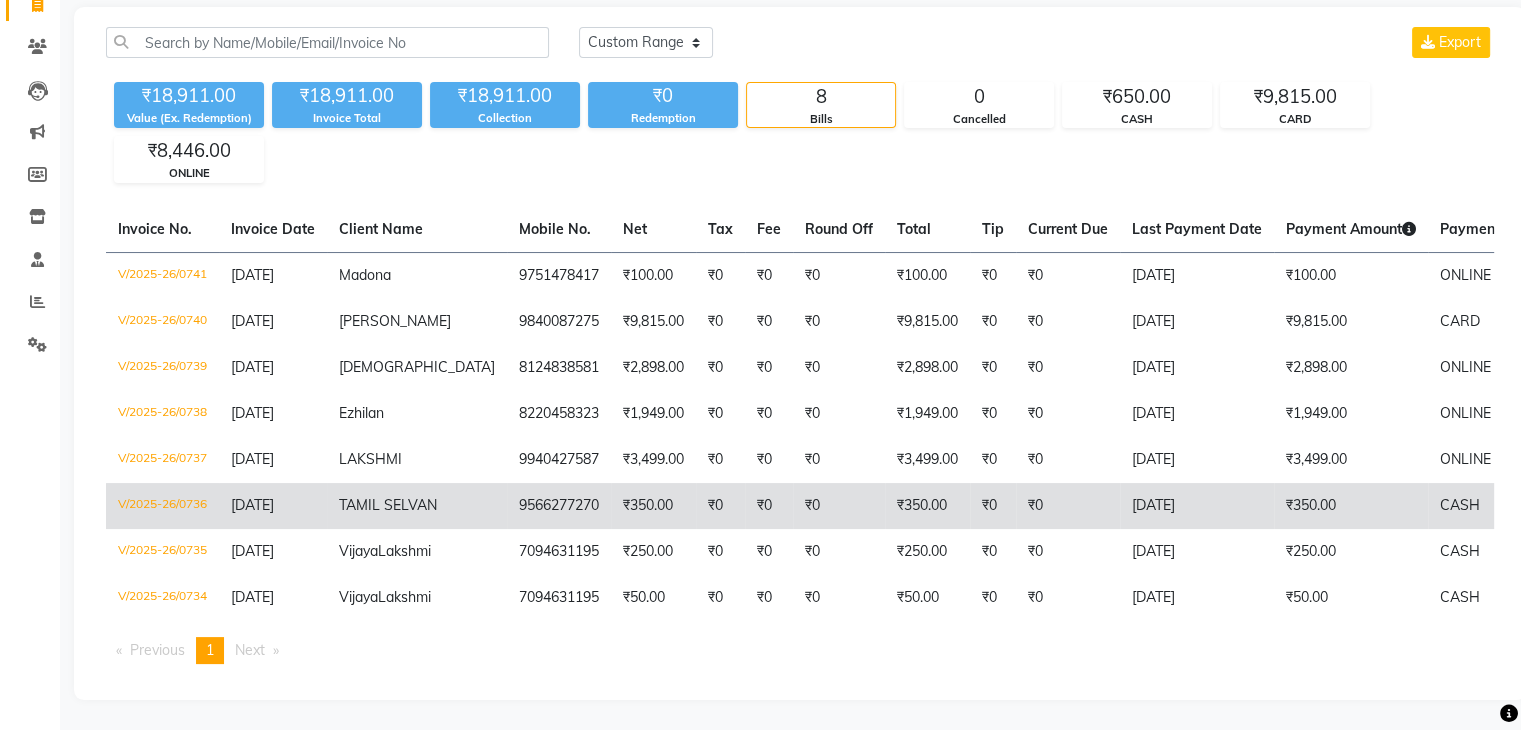 click on "₹350.00" 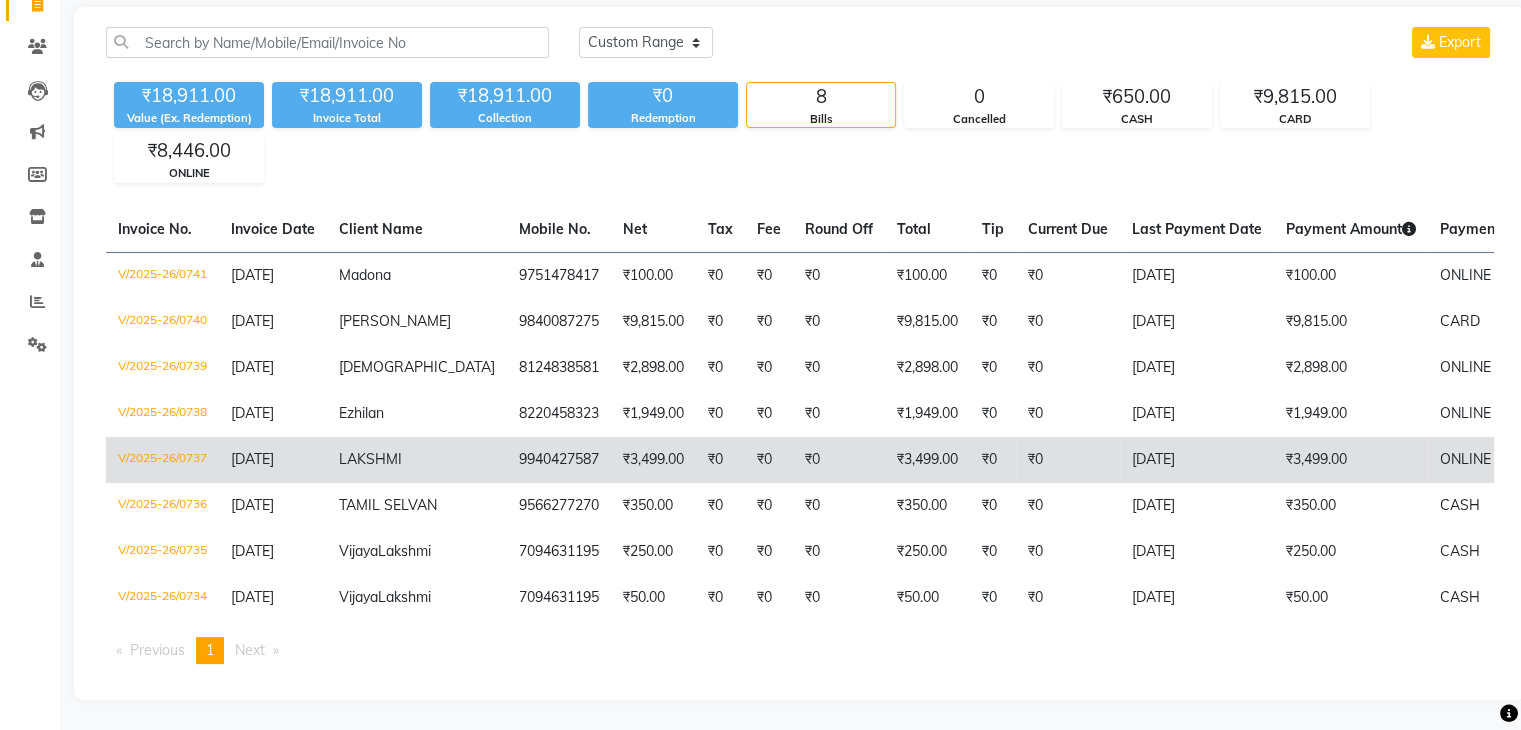 click on "₹0" 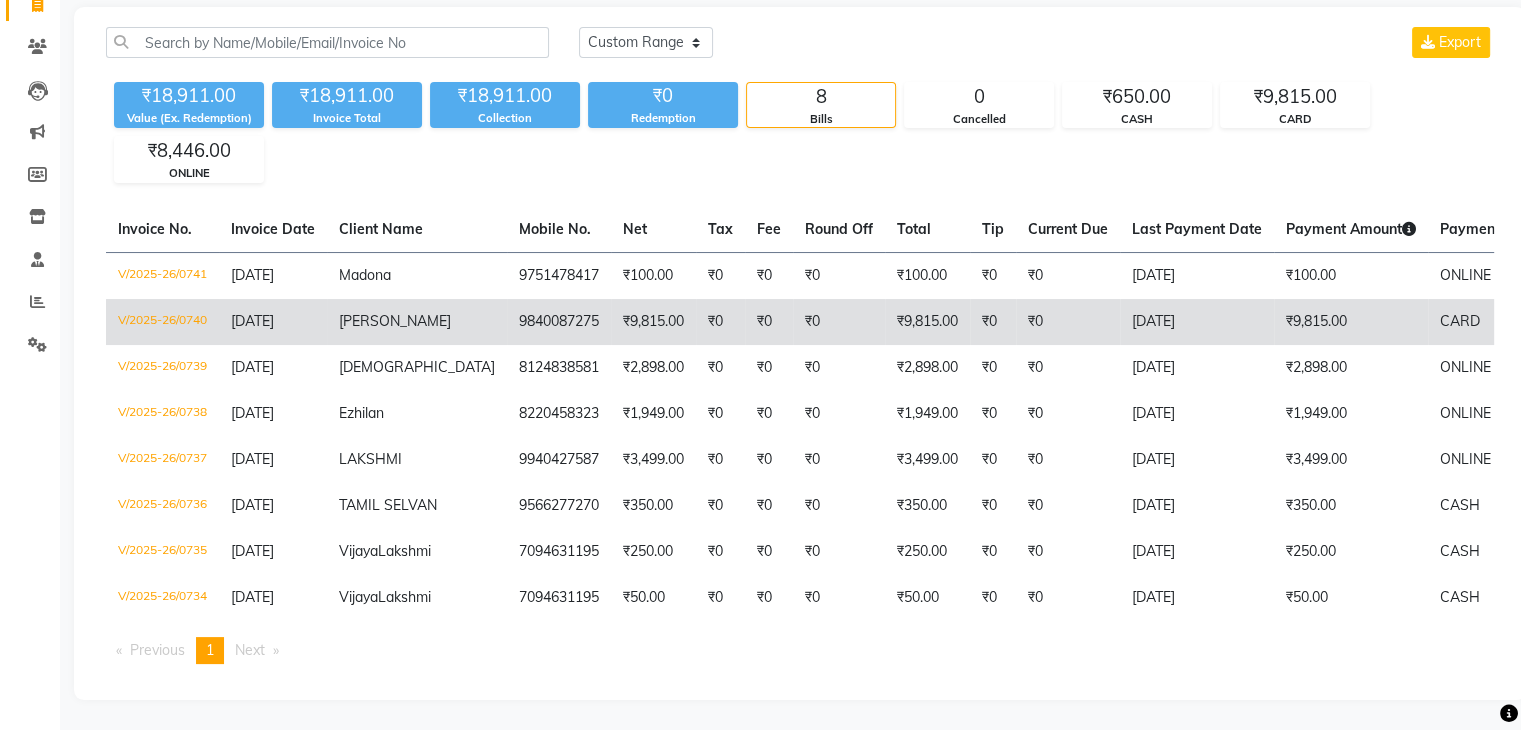 click on "₹0" 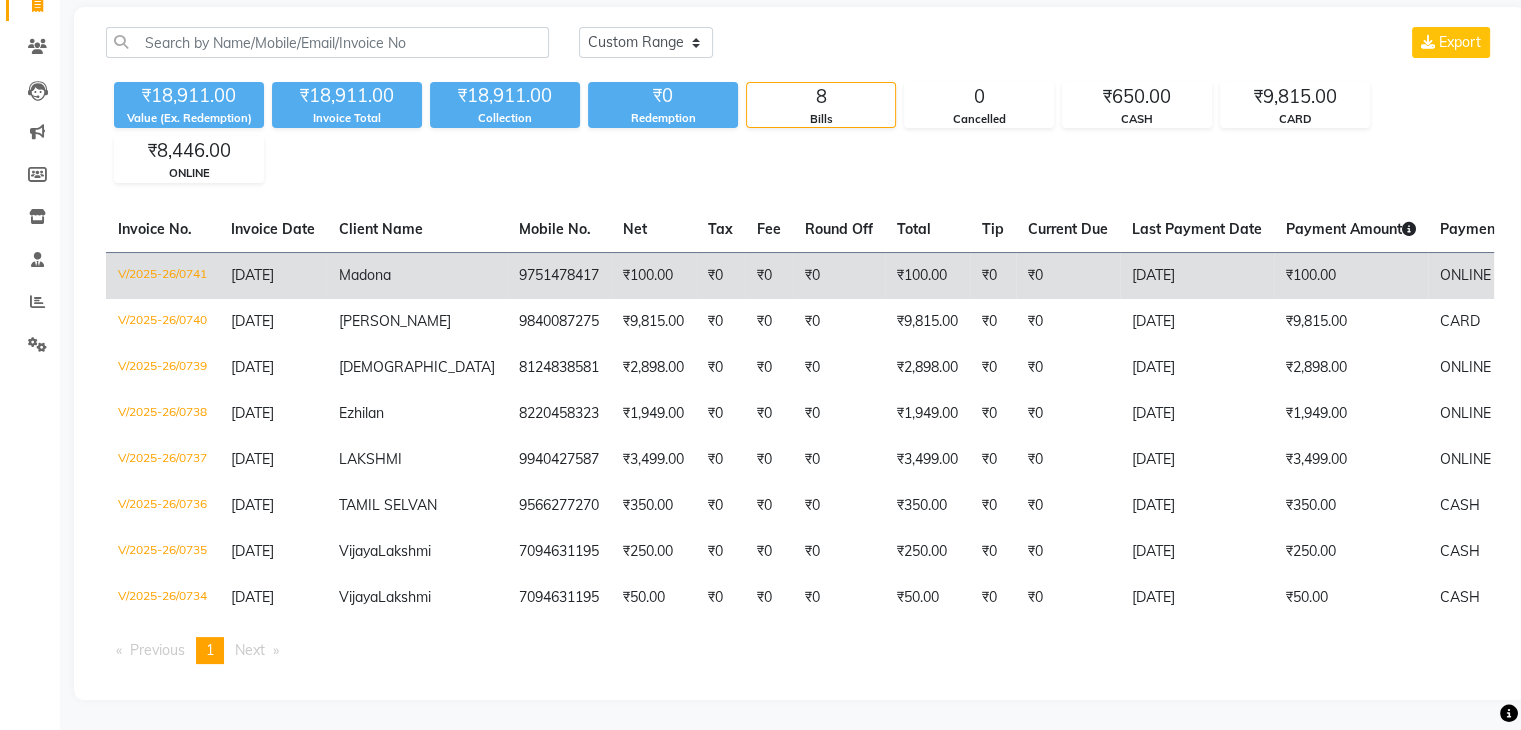 click on "₹100.00" 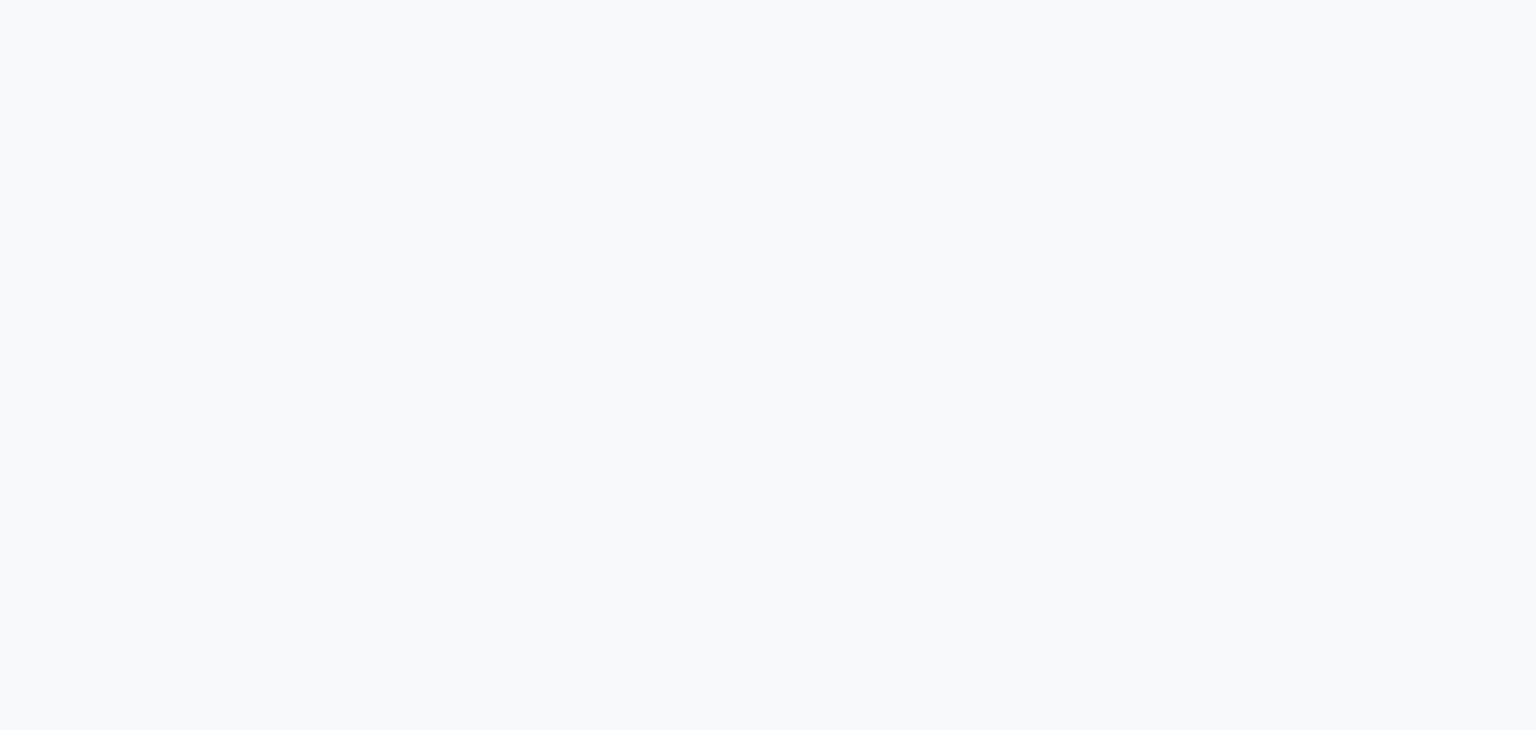 scroll, scrollTop: 0, scrollLeft: 0, axis: both 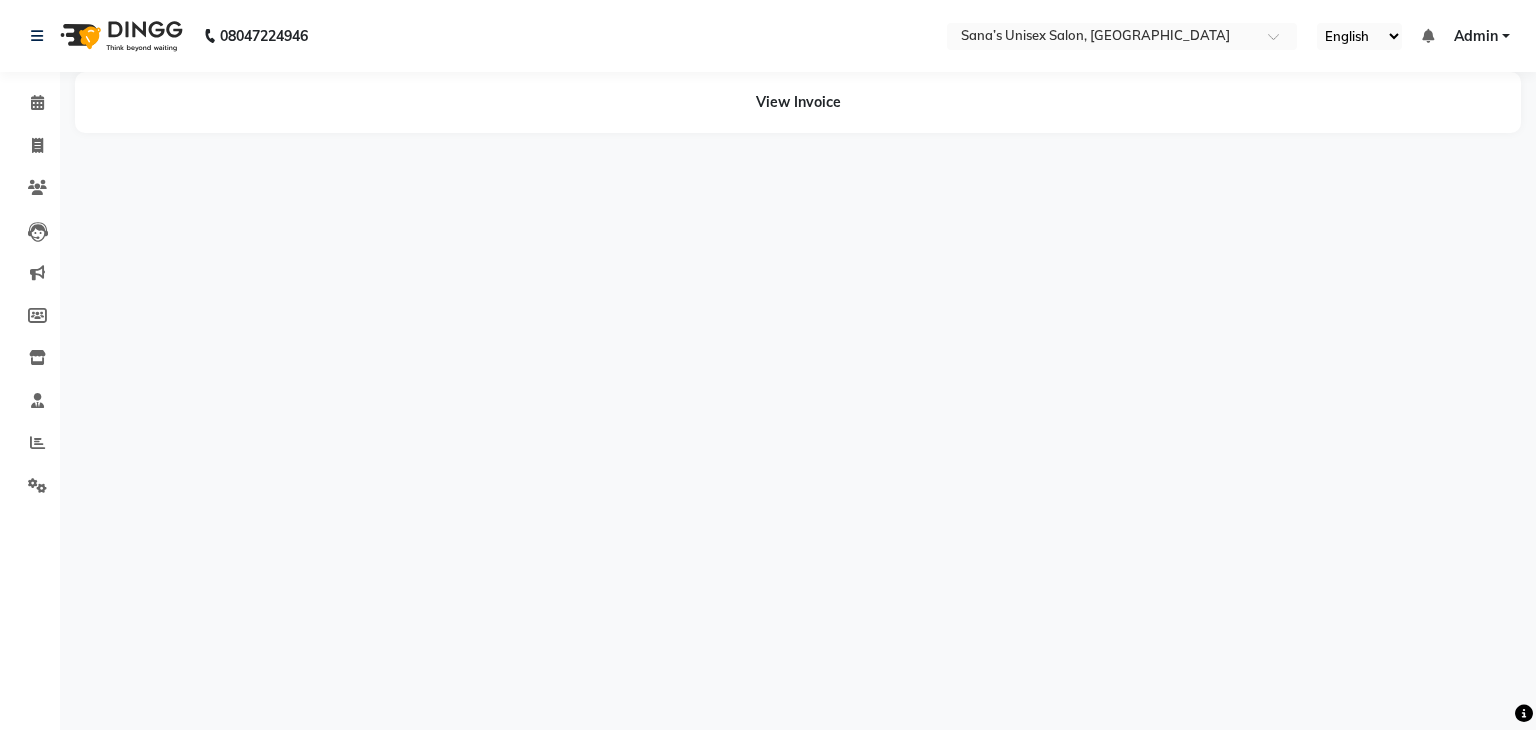 select on "en" 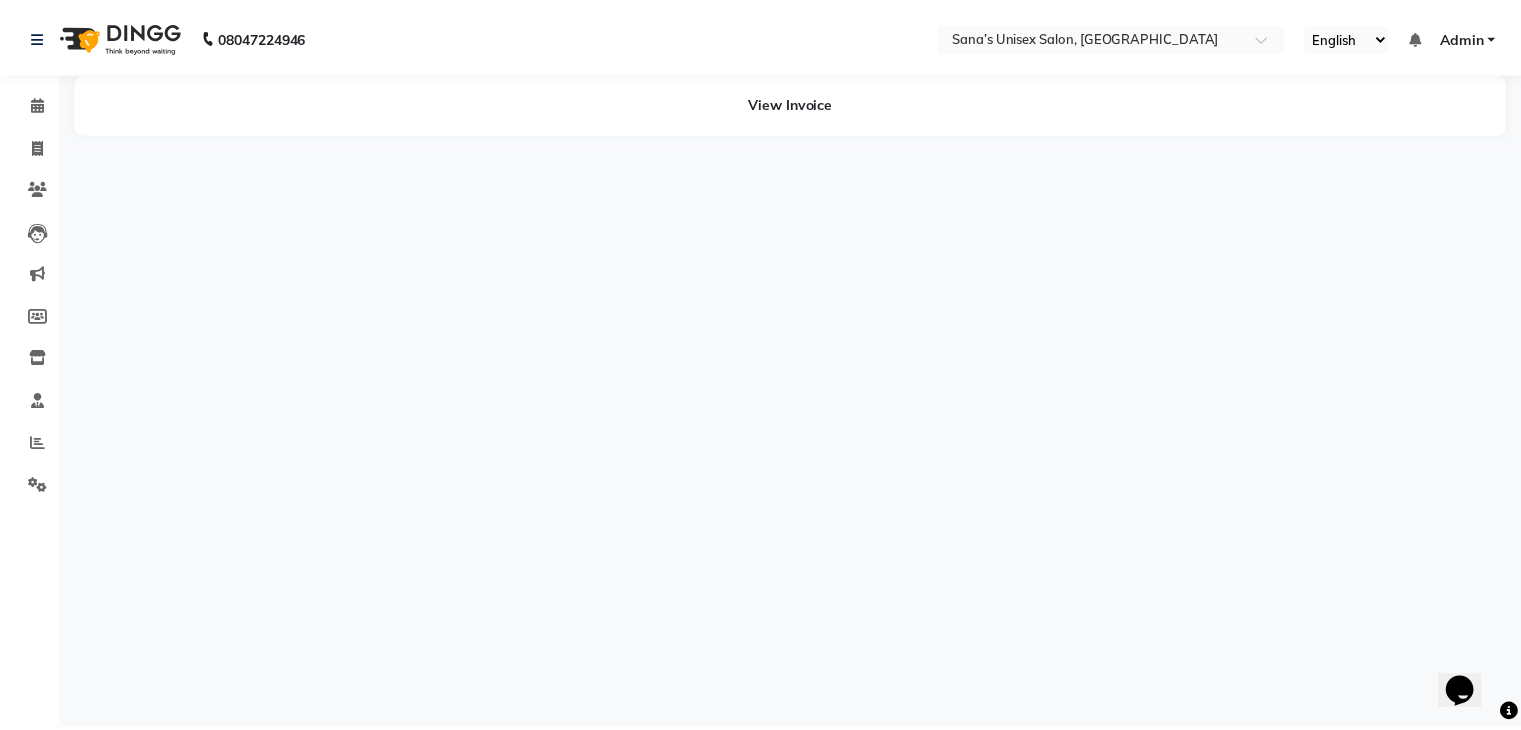 scroll, scrollTop: 0, scrollLeft: 0, axis: both 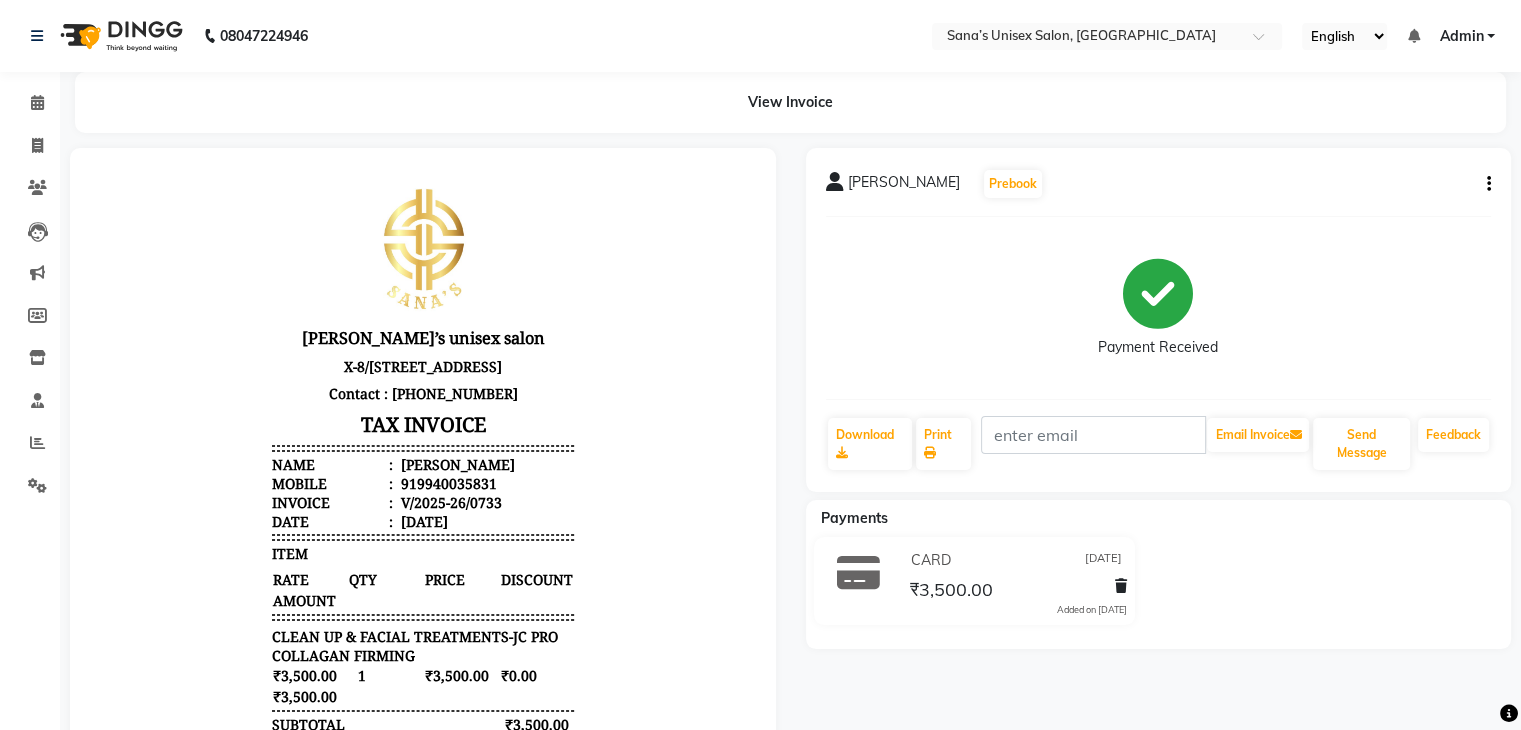 click 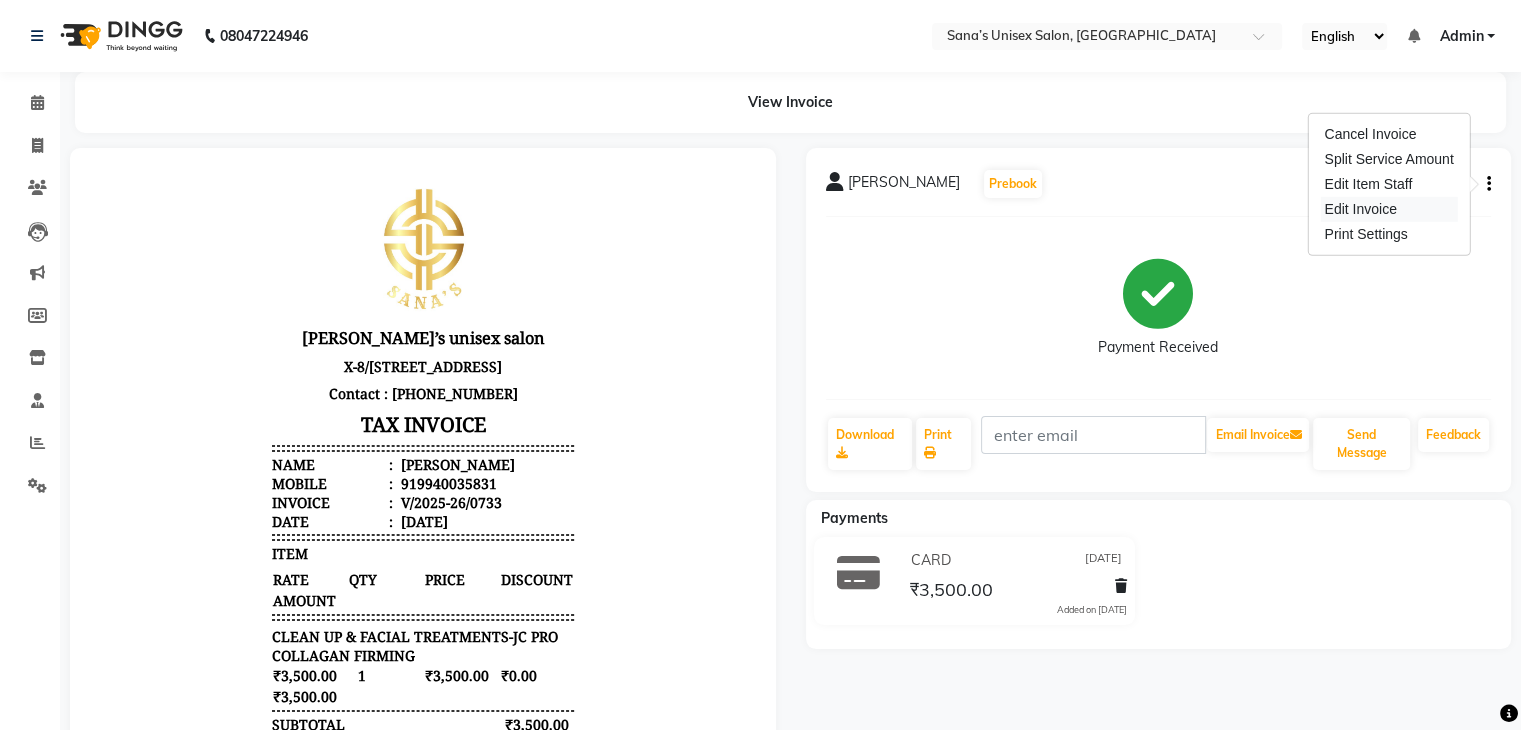 click on "Edit Invoice" at bounding box center (1388, 209) 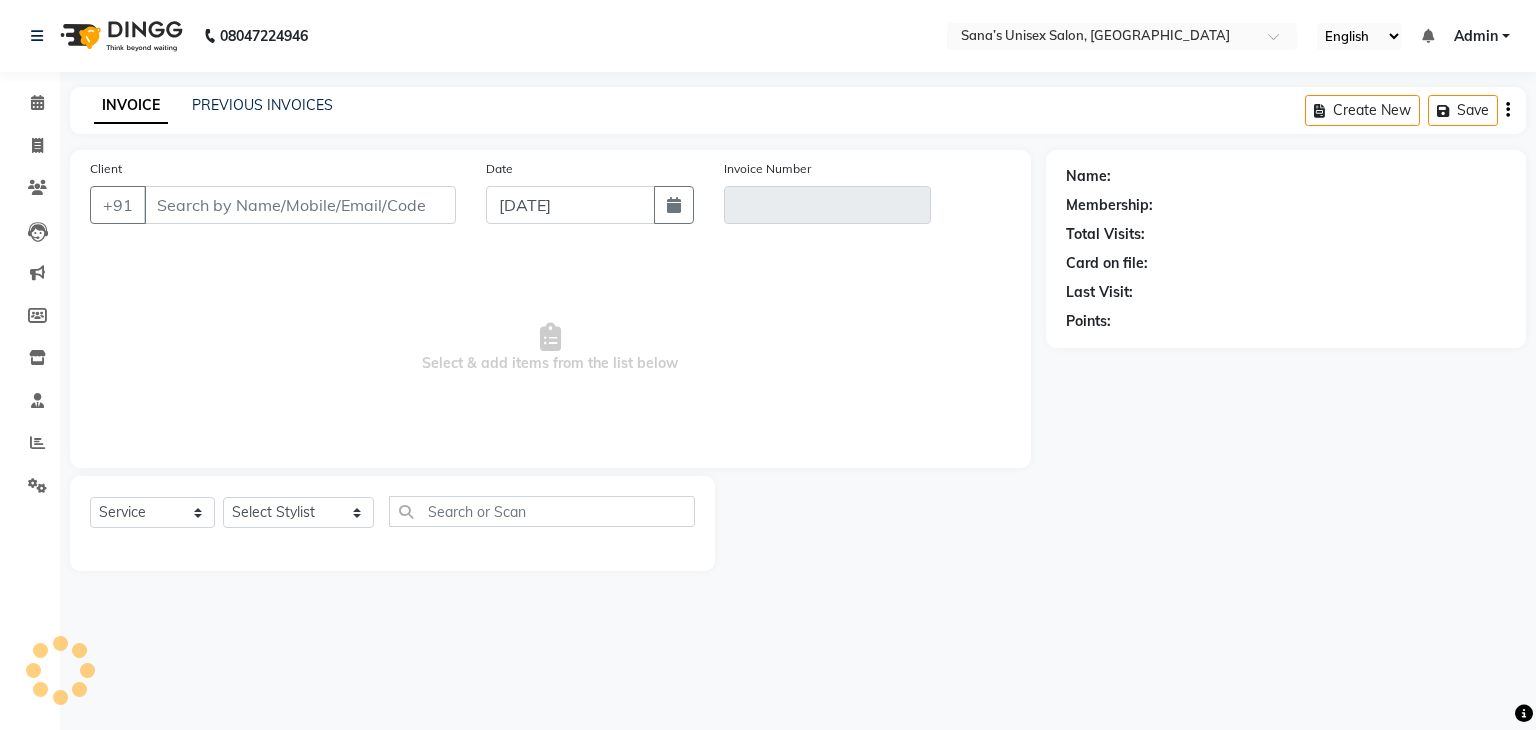type on "9940035831" 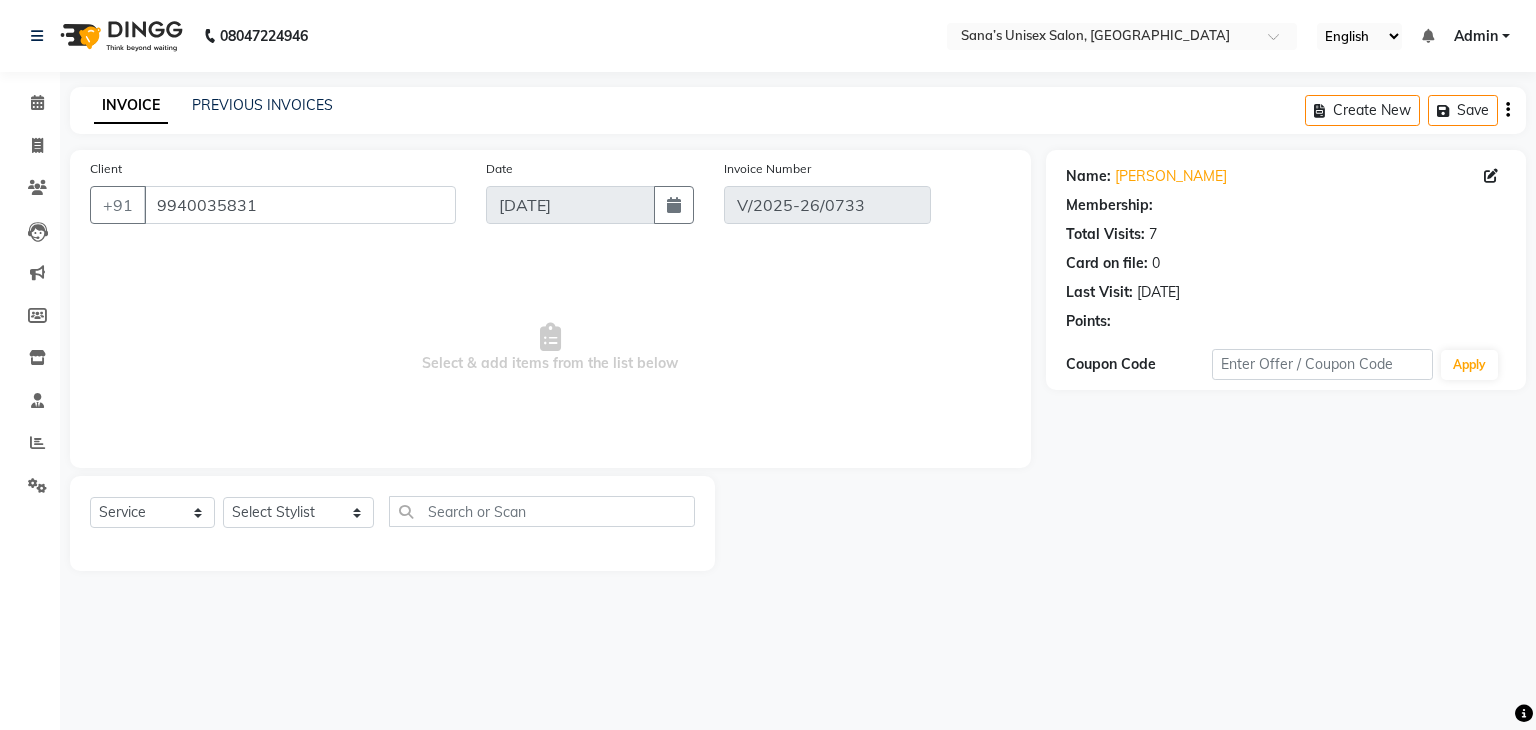 type on "09-07-2025" 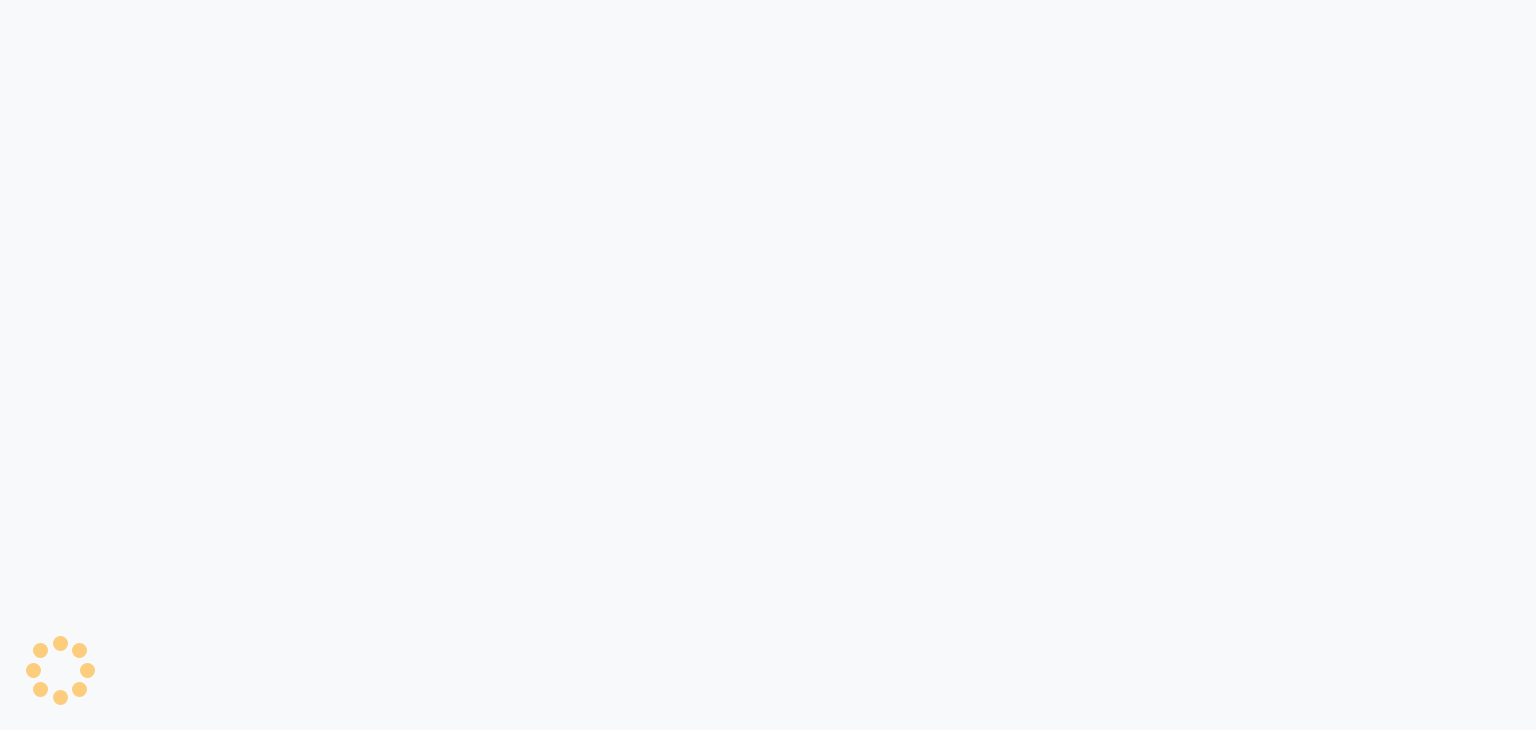 scroll, scrollTop: 0, scrollLeft: 0, axis: both 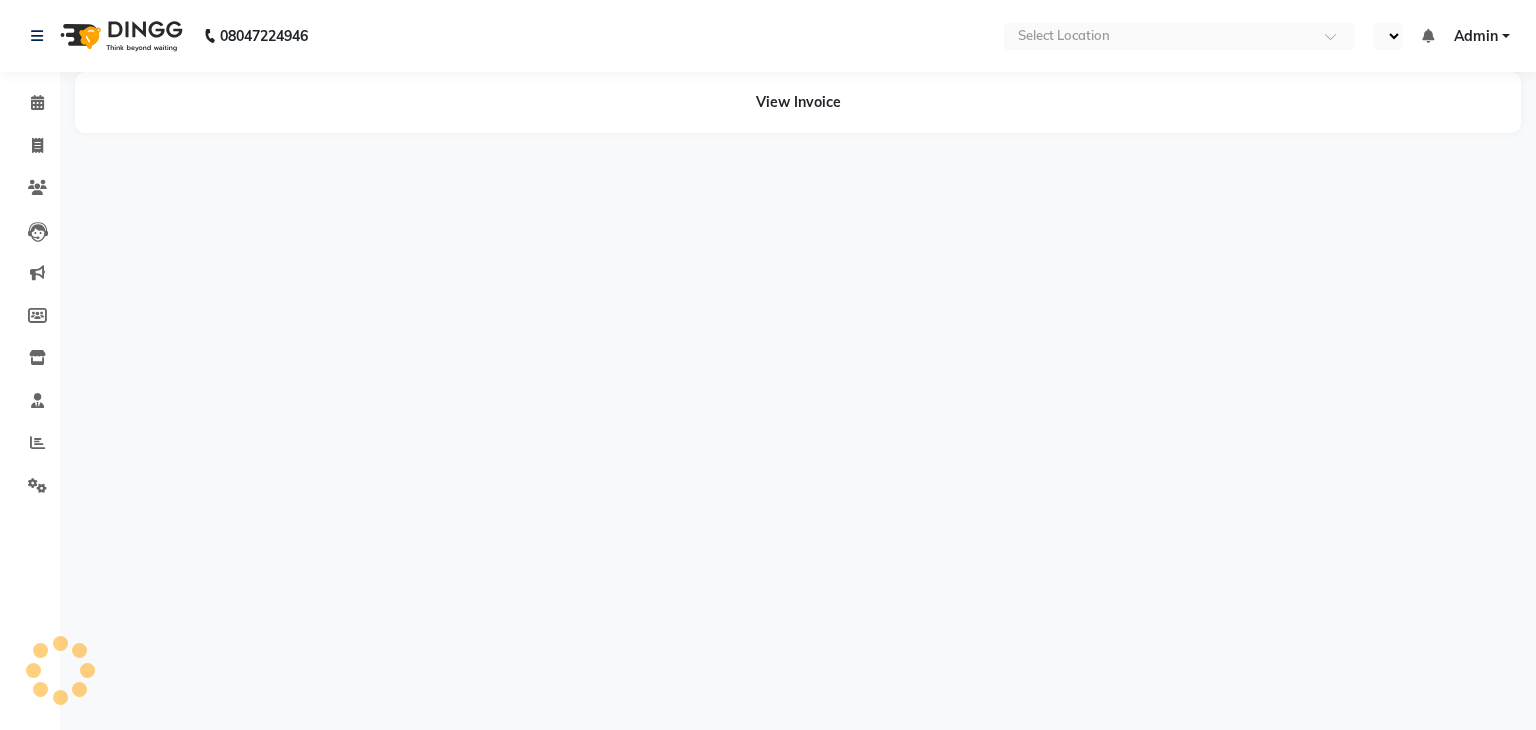 select on "en" 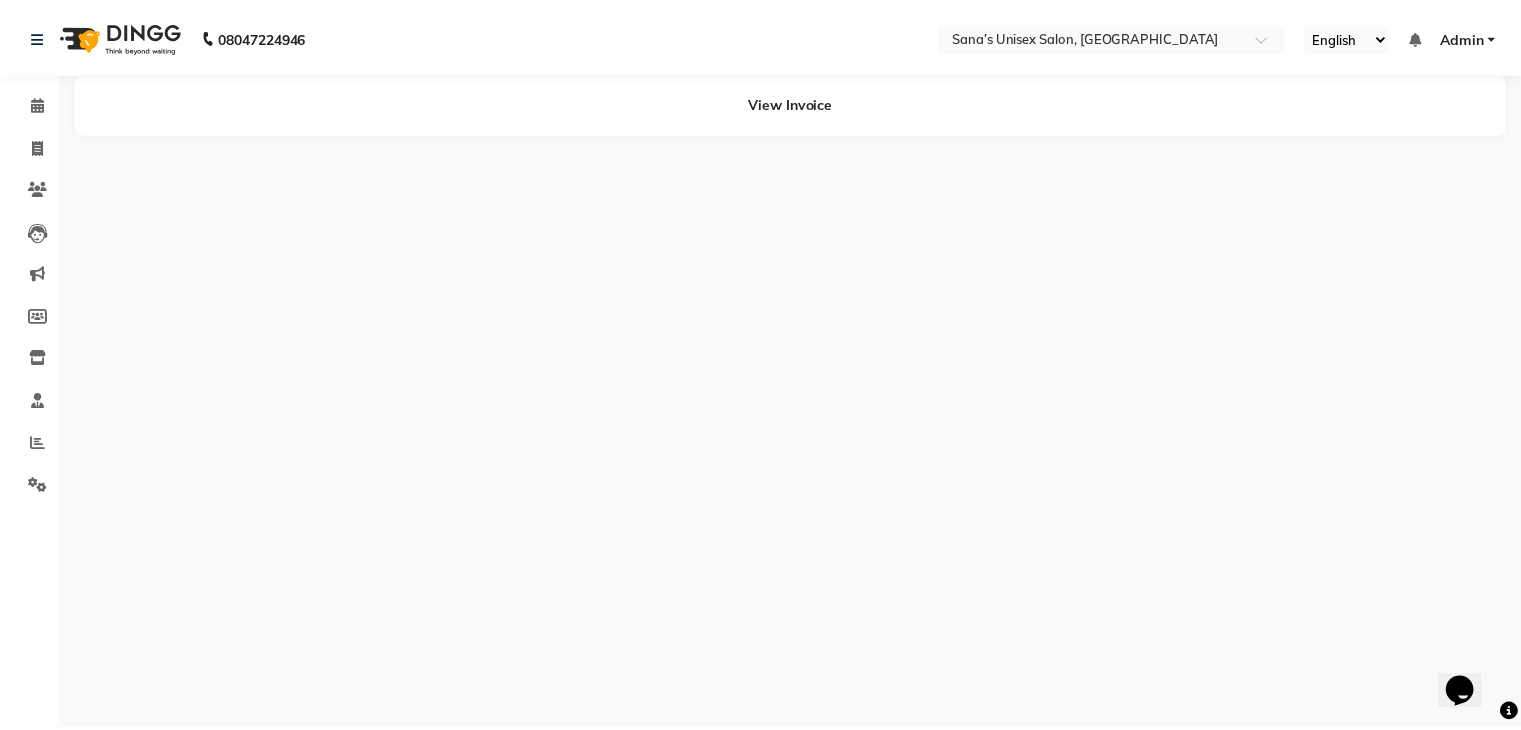 scroll, scrollTop: 0, scrollLeft: 0, axis: both 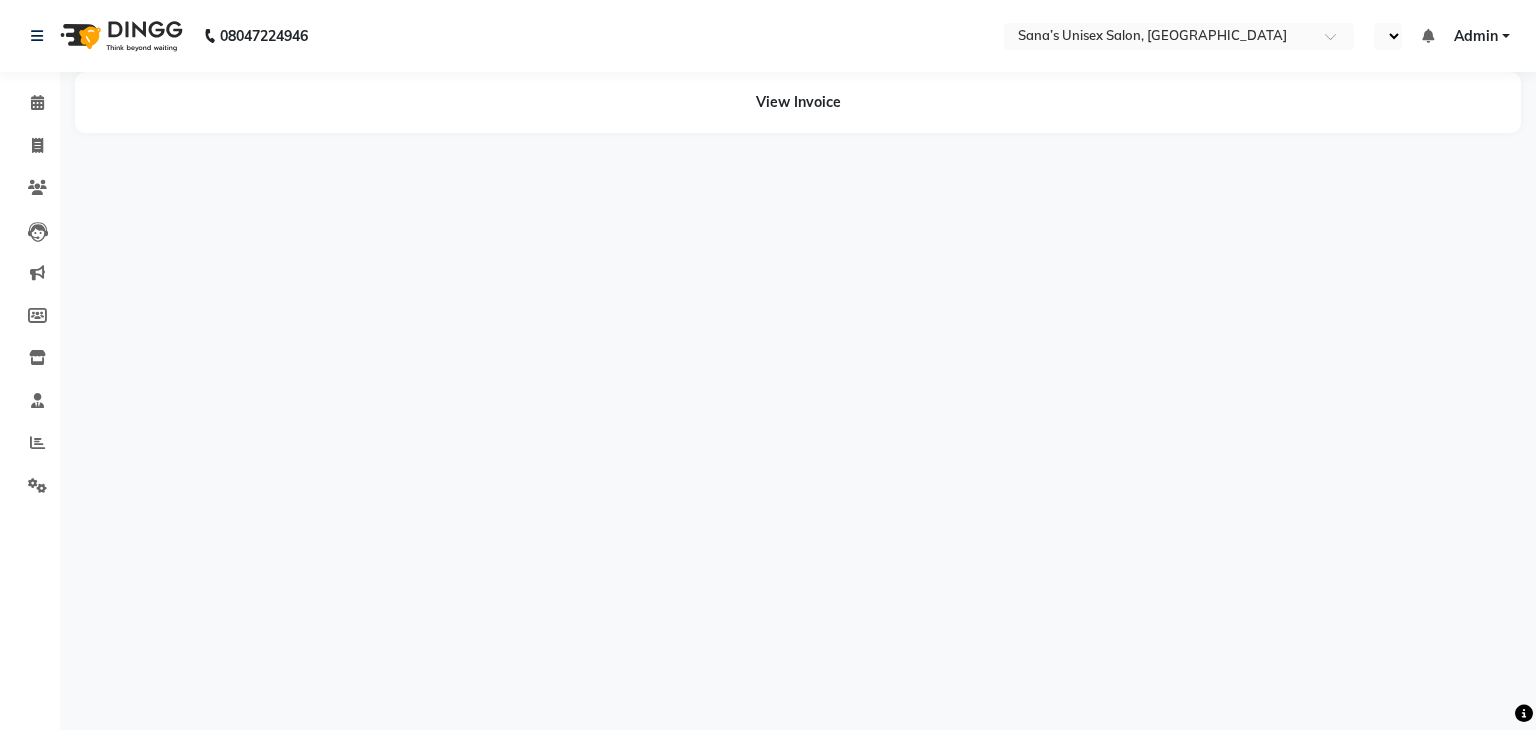 select on "en" 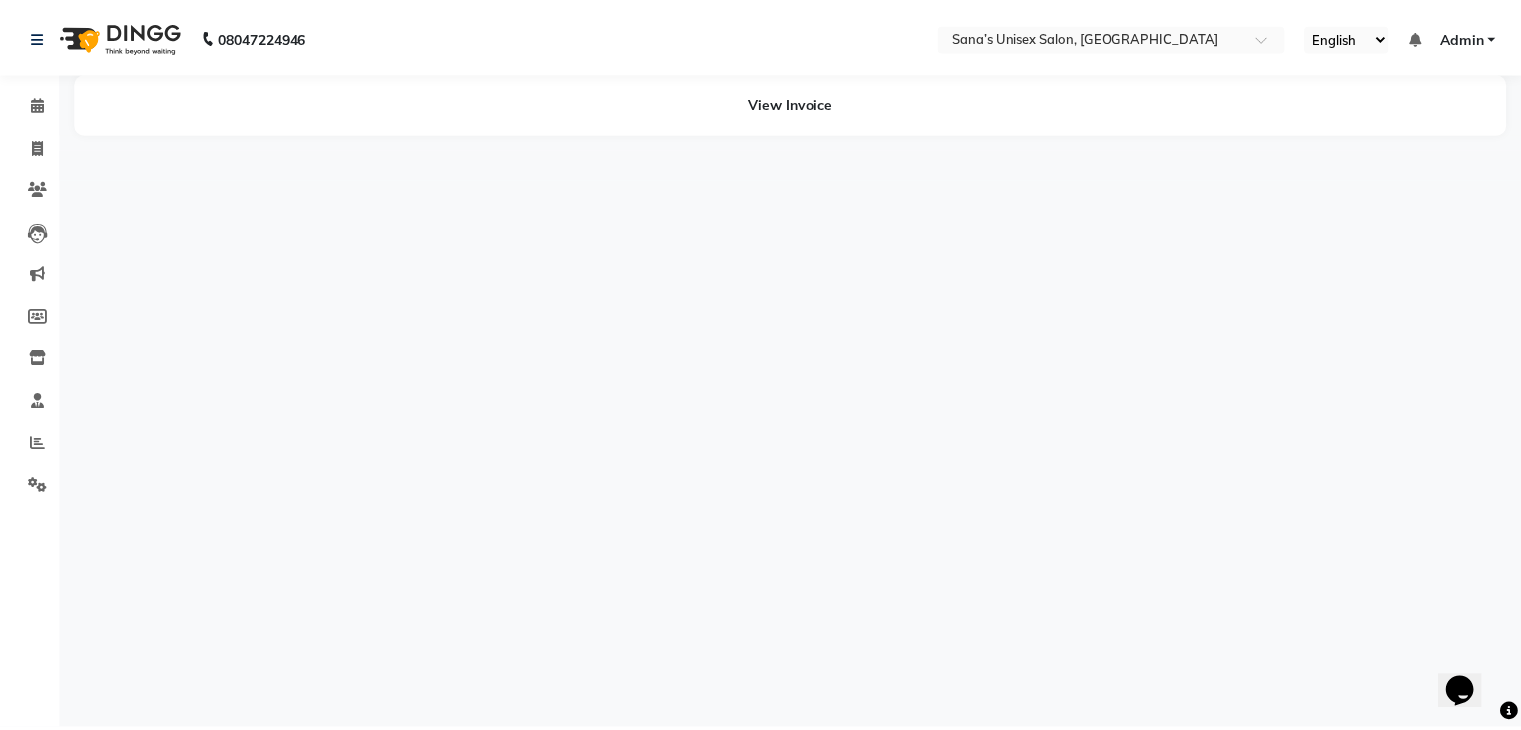 scroll, scrollTop: 0, scrollLeft: 0, axis: both 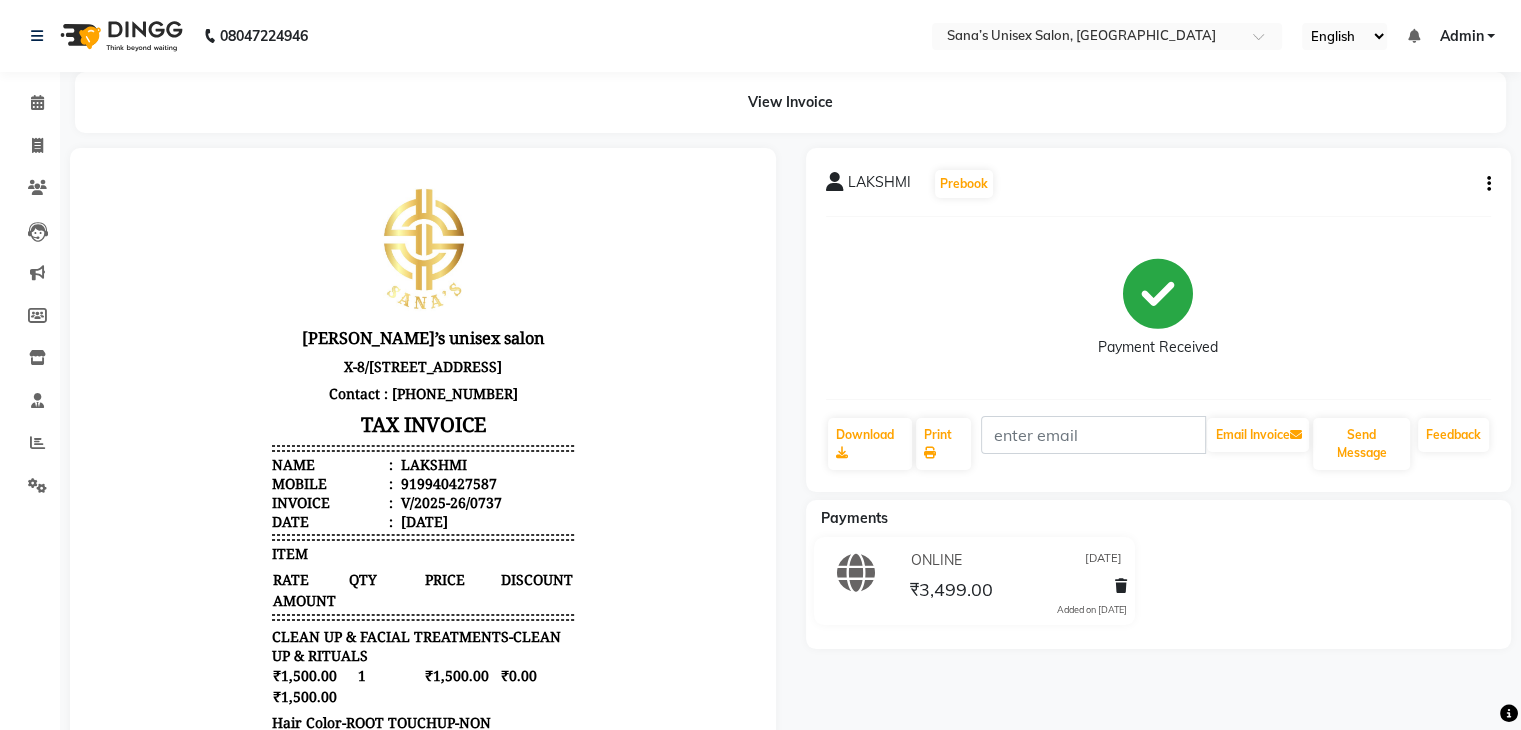 click 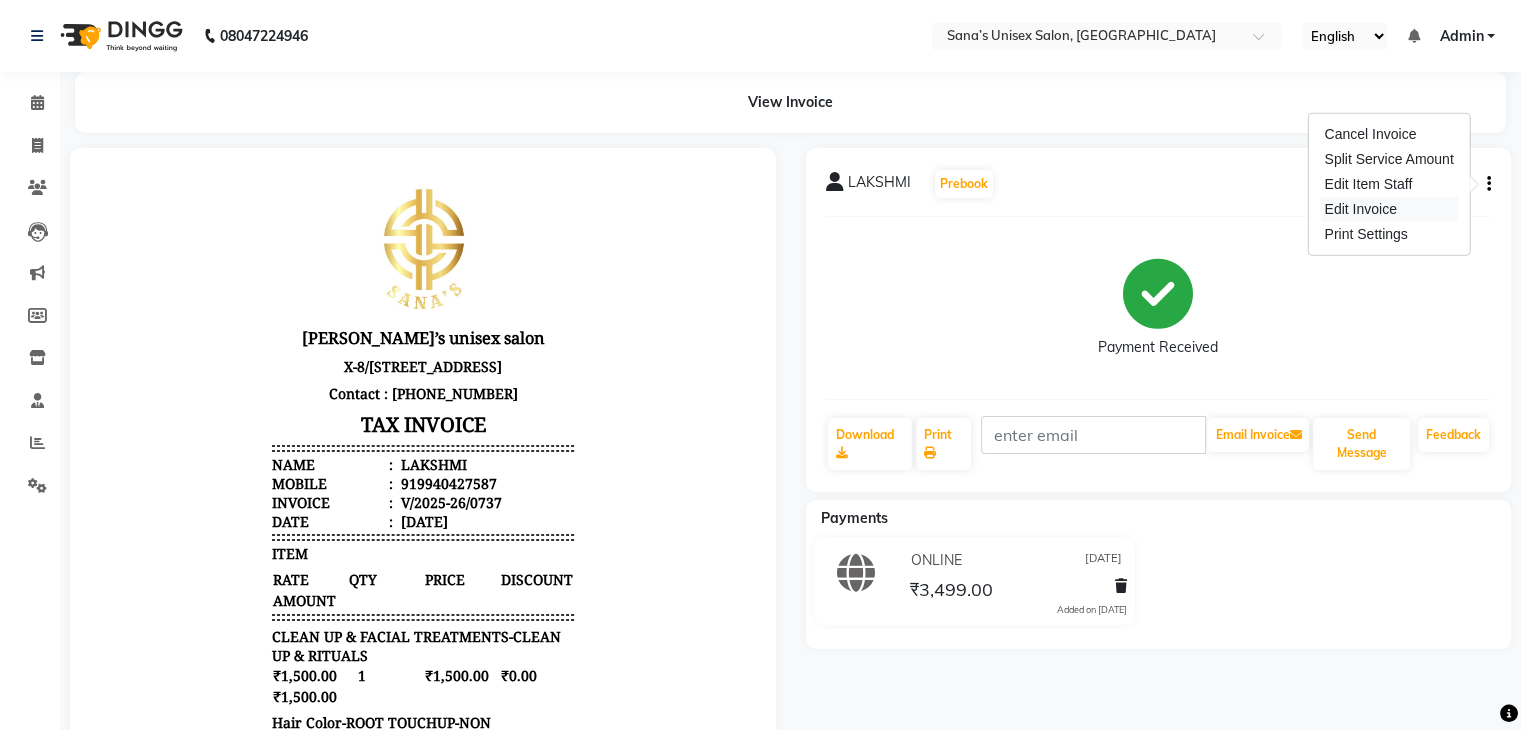 click on "Edit Invoice" at bounding box center (1388, 209) 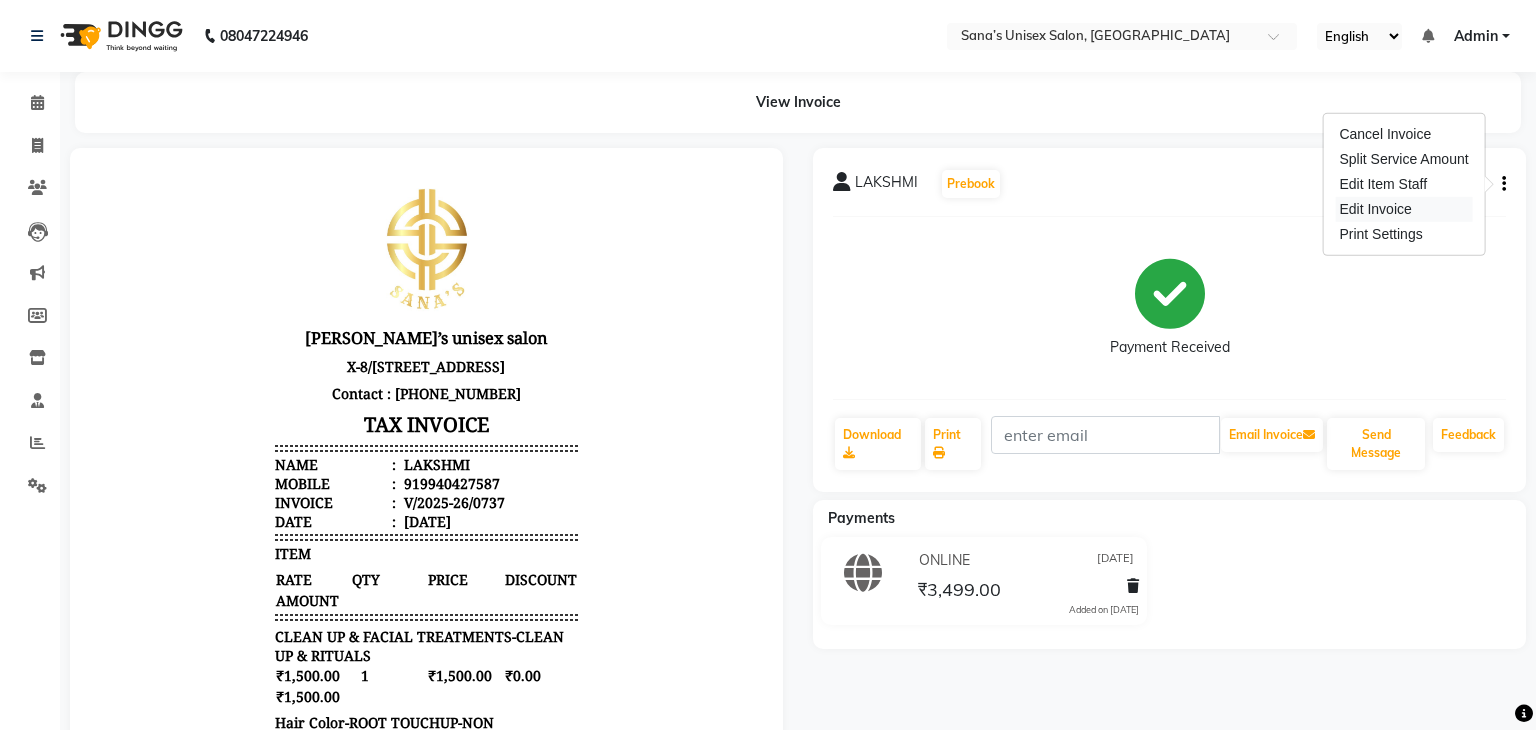select on "service" 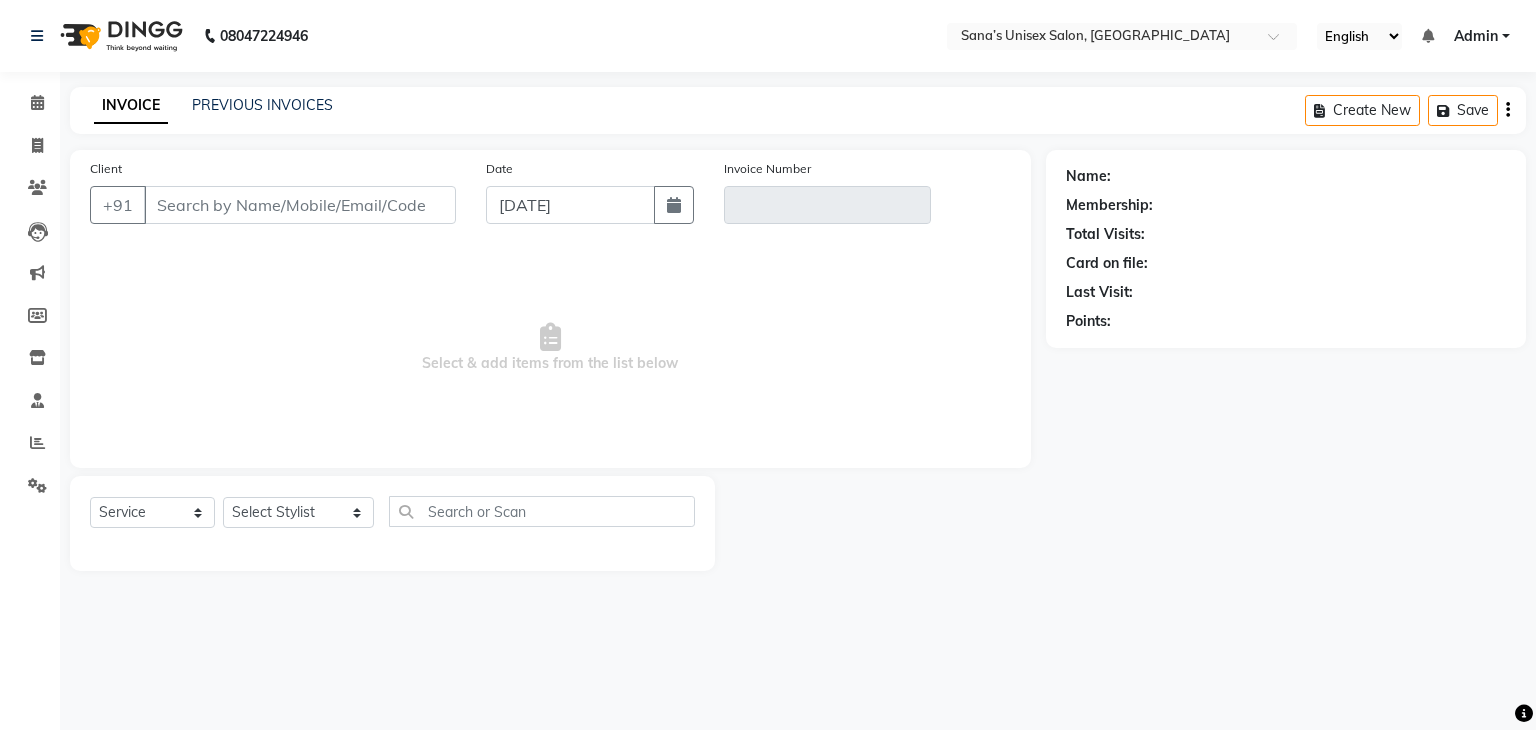 type on "9940427587" 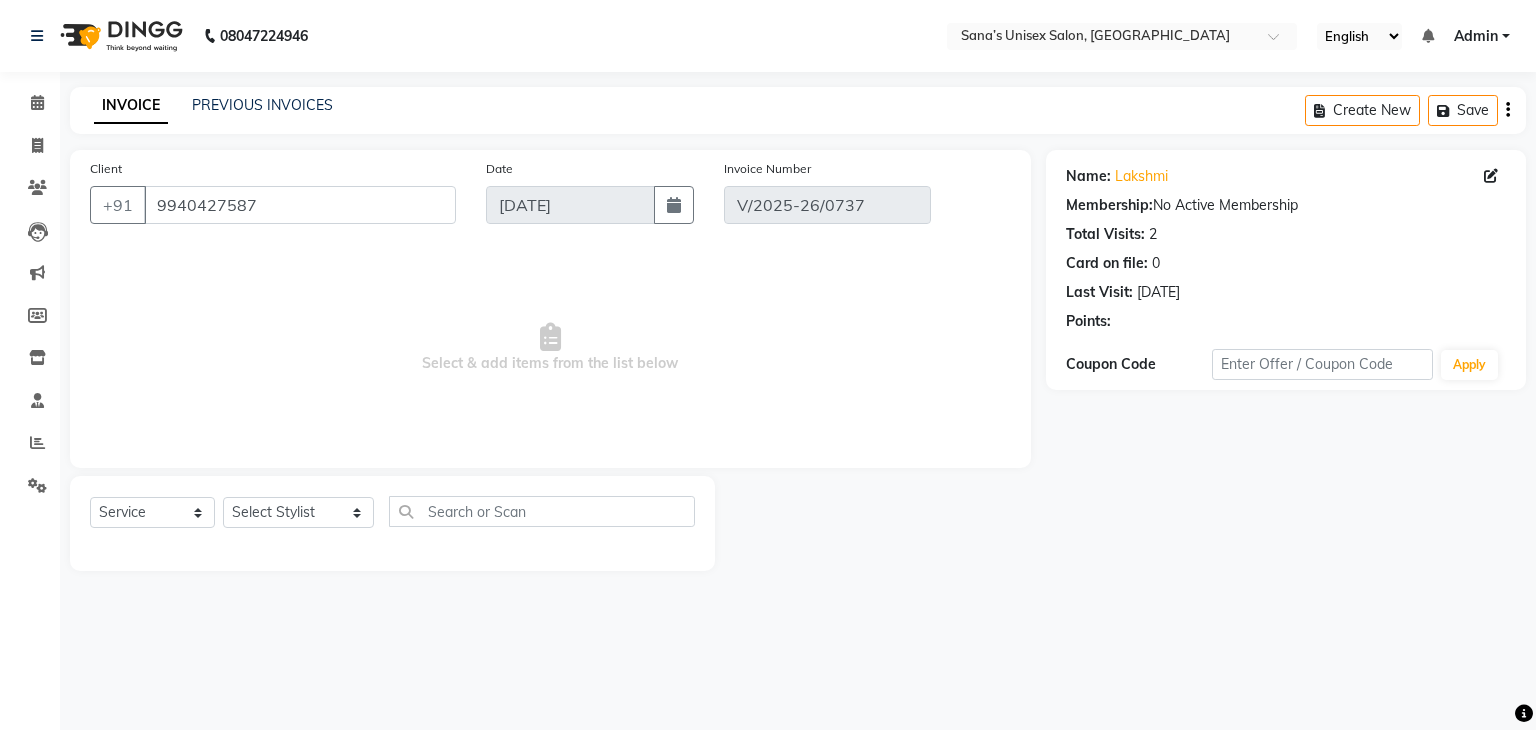 type on "[DATE]" 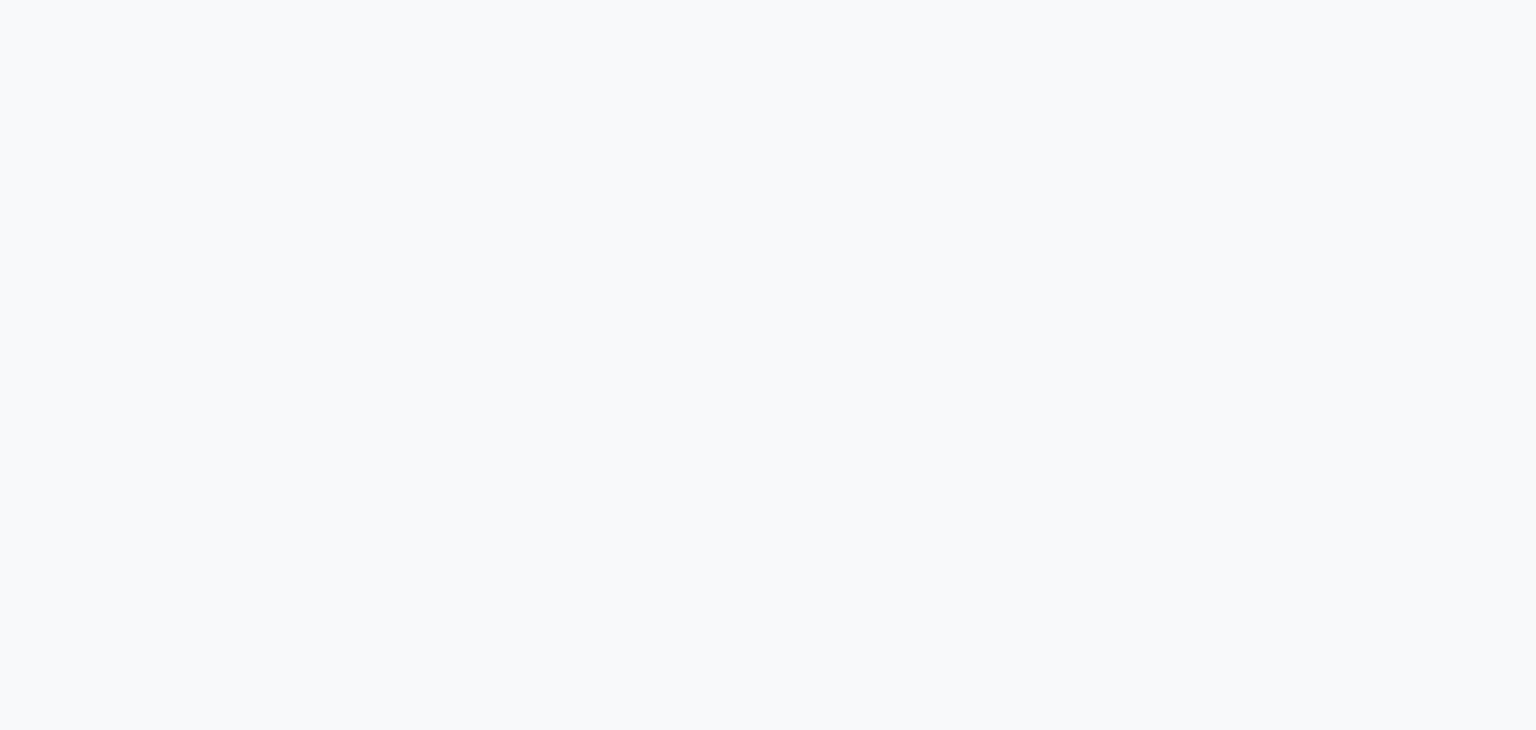 scroll, scrollTop: 0, scrollLeft: 0, axis: both 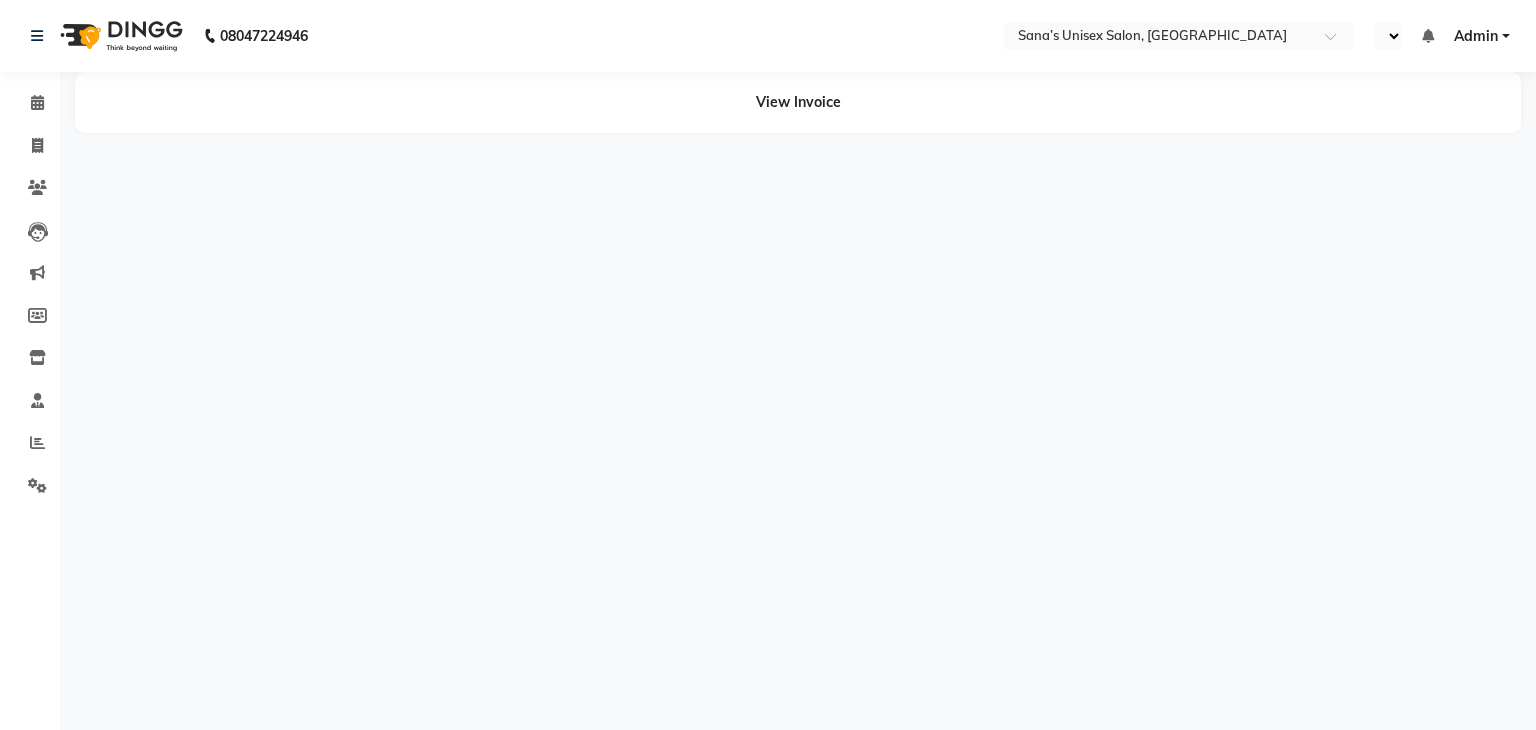 select on "en" 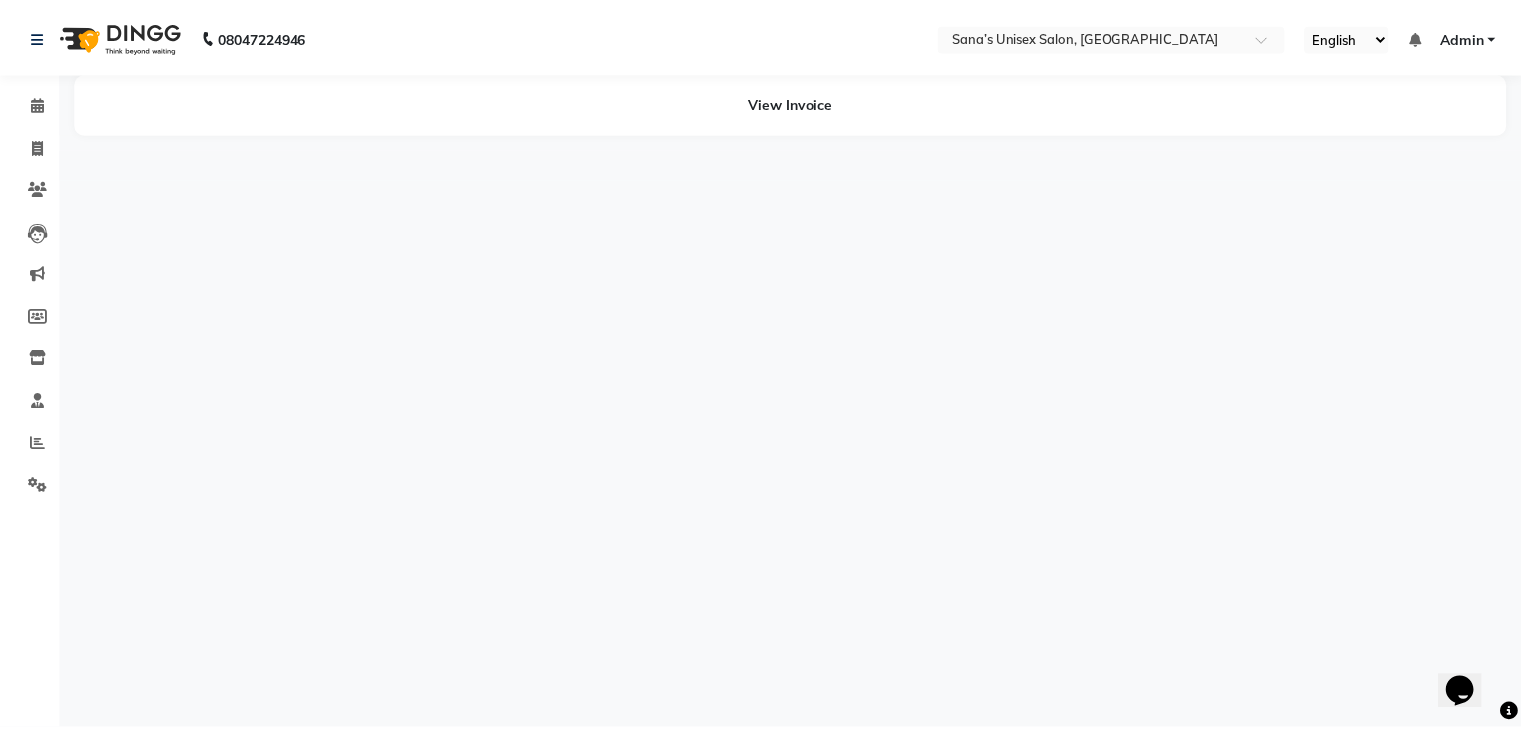 scroll, scrollTop: 0, scrollLeft: 0, axis: both 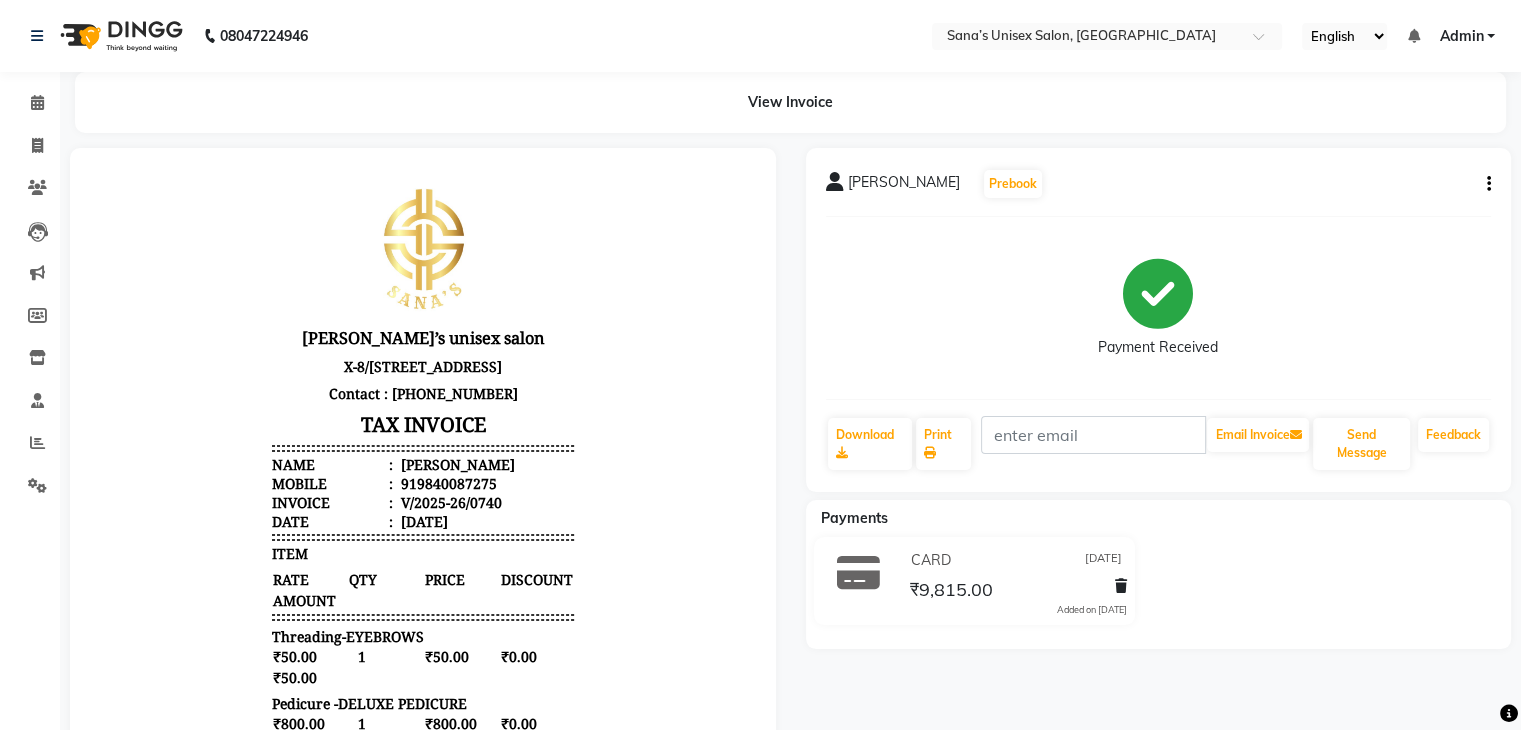 click 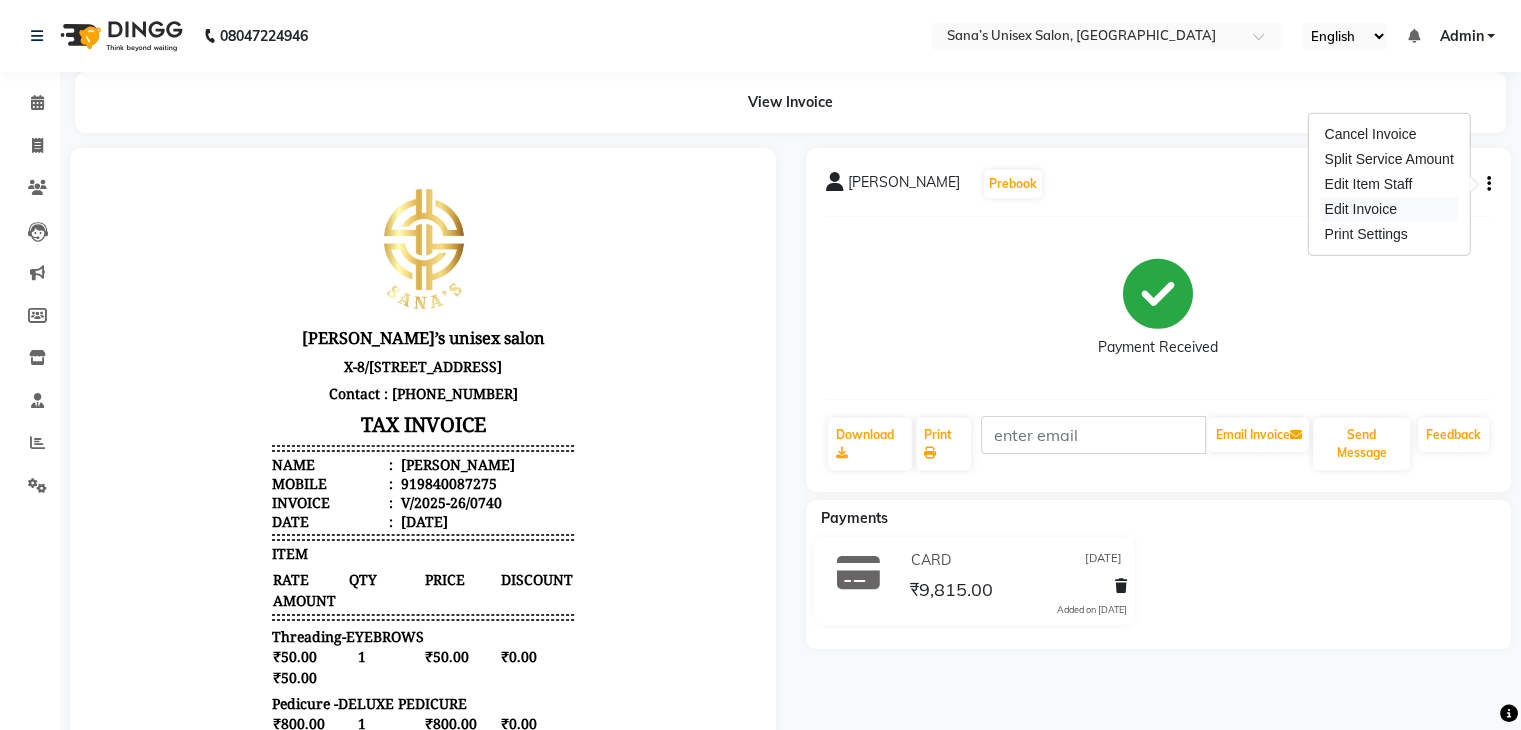 click on "Edit Invoice" at bounding box center [1388, 209] 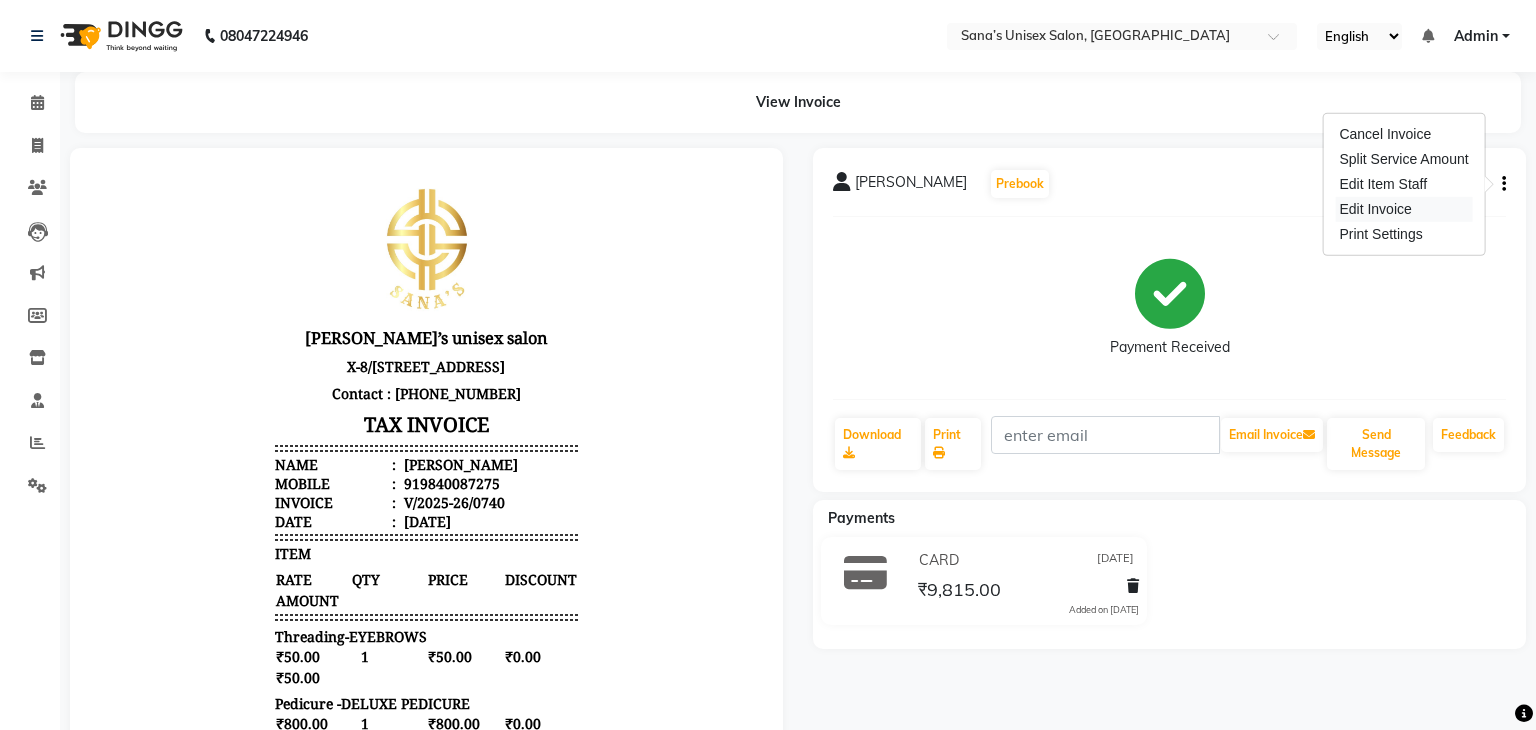 select on "service" 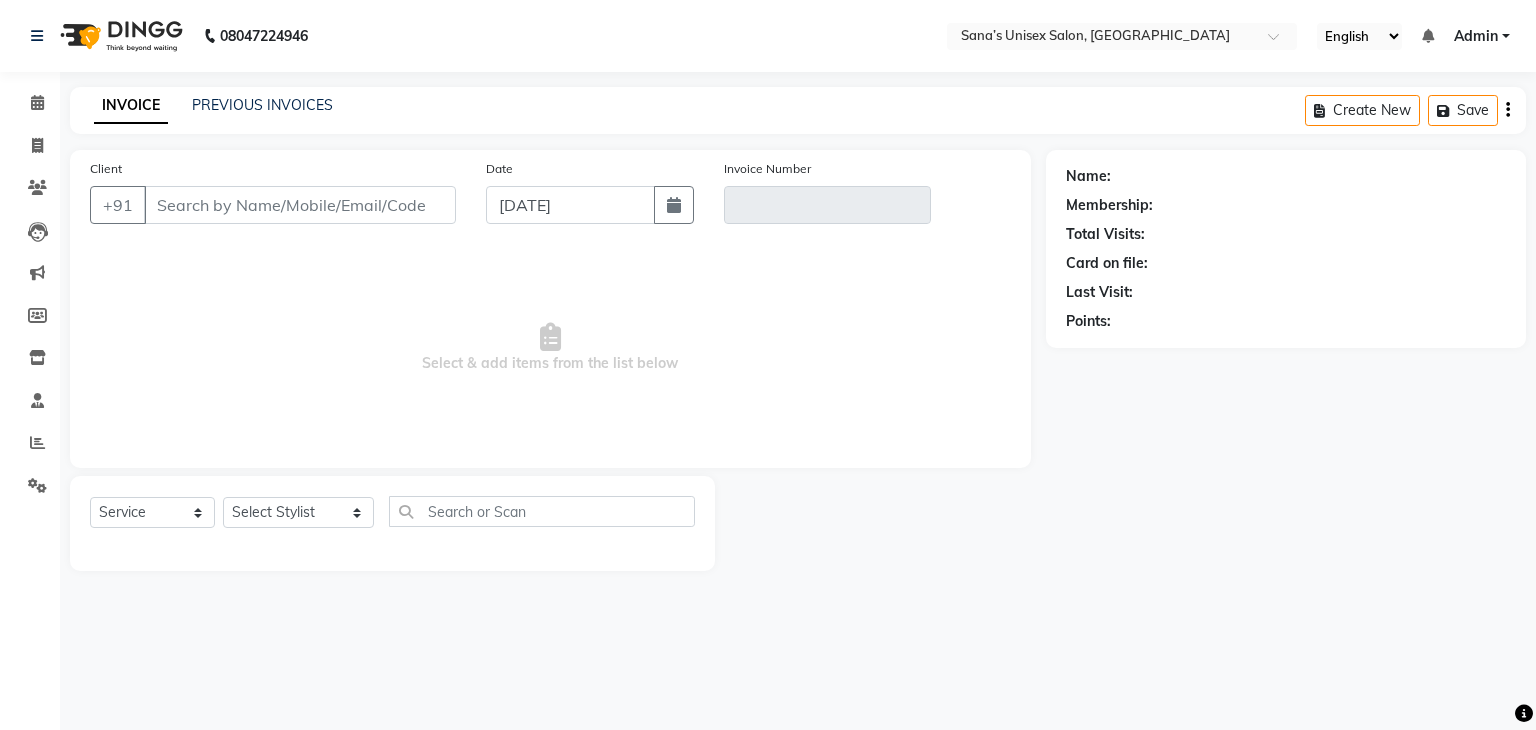 type on "9840087275" 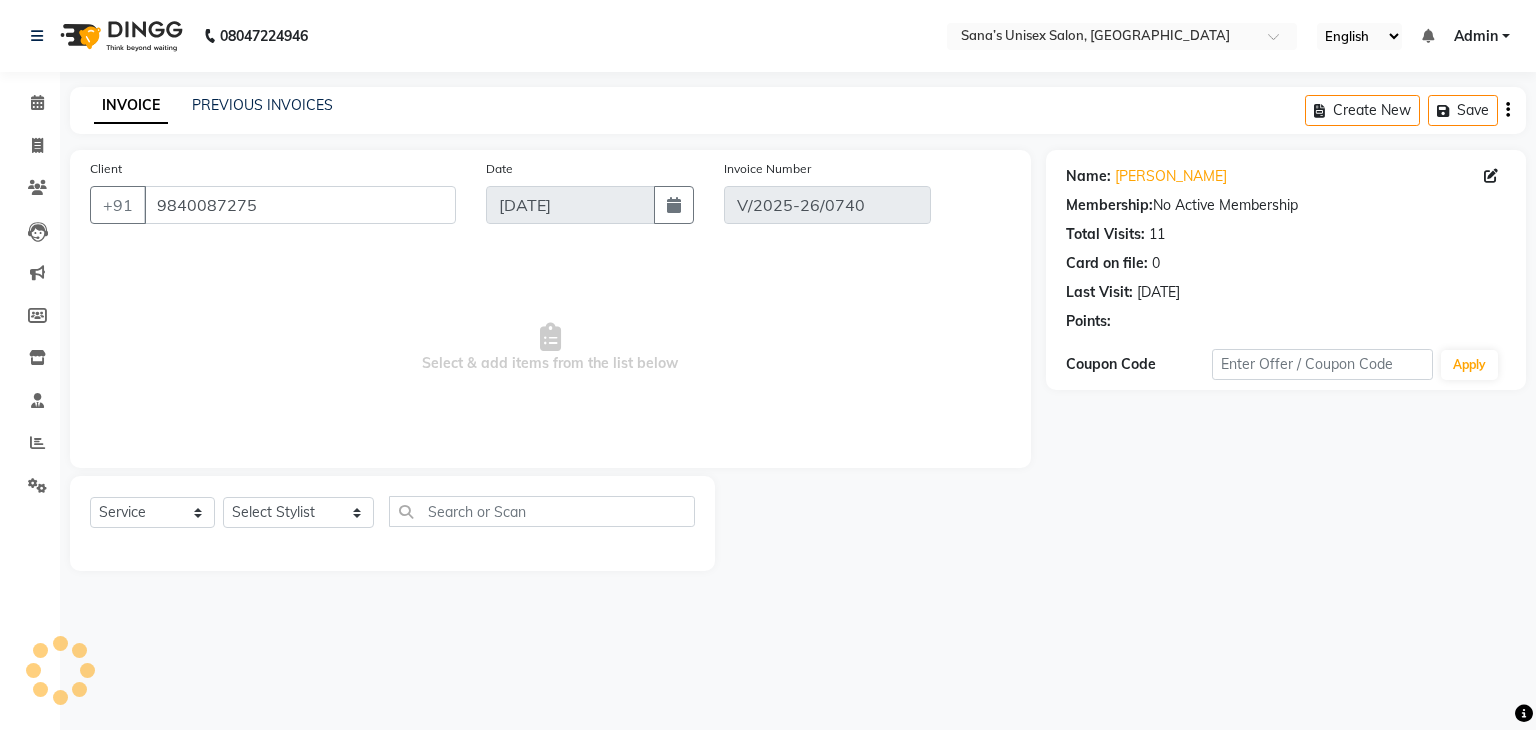 type on "[DATE]" 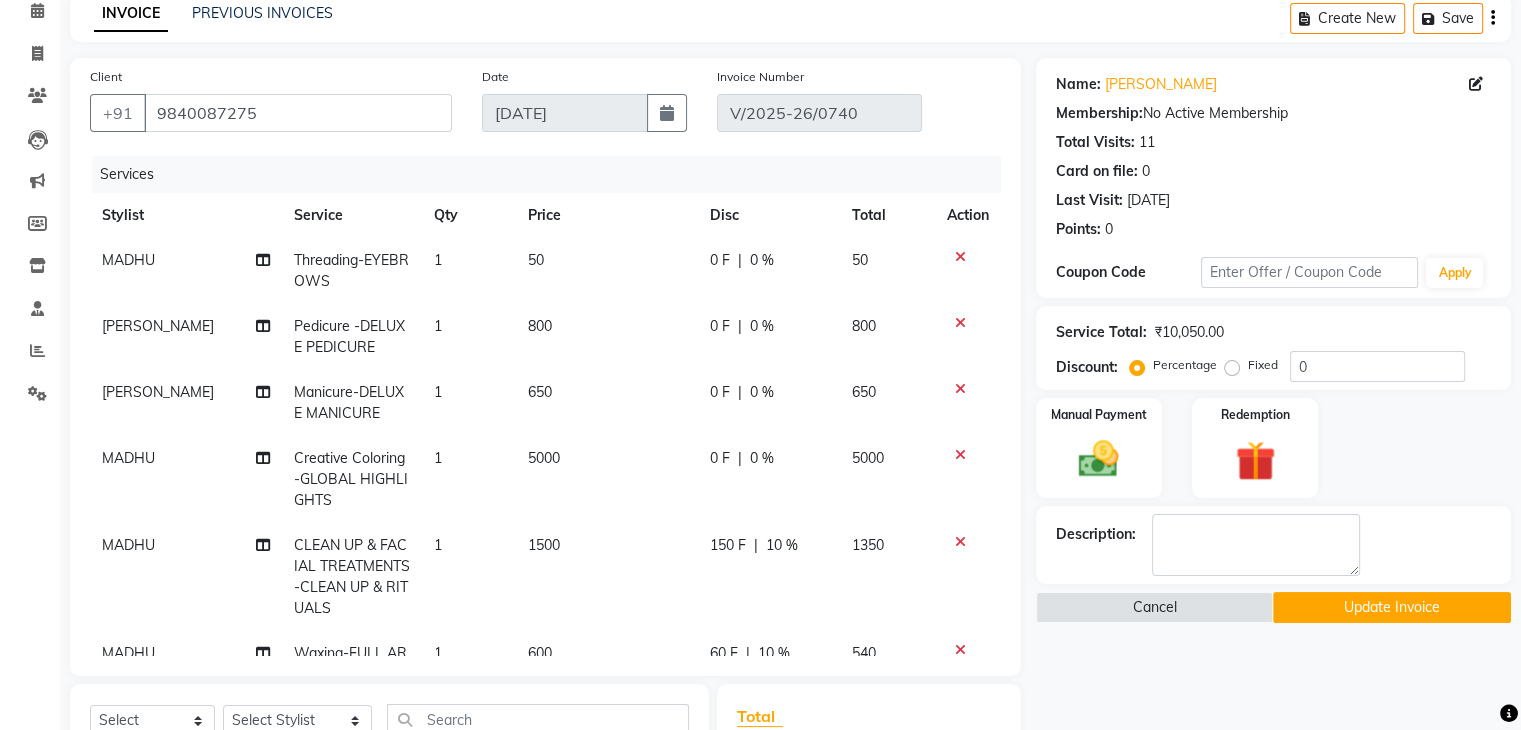 scroll, scrollTop: 100, scrollLeft: 0, axis: vertical 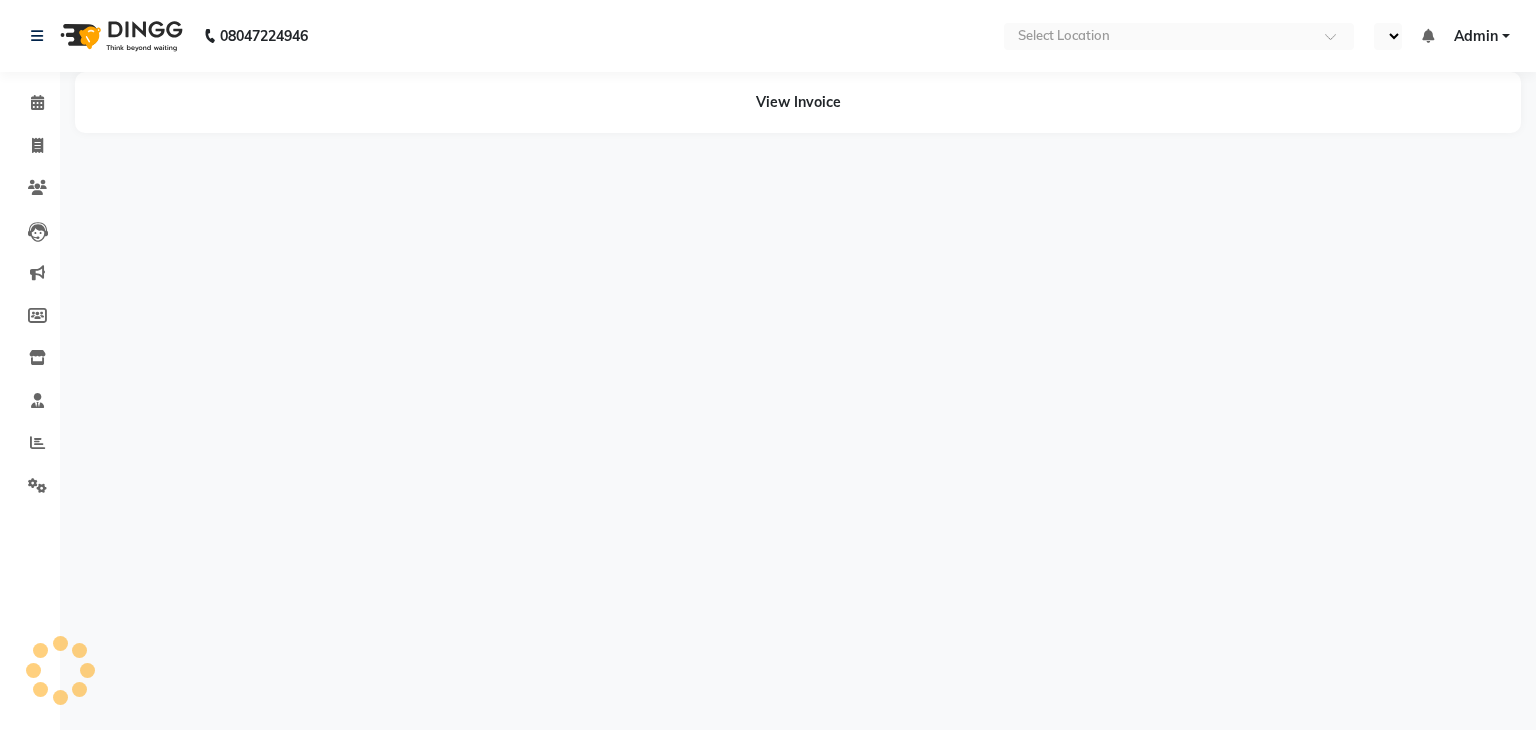 select on "en" 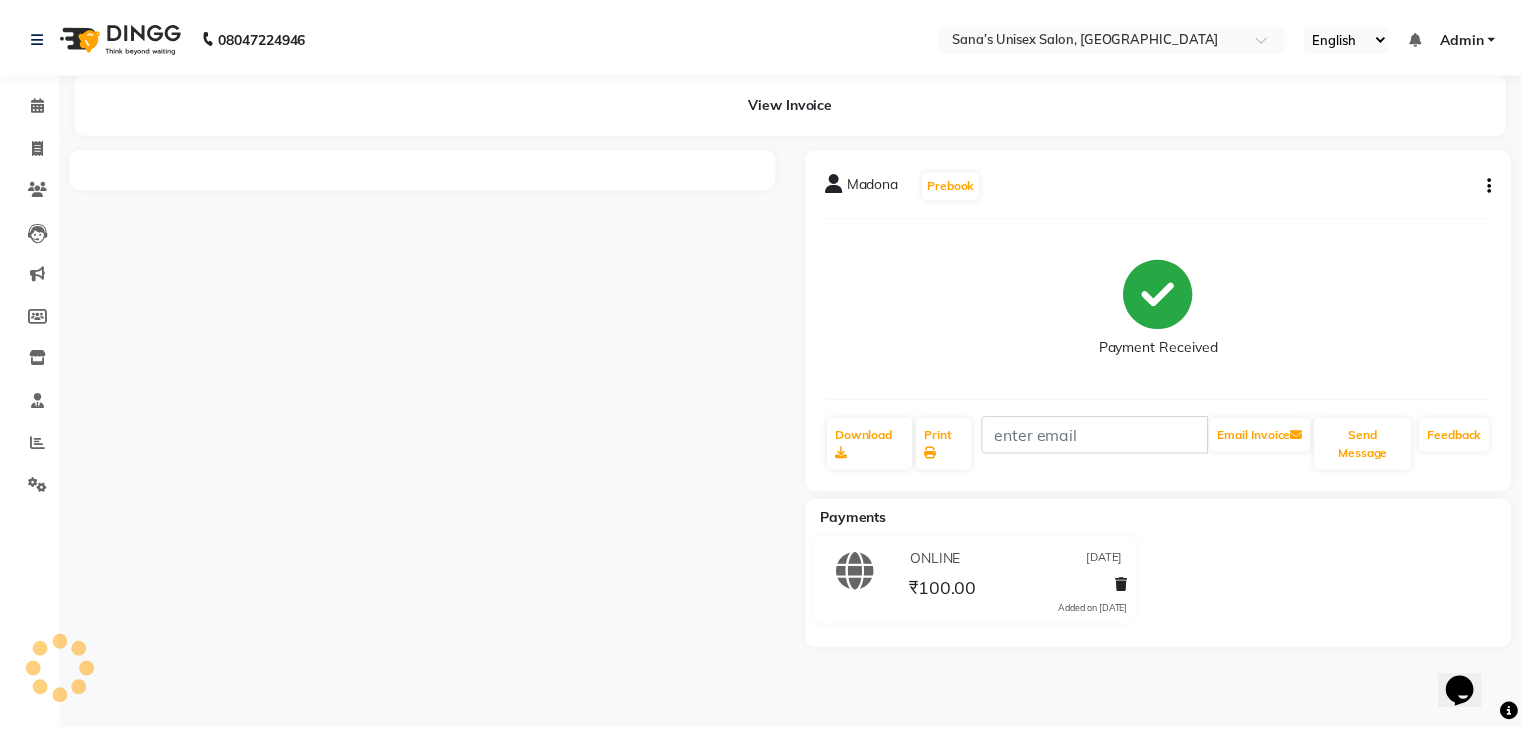 scroll, scrollTop: 0, scrollLeft: 0, axis: both 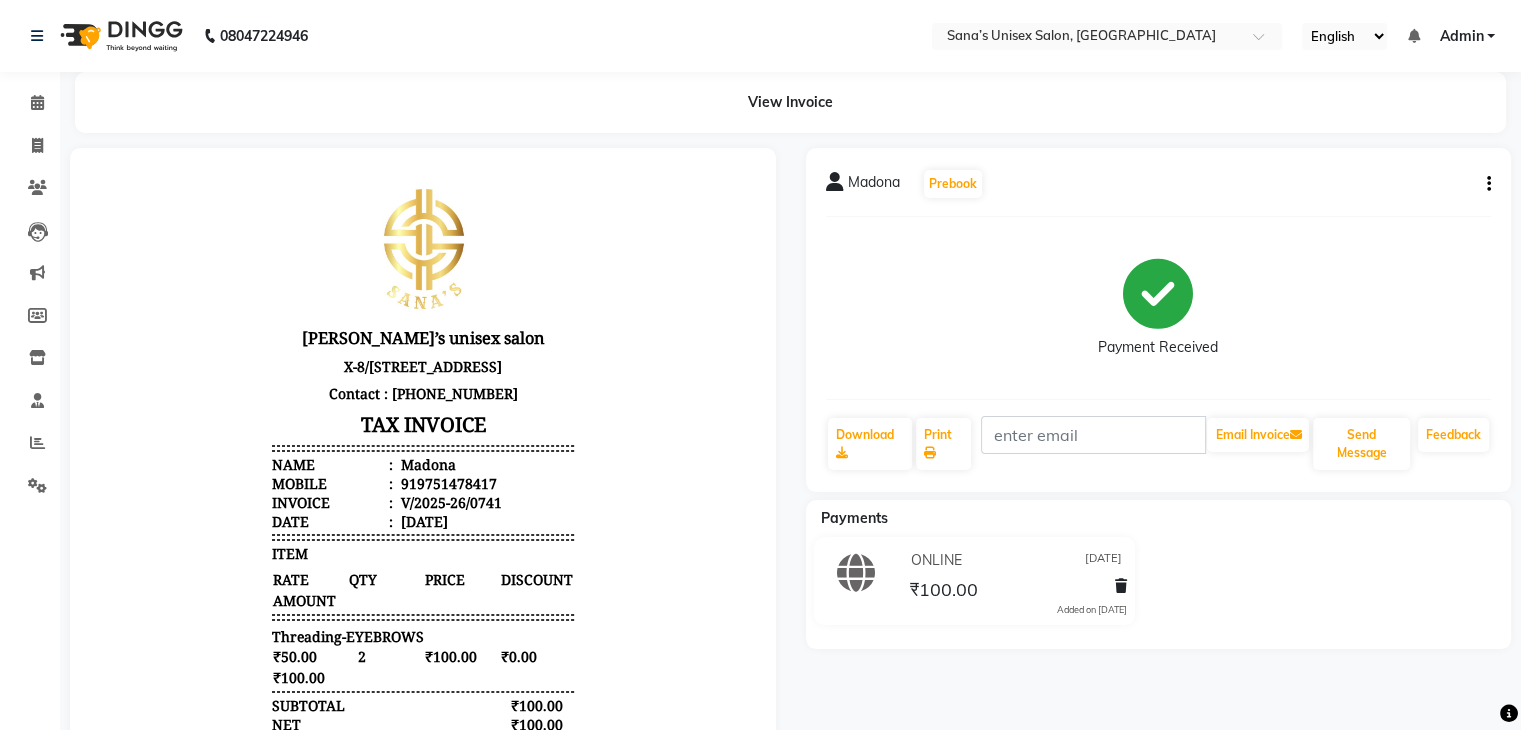 click 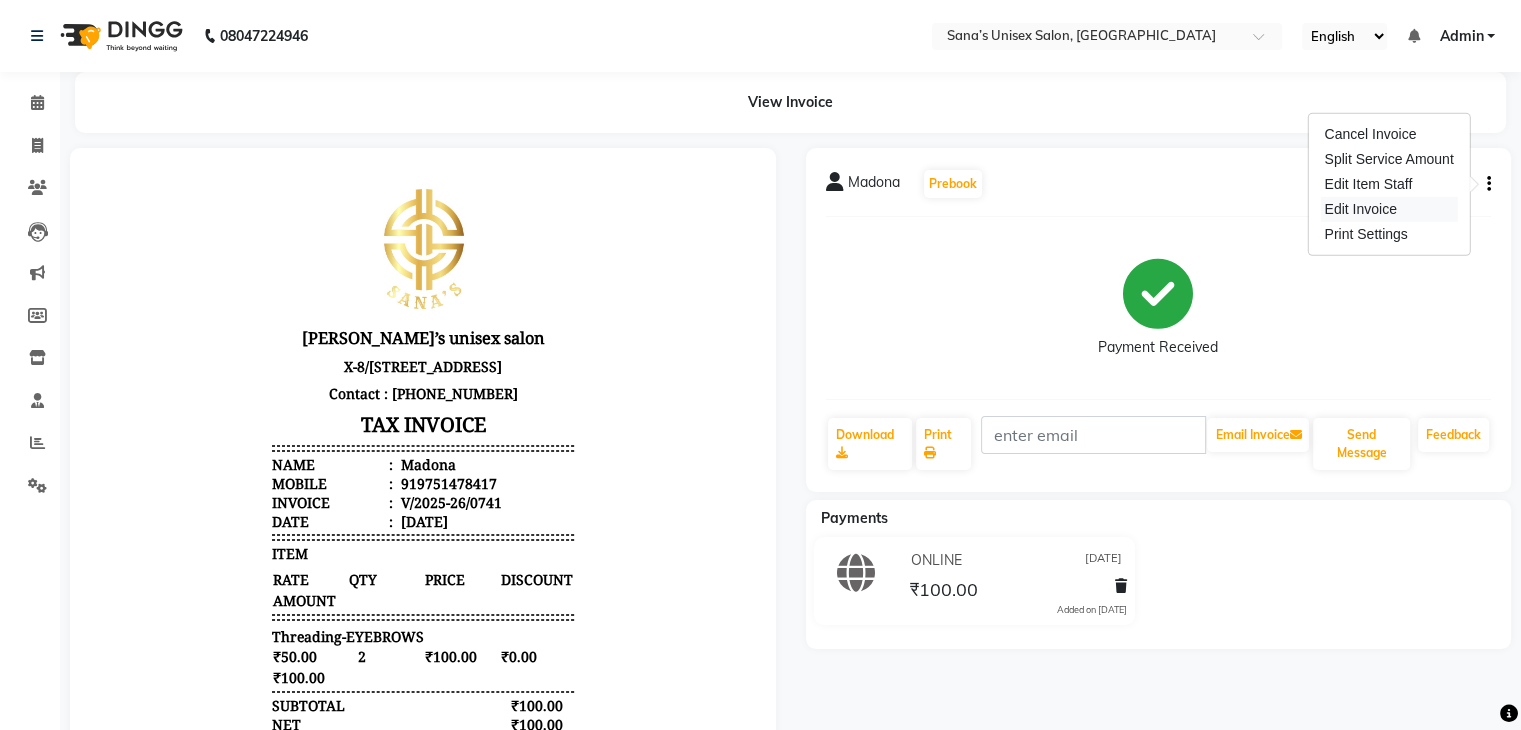 click on "Edit Invoice" at bounding box center (1388, 209) 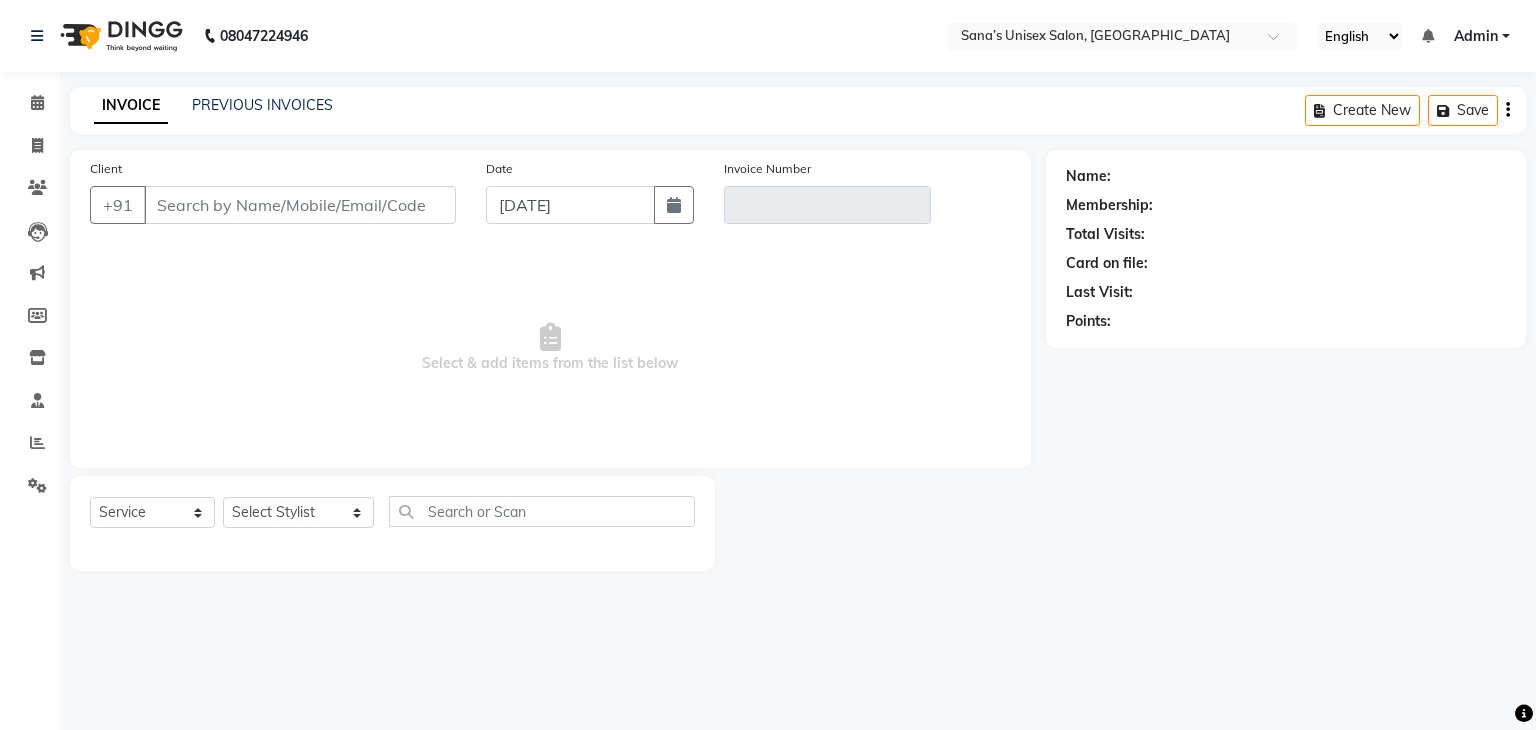 type on "9751478417" 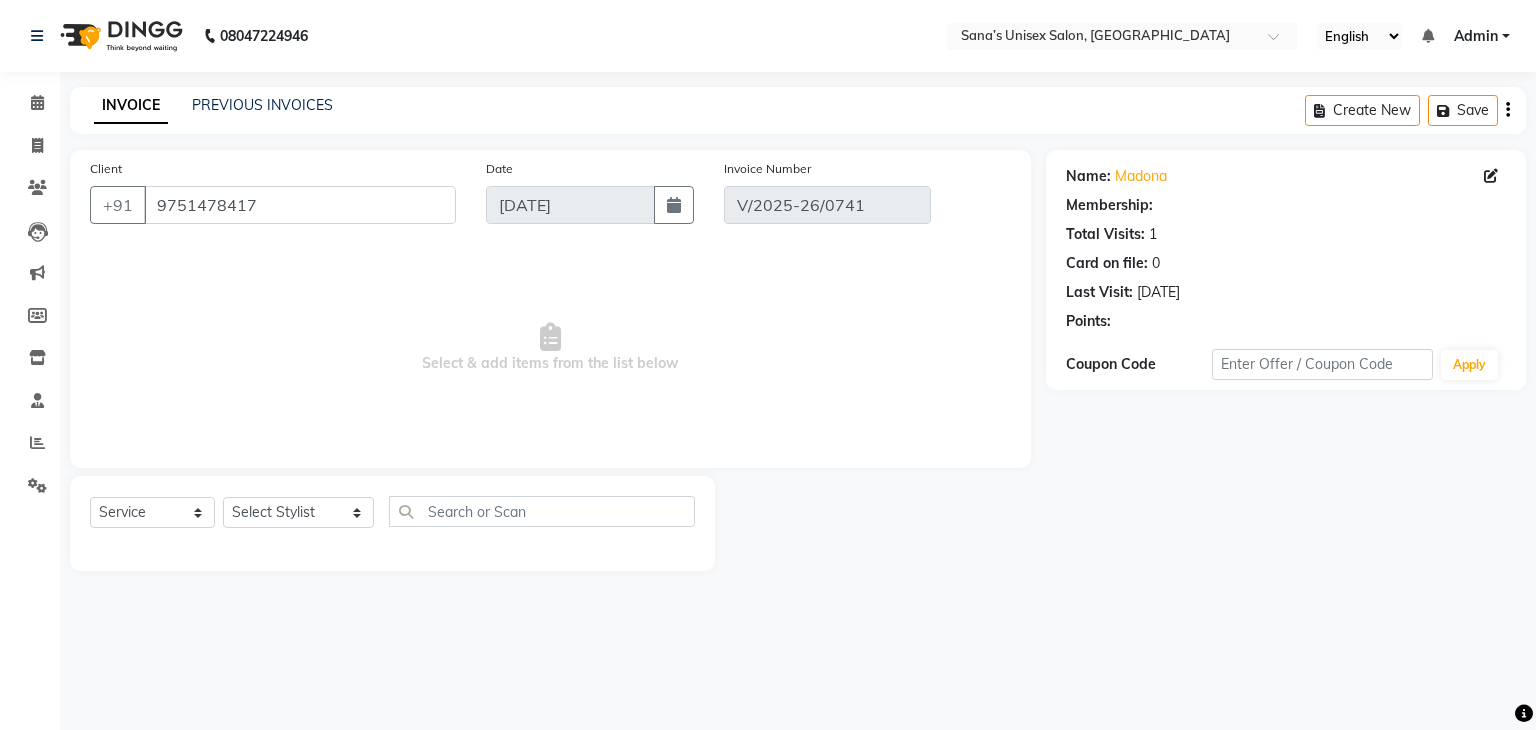type on "[DATE]" 